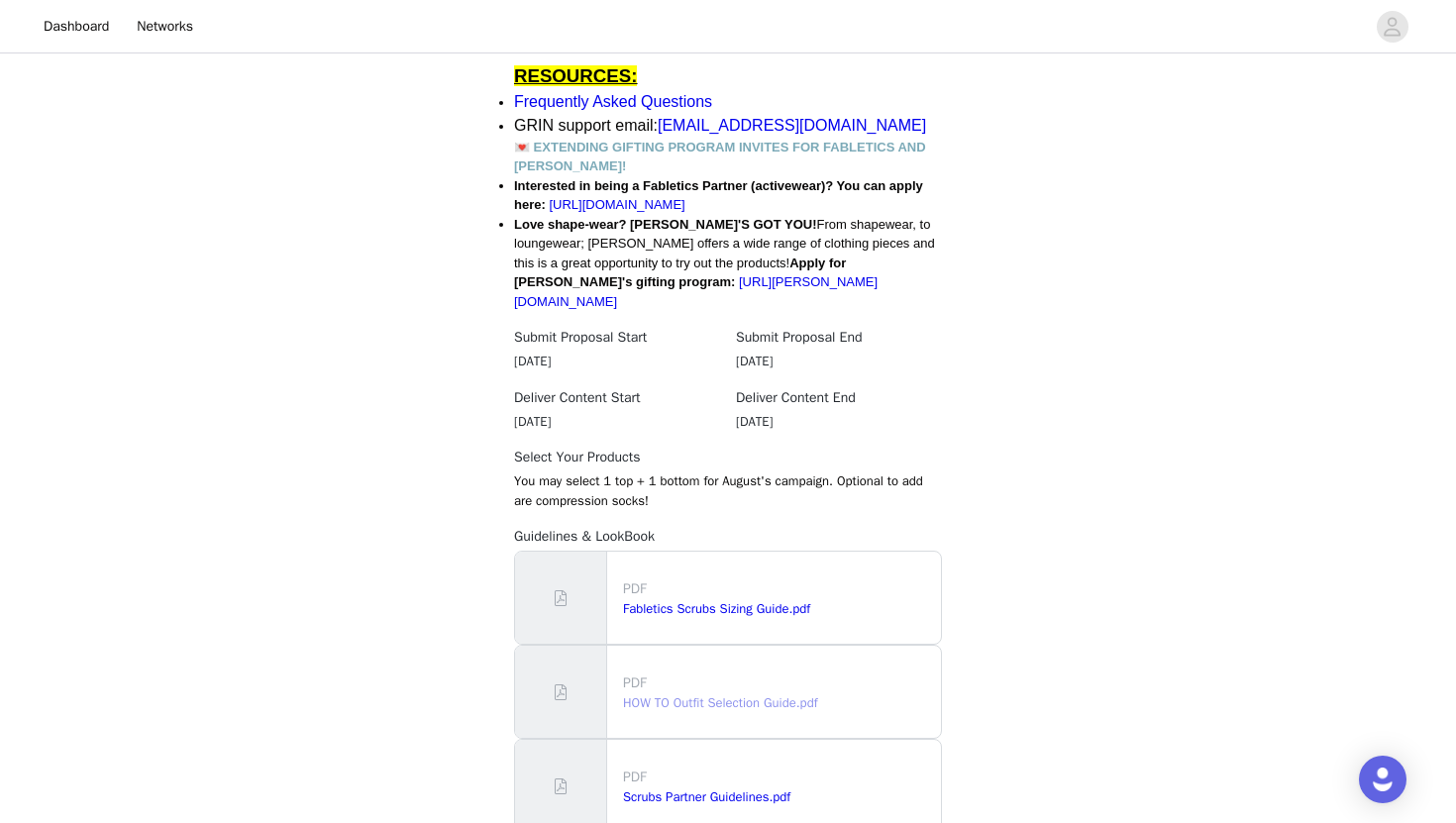 scroll, scrollTop: 1762, scrollLeft: 0, axis: vertical 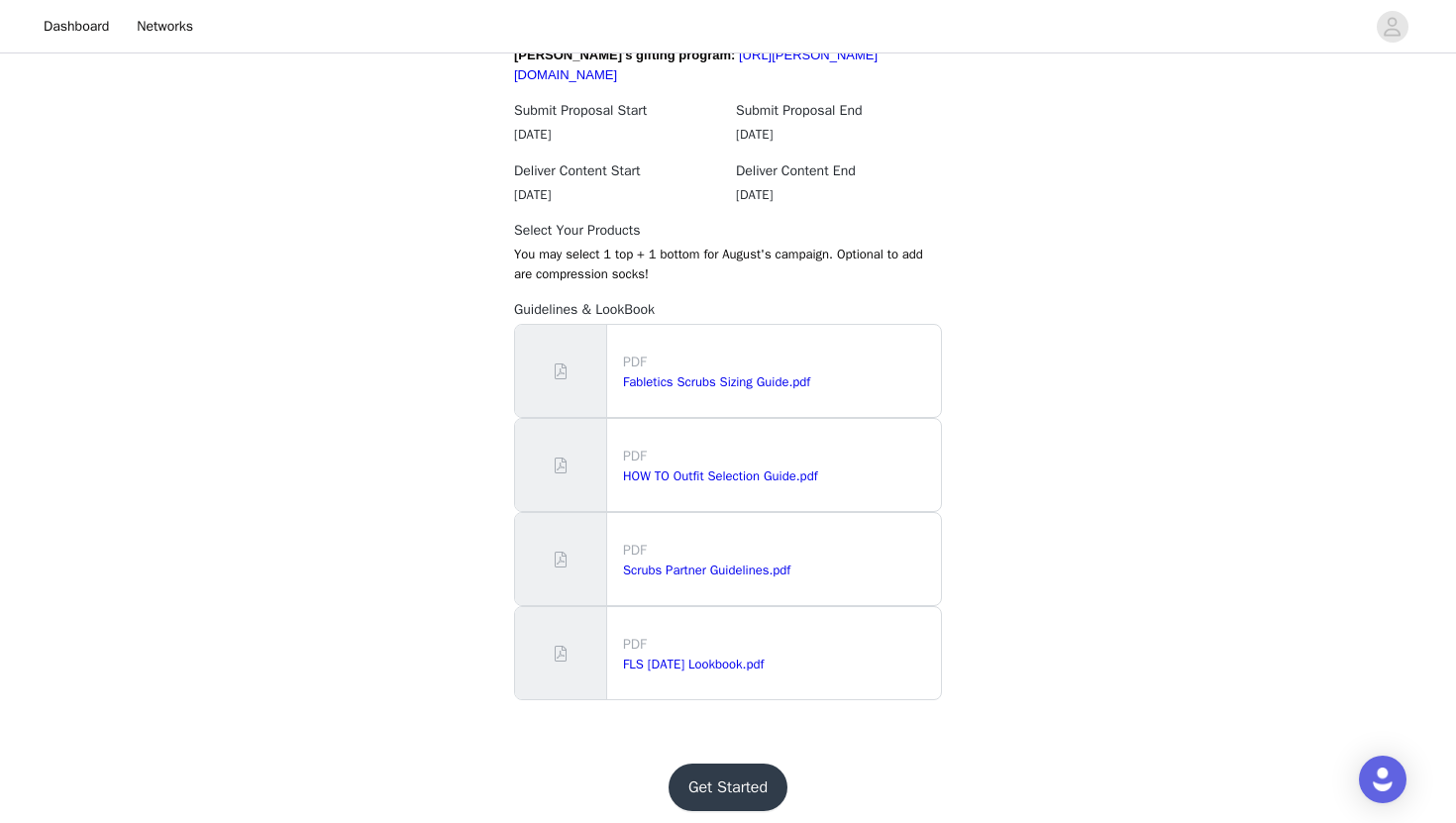 click on "Get Started" at bounding box center (728, 787) 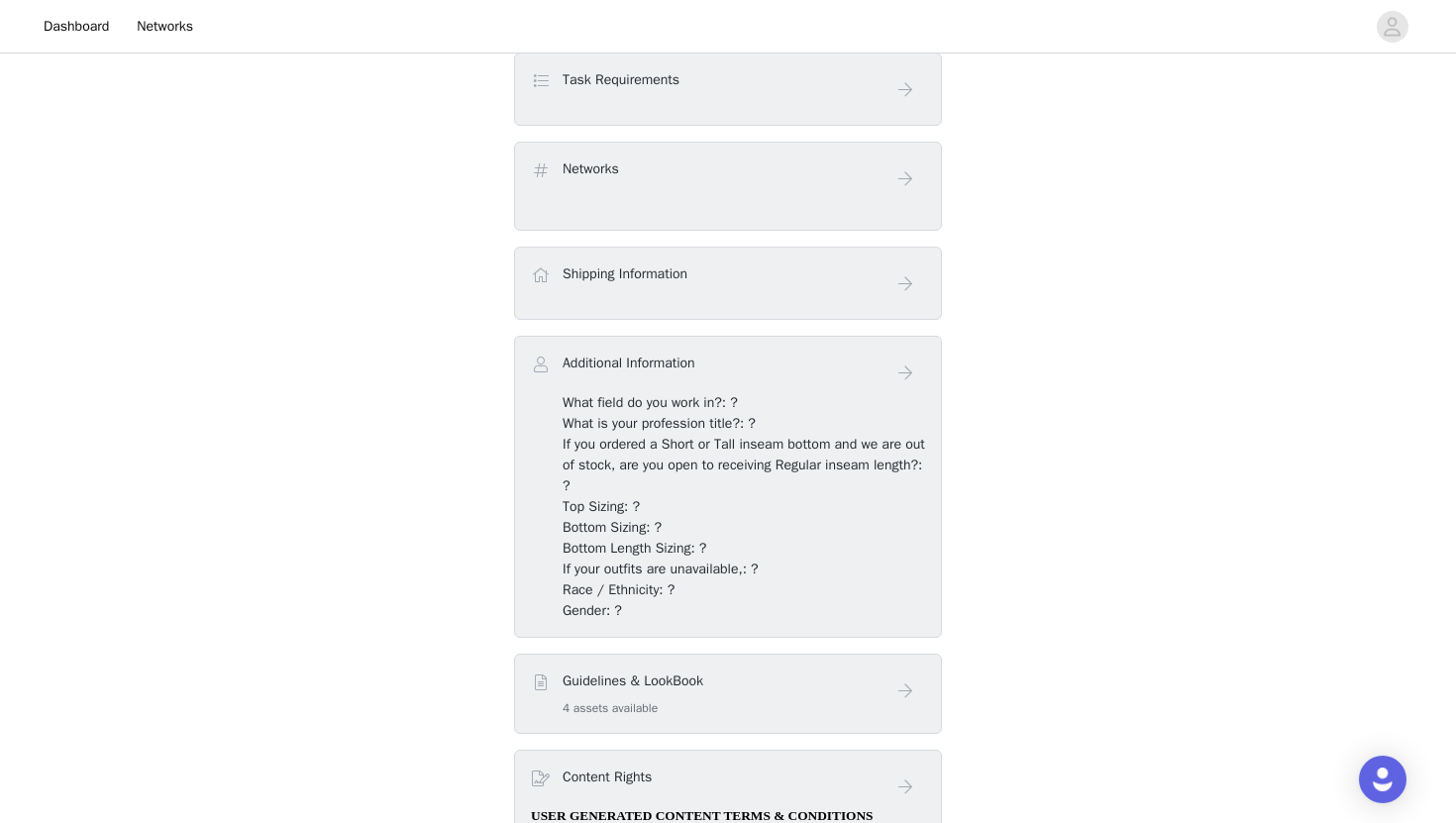 scroll, scrollTop: 366, scrollLeft: 0, axis: vertical 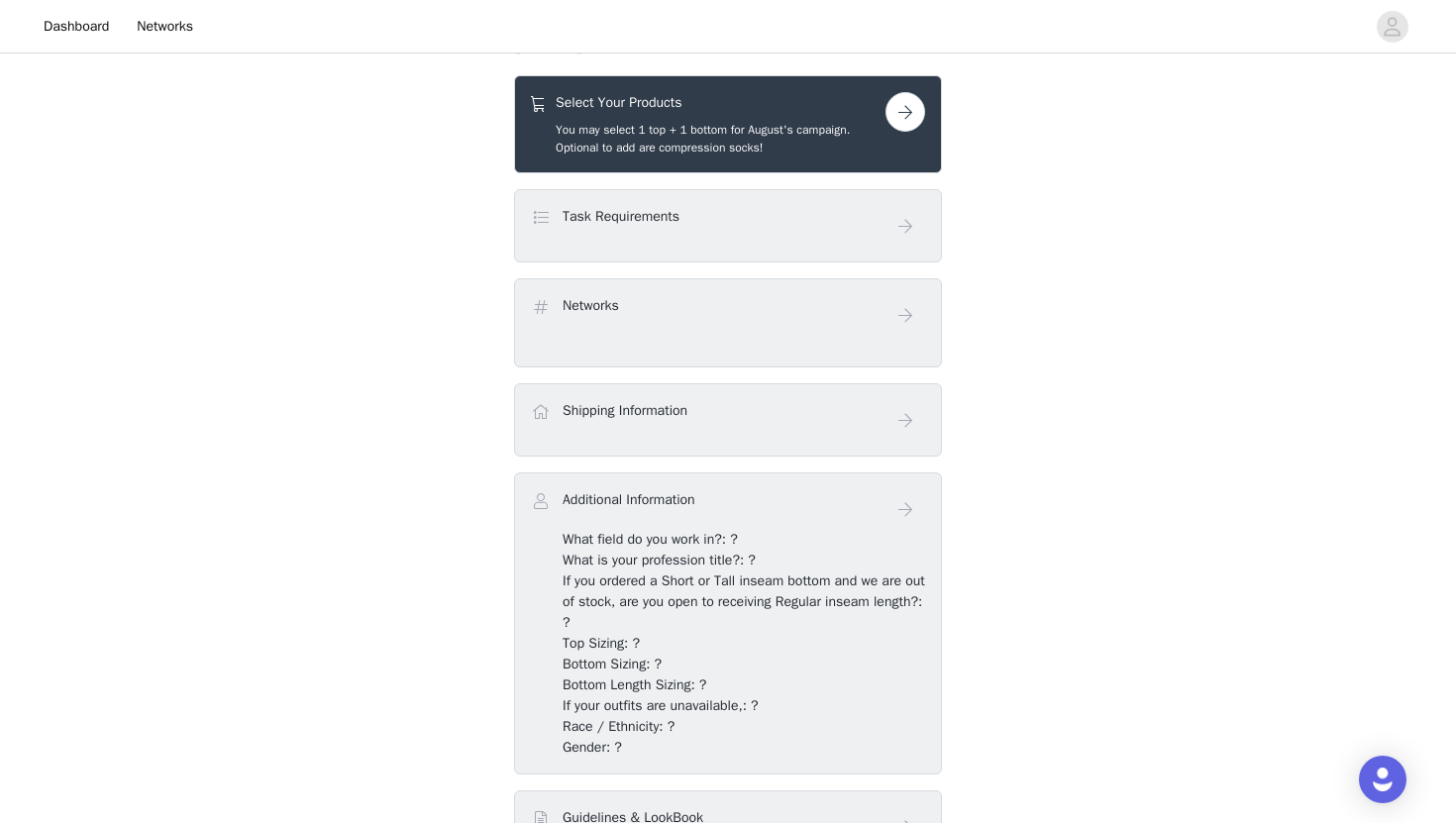 click at bounding box center (905, 112) 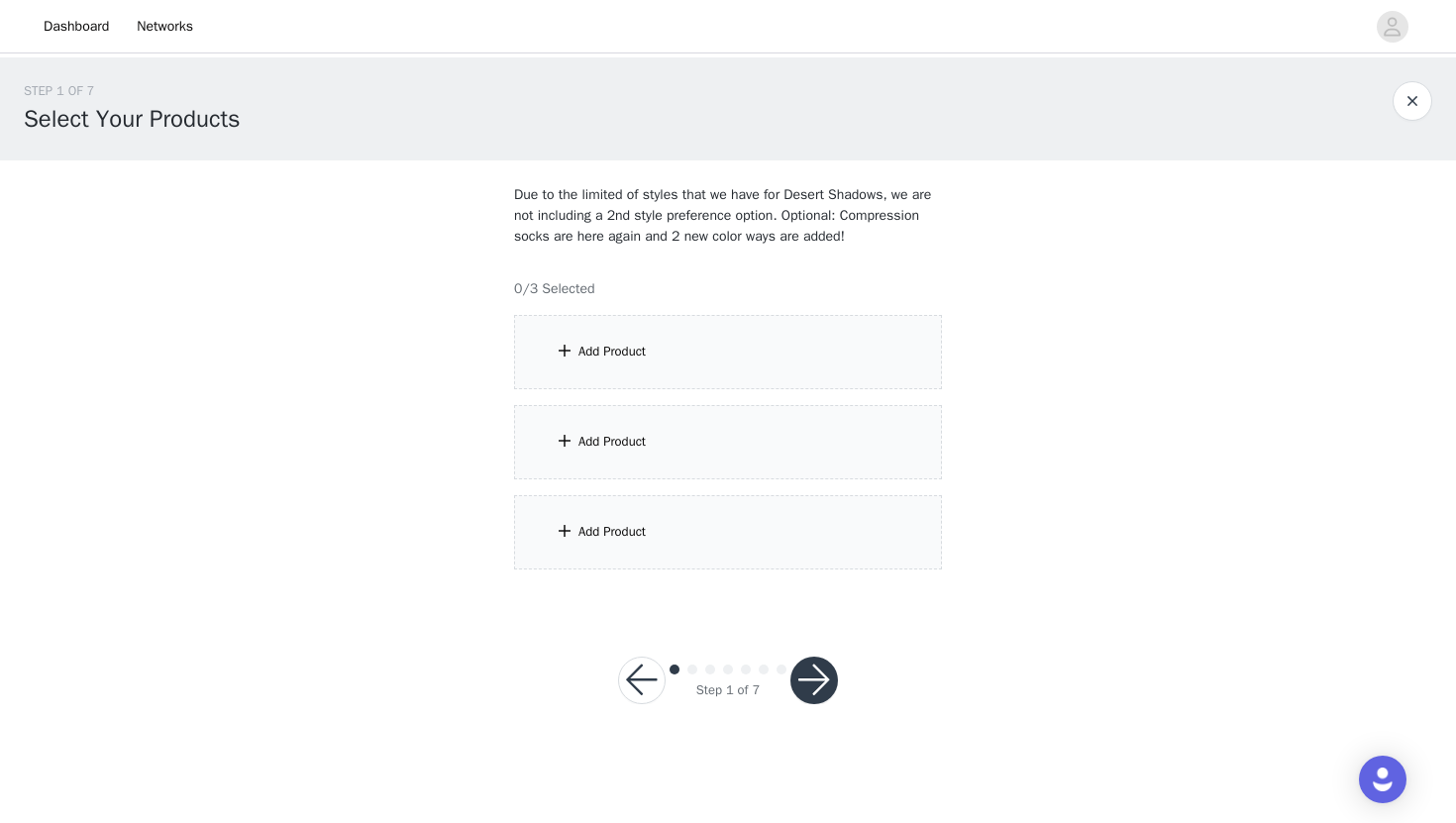 click on "Add Product" at bounding box center [612, 352] 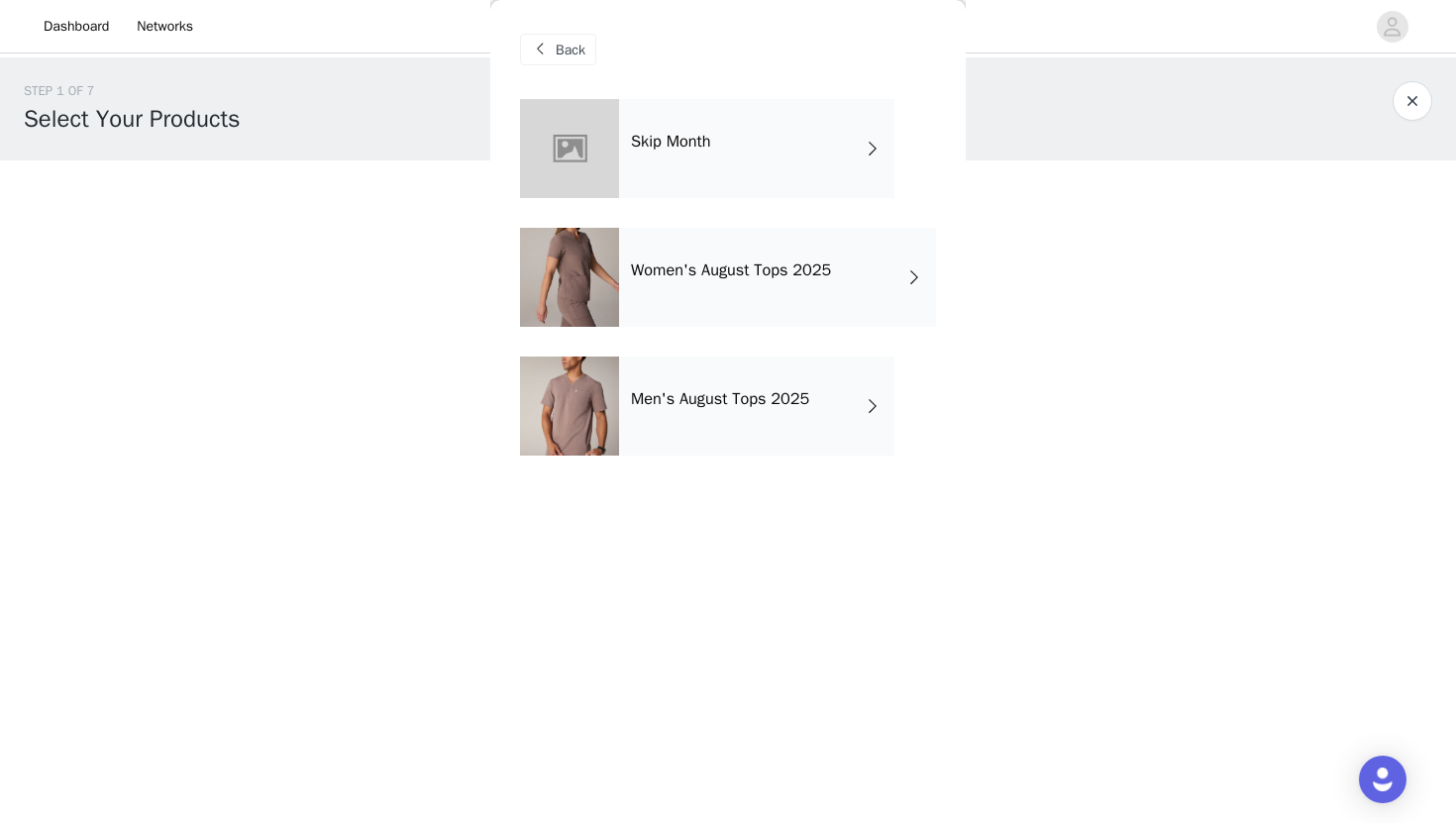 click on "Women's August Tops 2025" at bounding box center [778, 277] 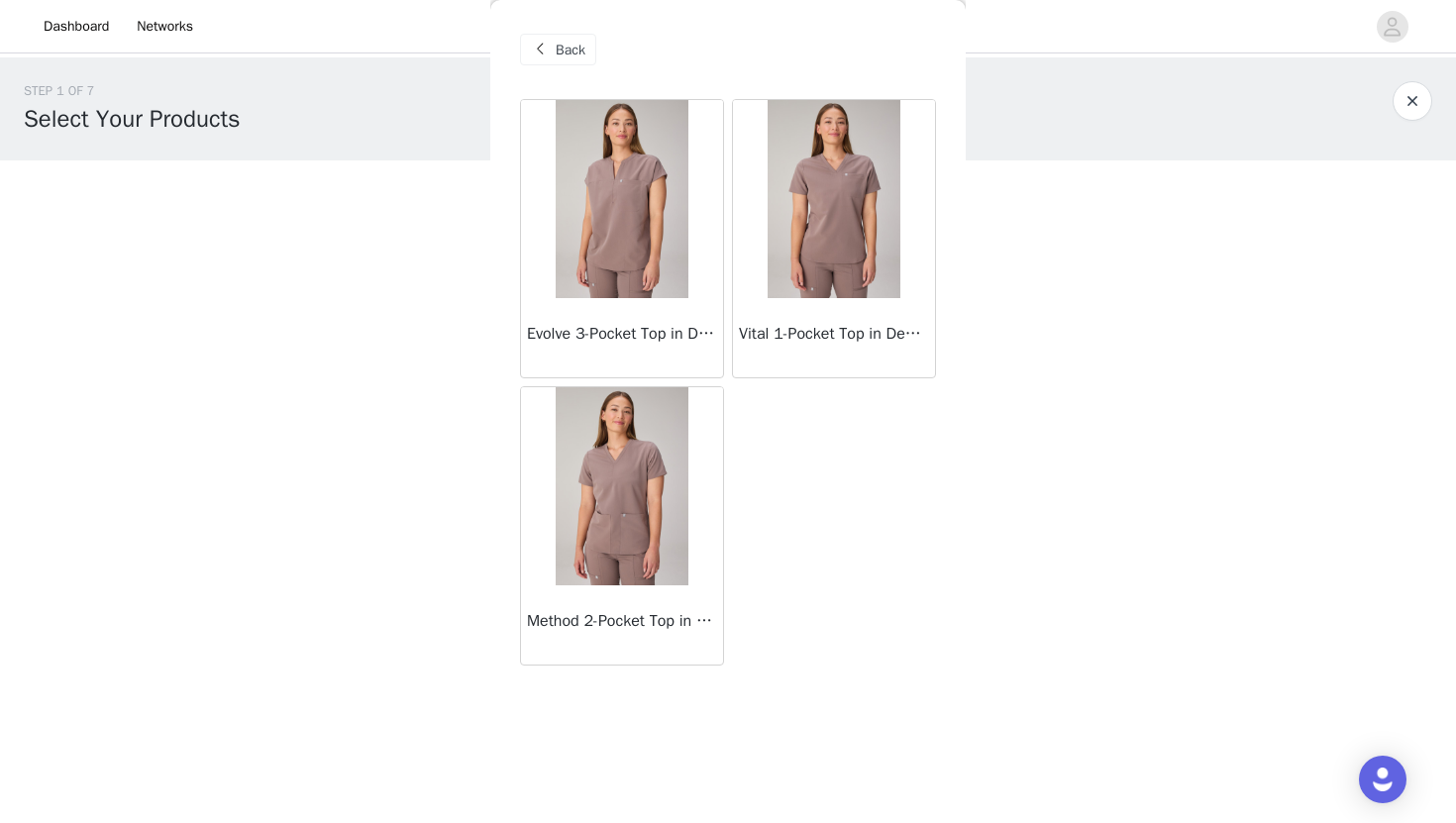 click at bounding box center [621, 199] 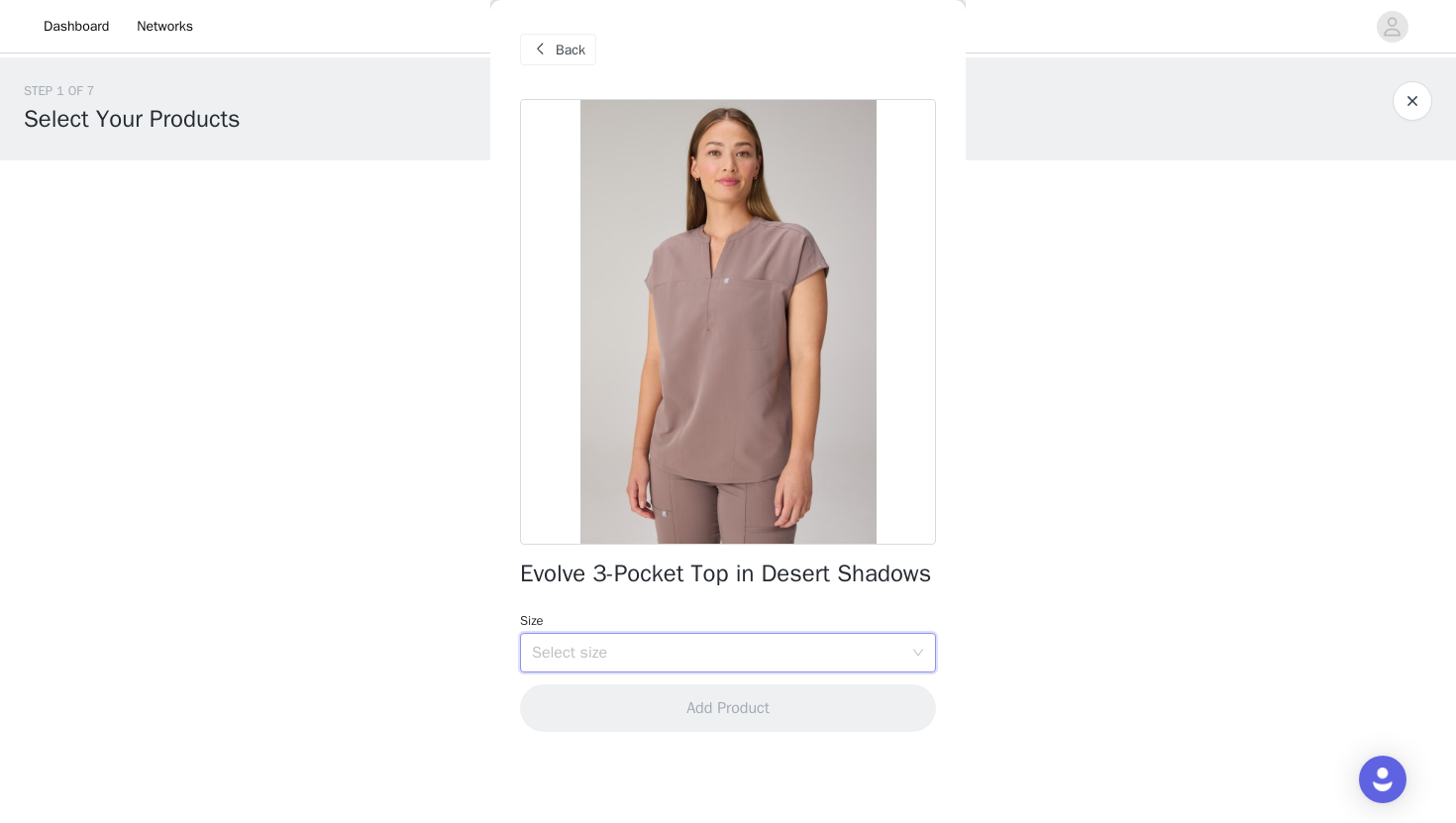 click on "Select size" at bounding box center (721, 653) 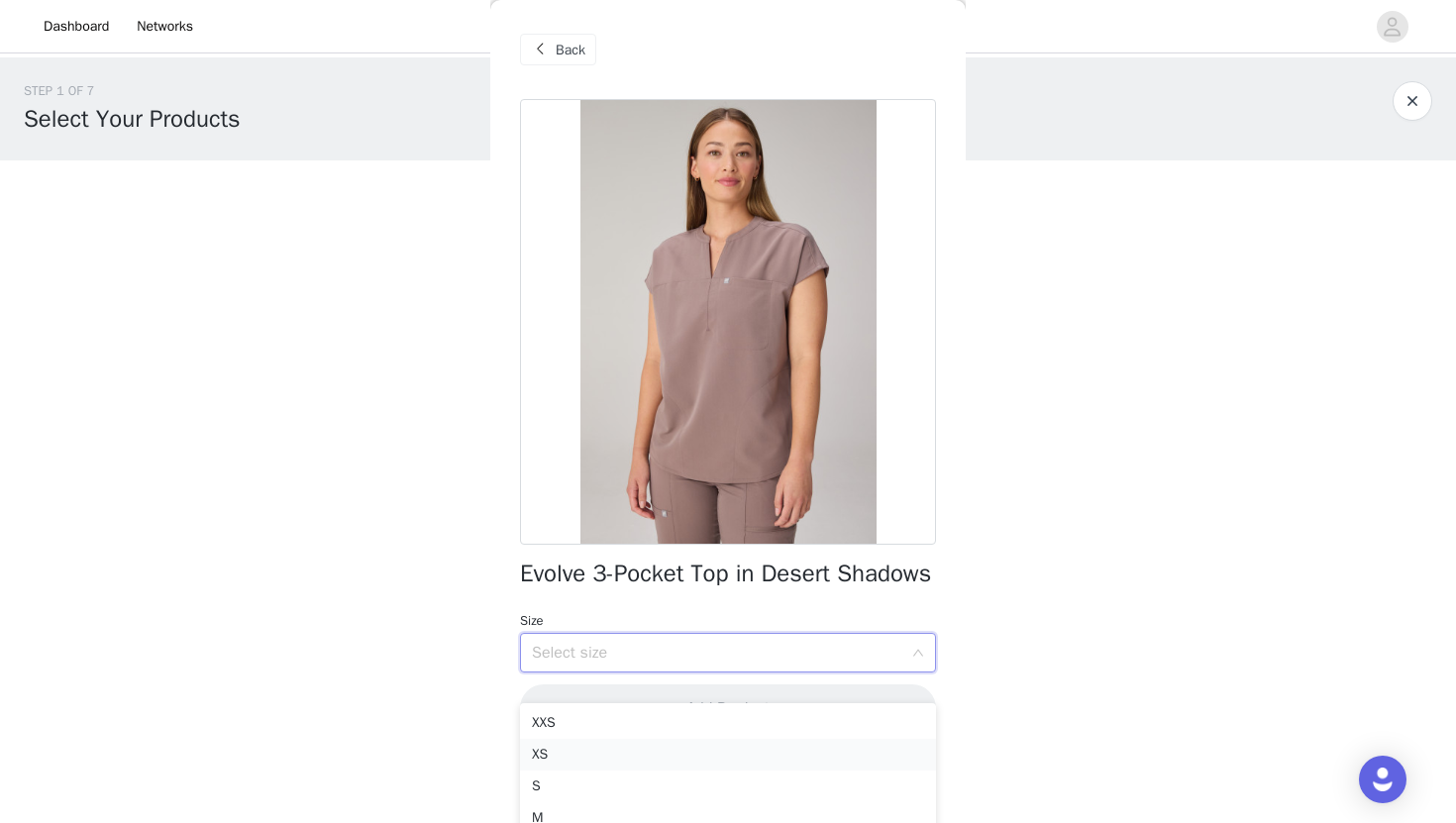 click on "XS" at bounding box center [728, 755] 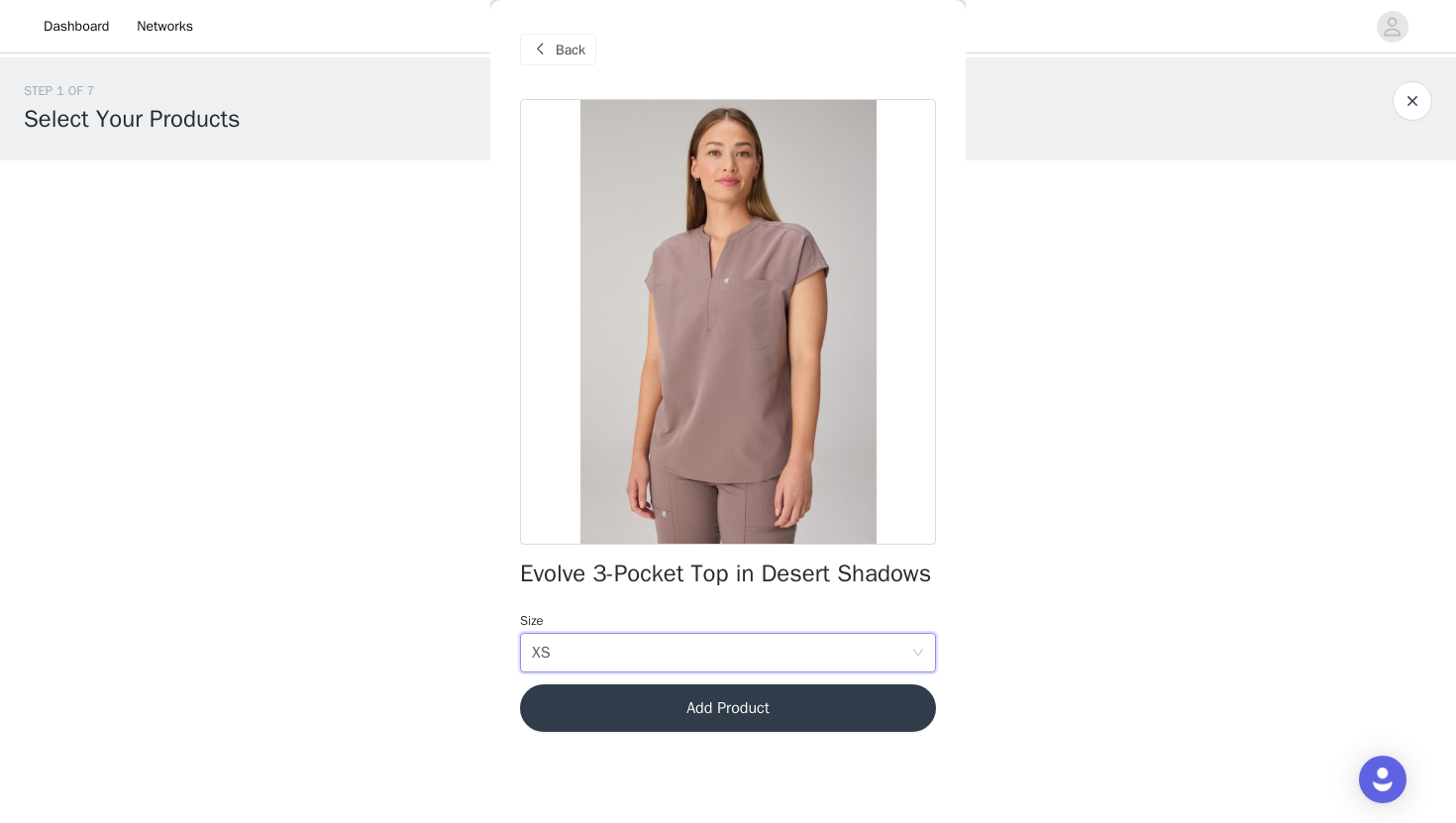 click on "Add Product" at bounding box center (728, 708) 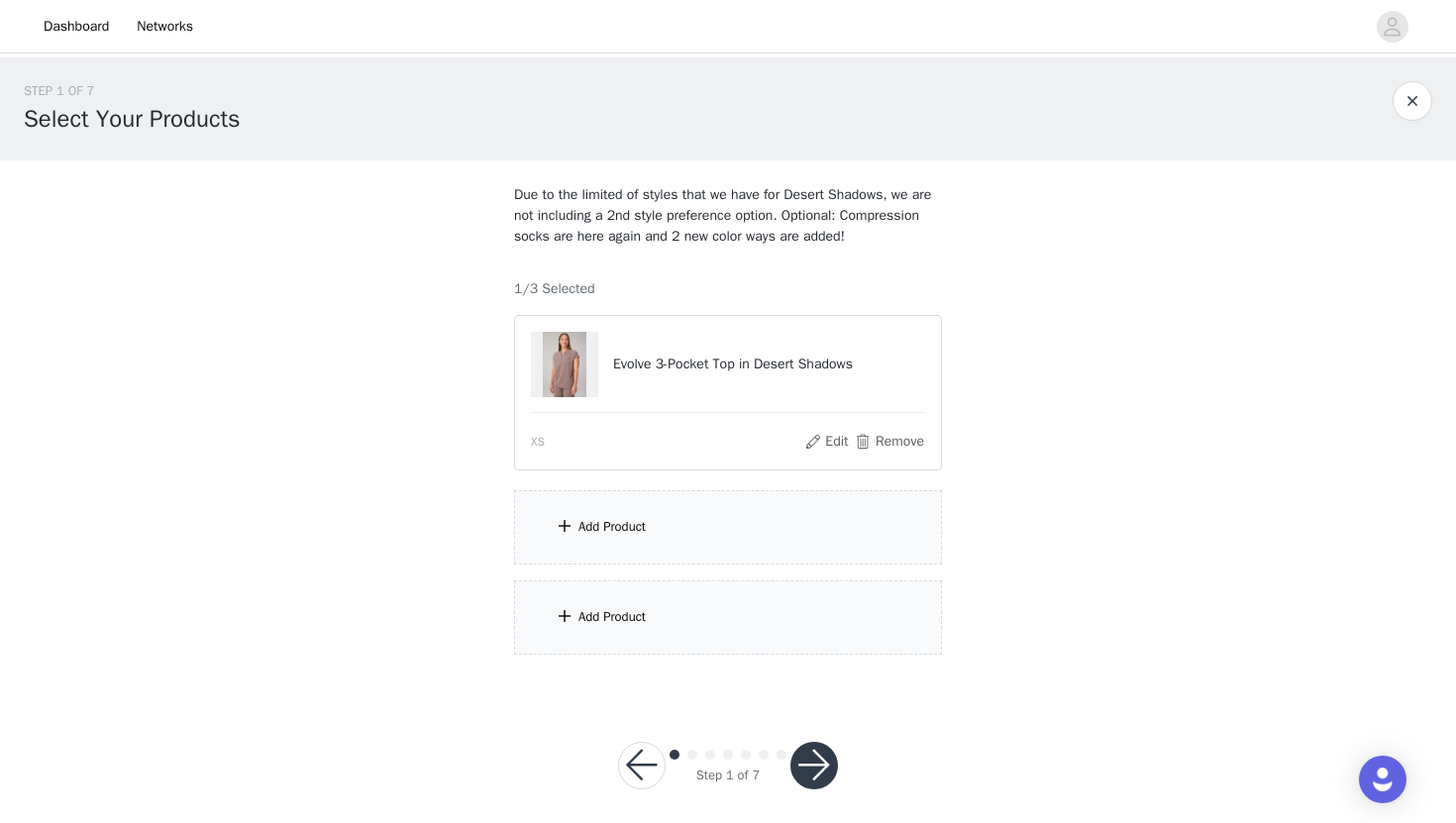 click on "Add Product" at bounding box center [728, 527] 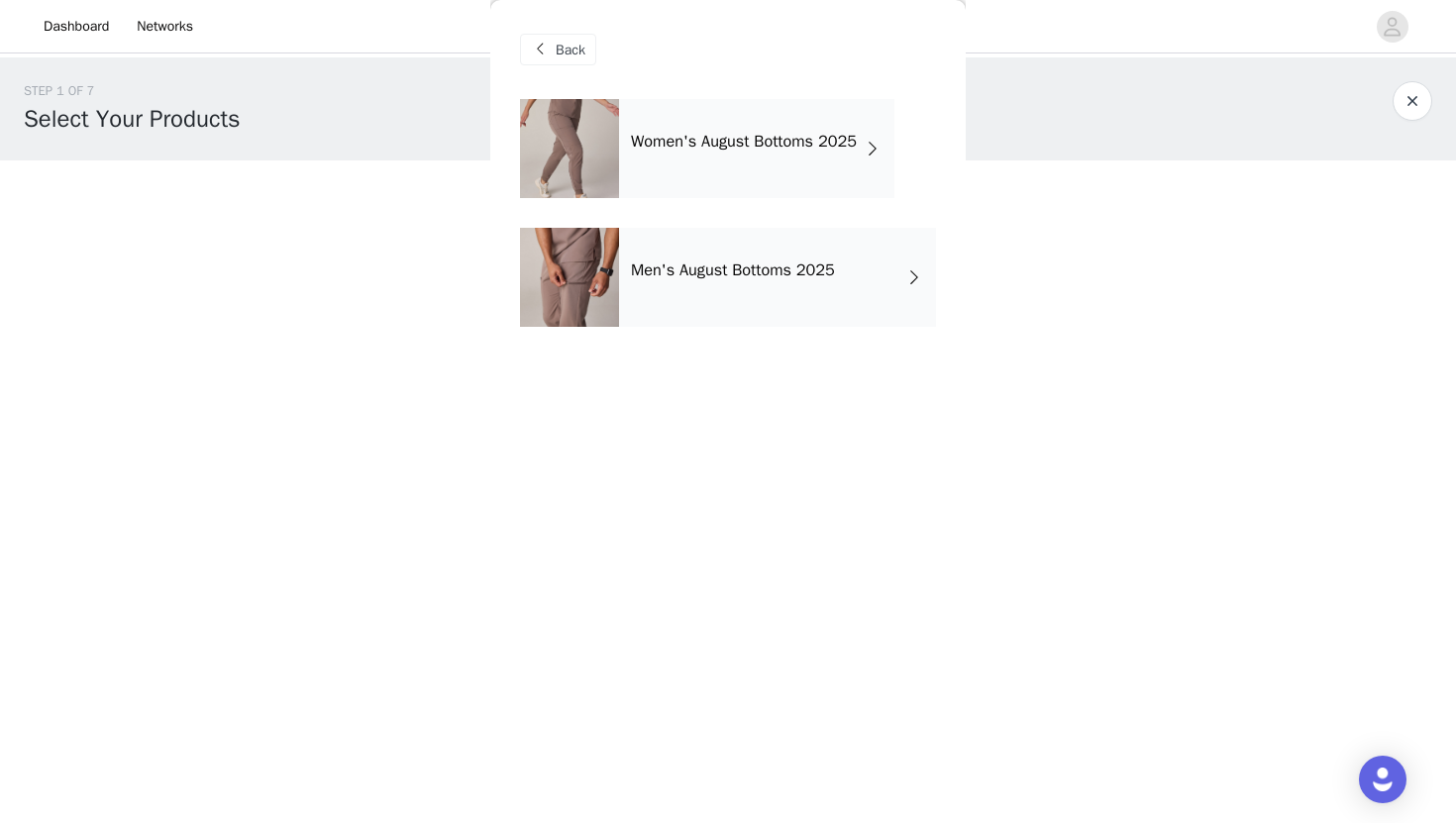 click on "Women's August Bottoms 2025" at bounding box center [757, 149] 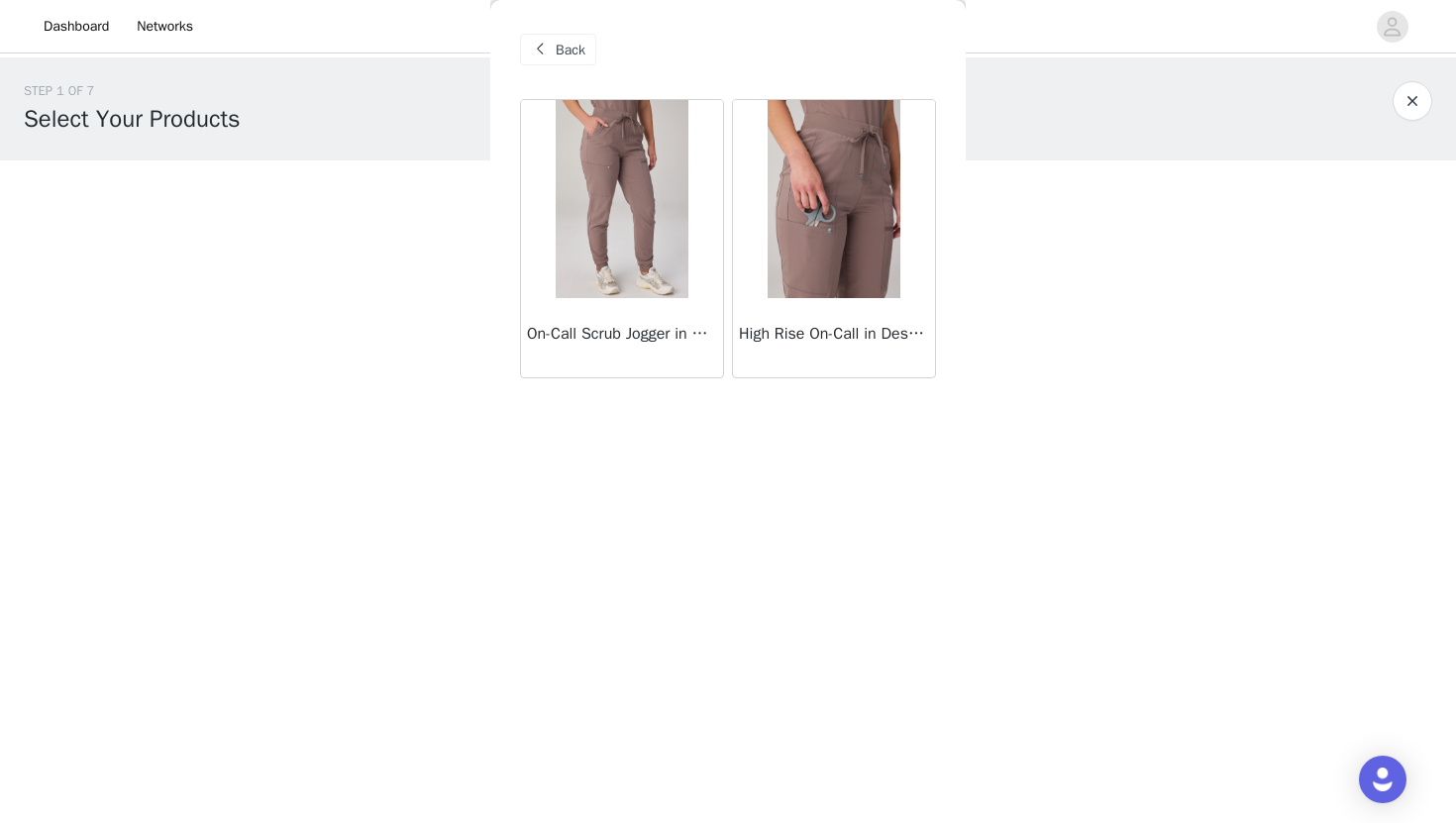click at bounding box center [833, 199] 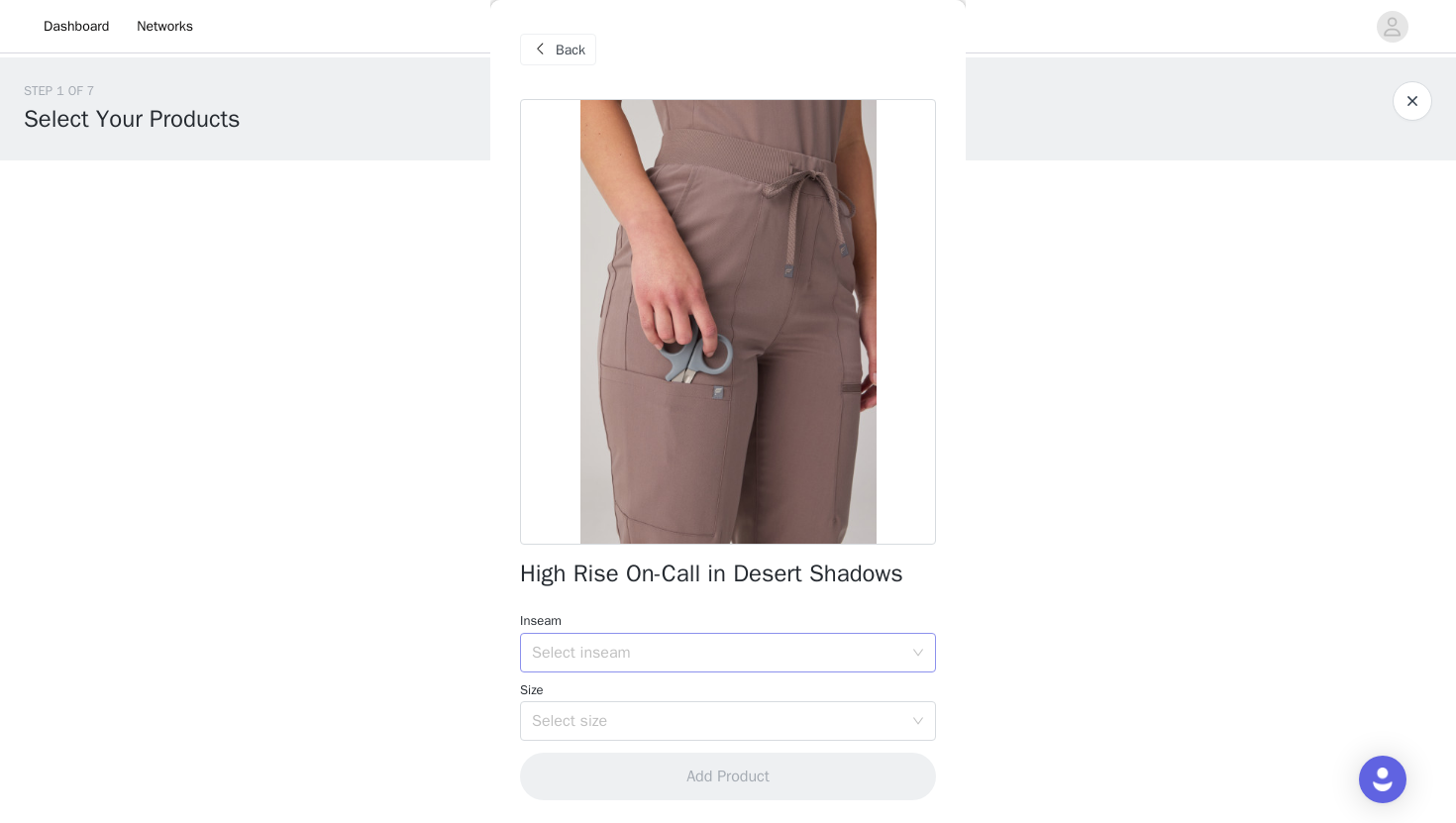 click on "Select inseam" at bounding box center [717, 653] 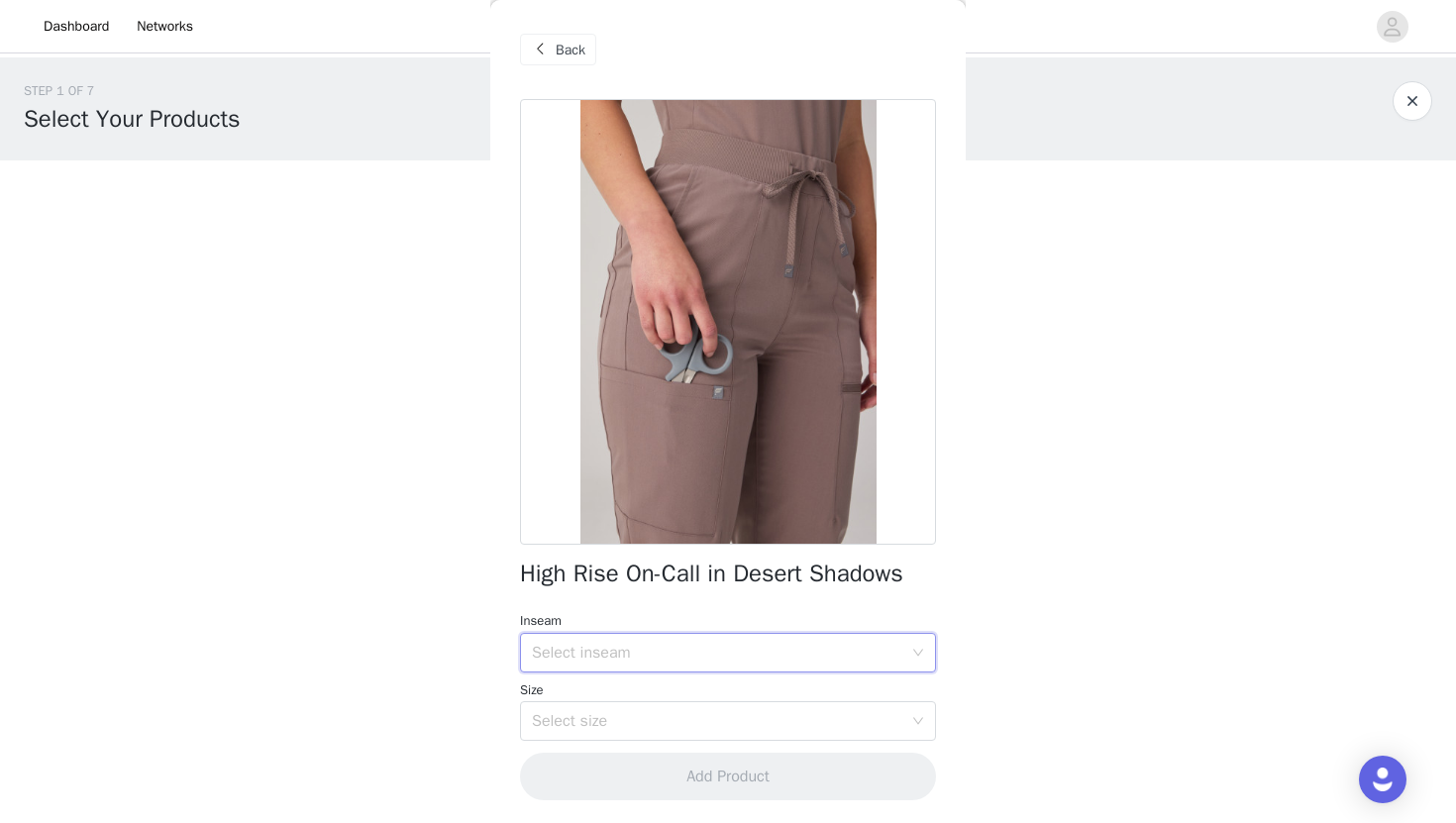 click on "Select inseam" at bounding box center (721, 653) 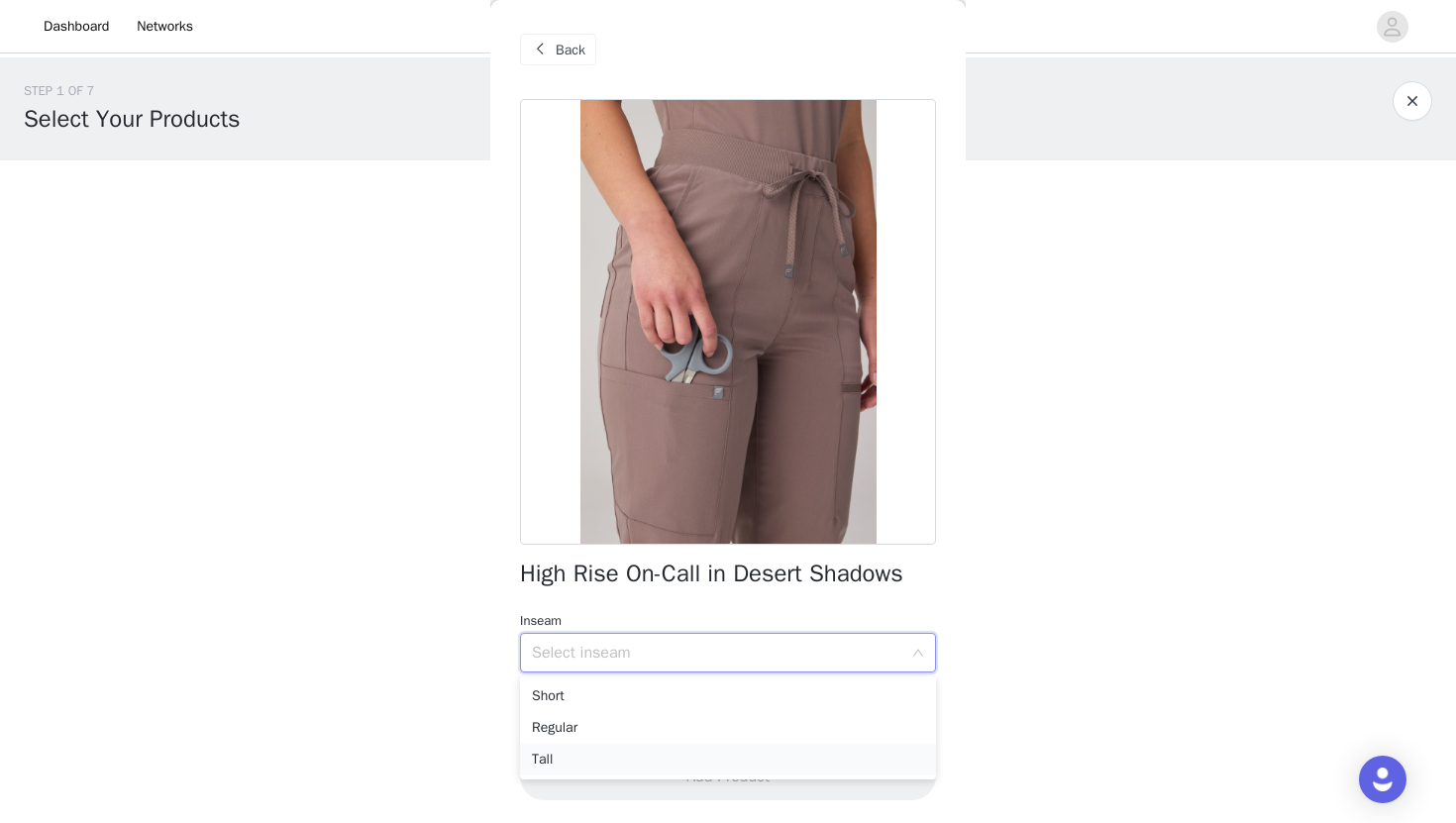 click on "Tall" at bounding box center [728, 760] 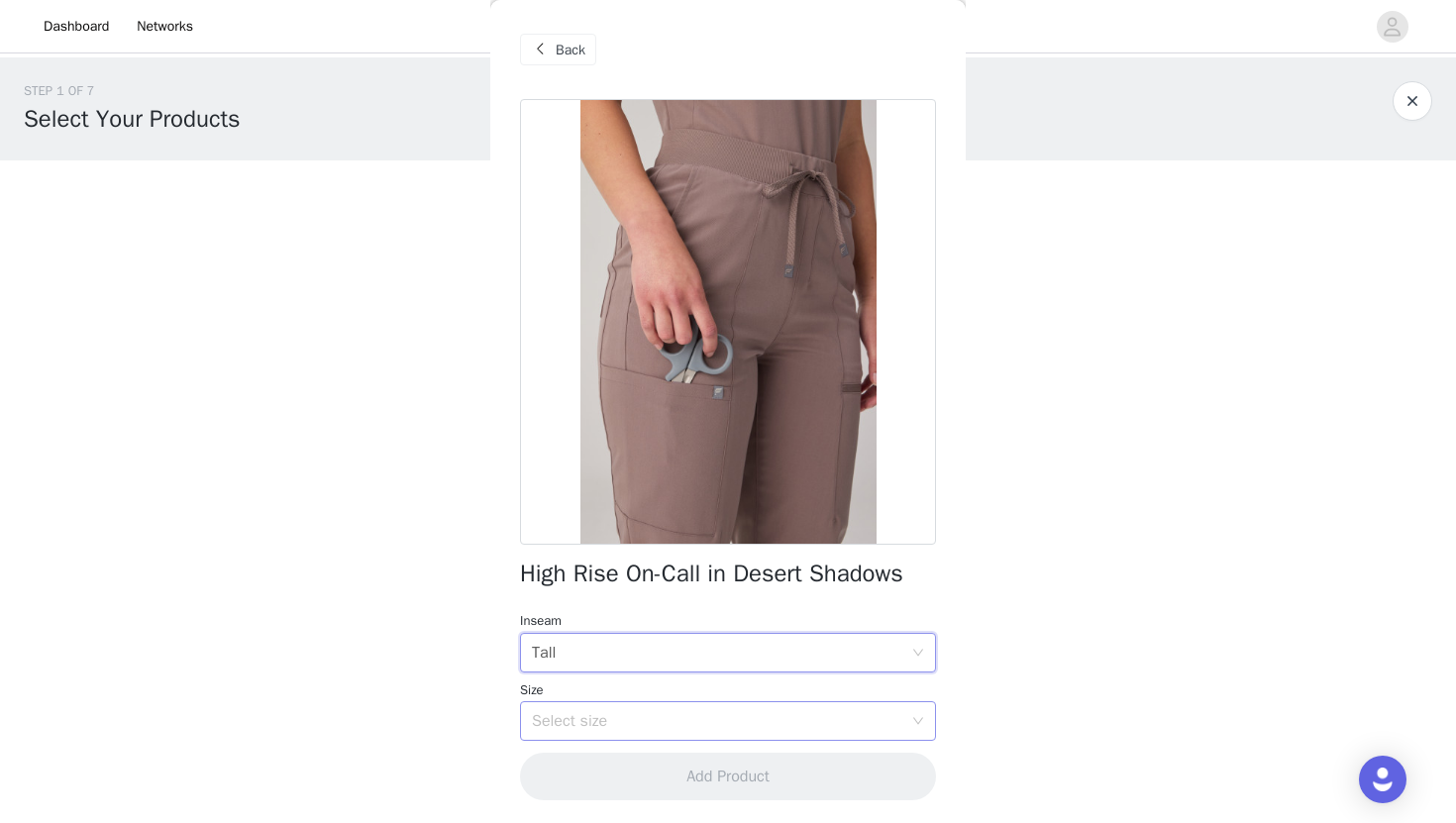 click on "Select size" at bounding box center [717, 721] 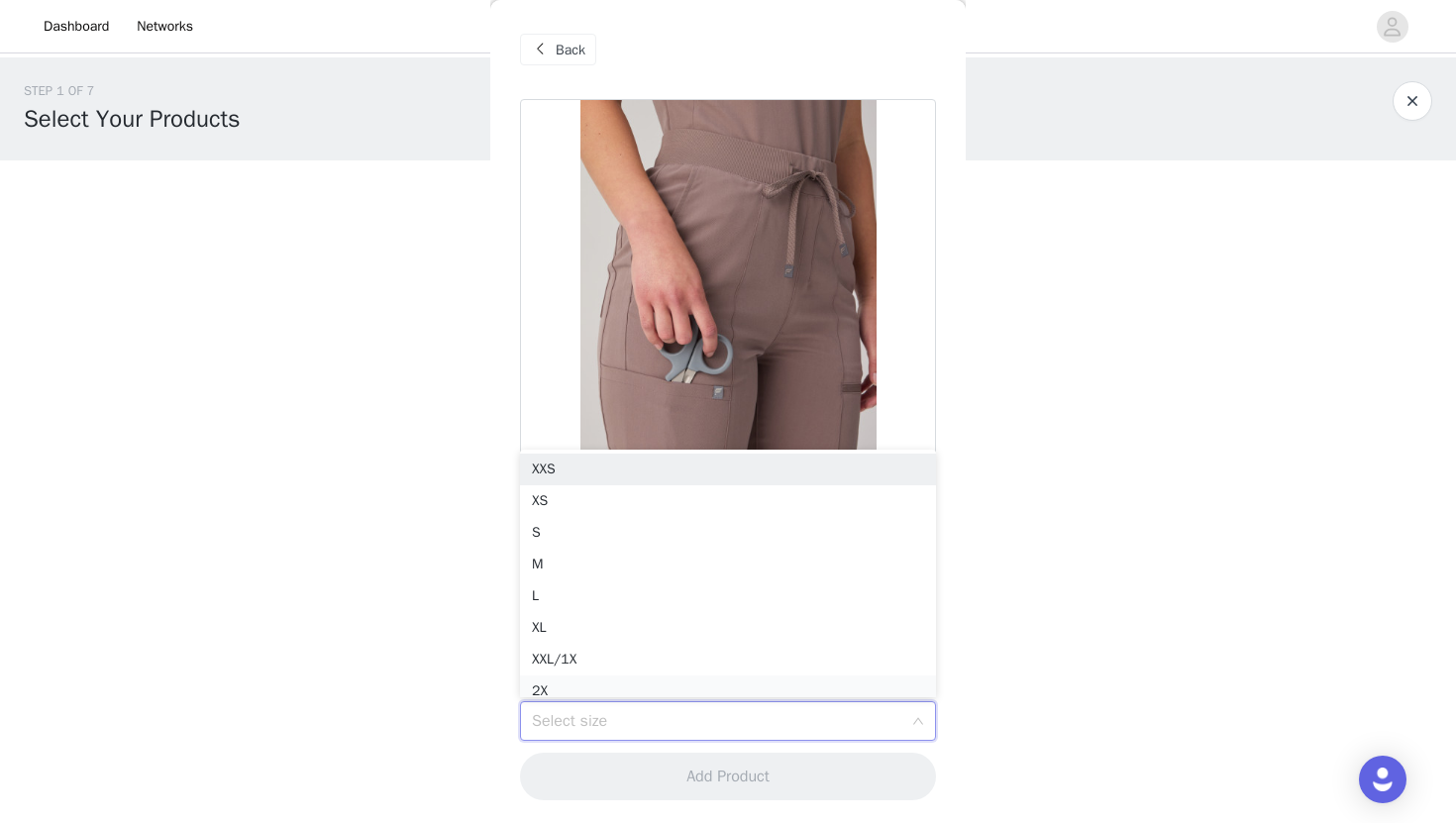 scroll, scrollTop: 10, scrollLeft: 0, axis: vertical 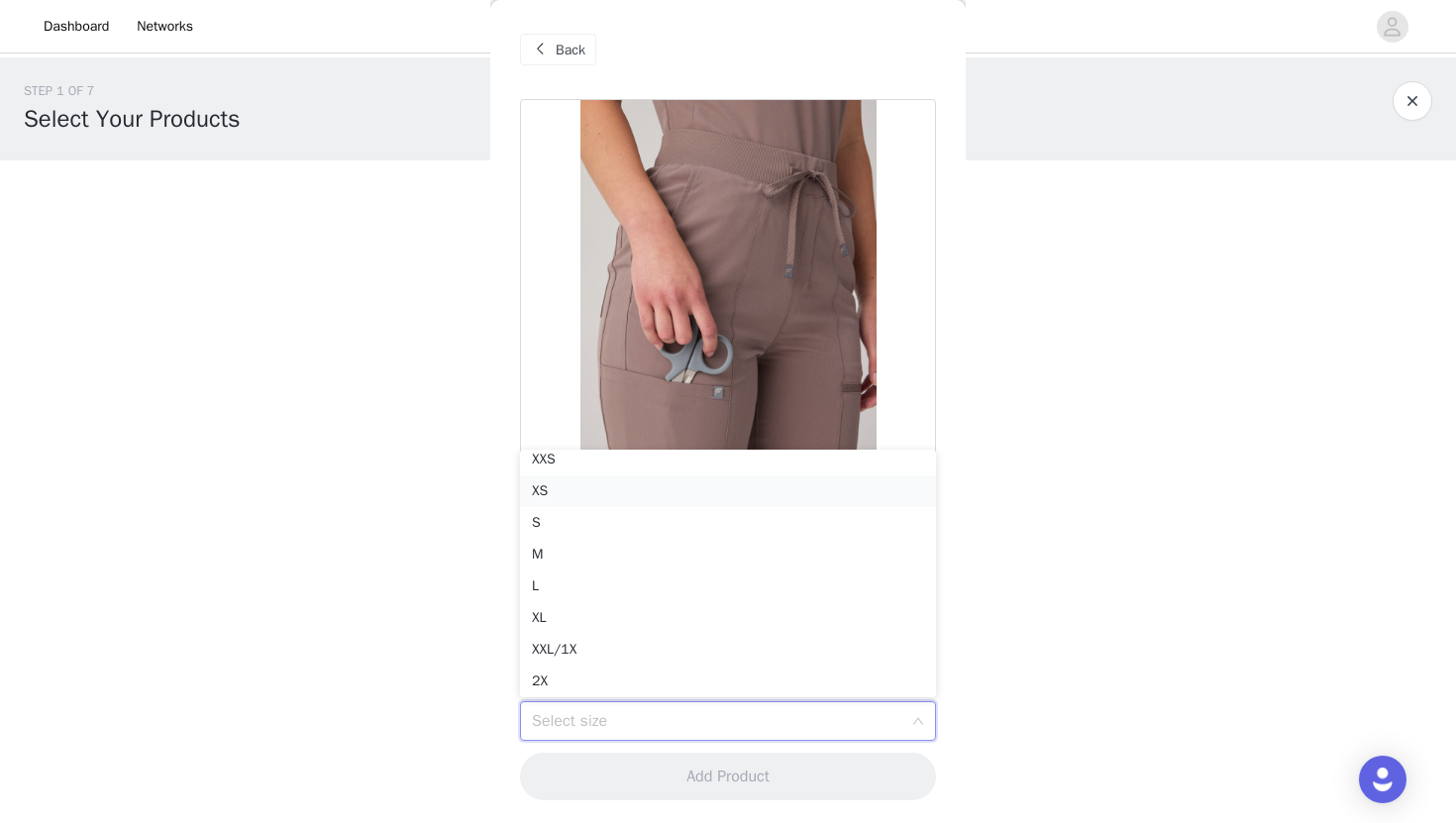 click on "XS" at bounding box center [728, 491] 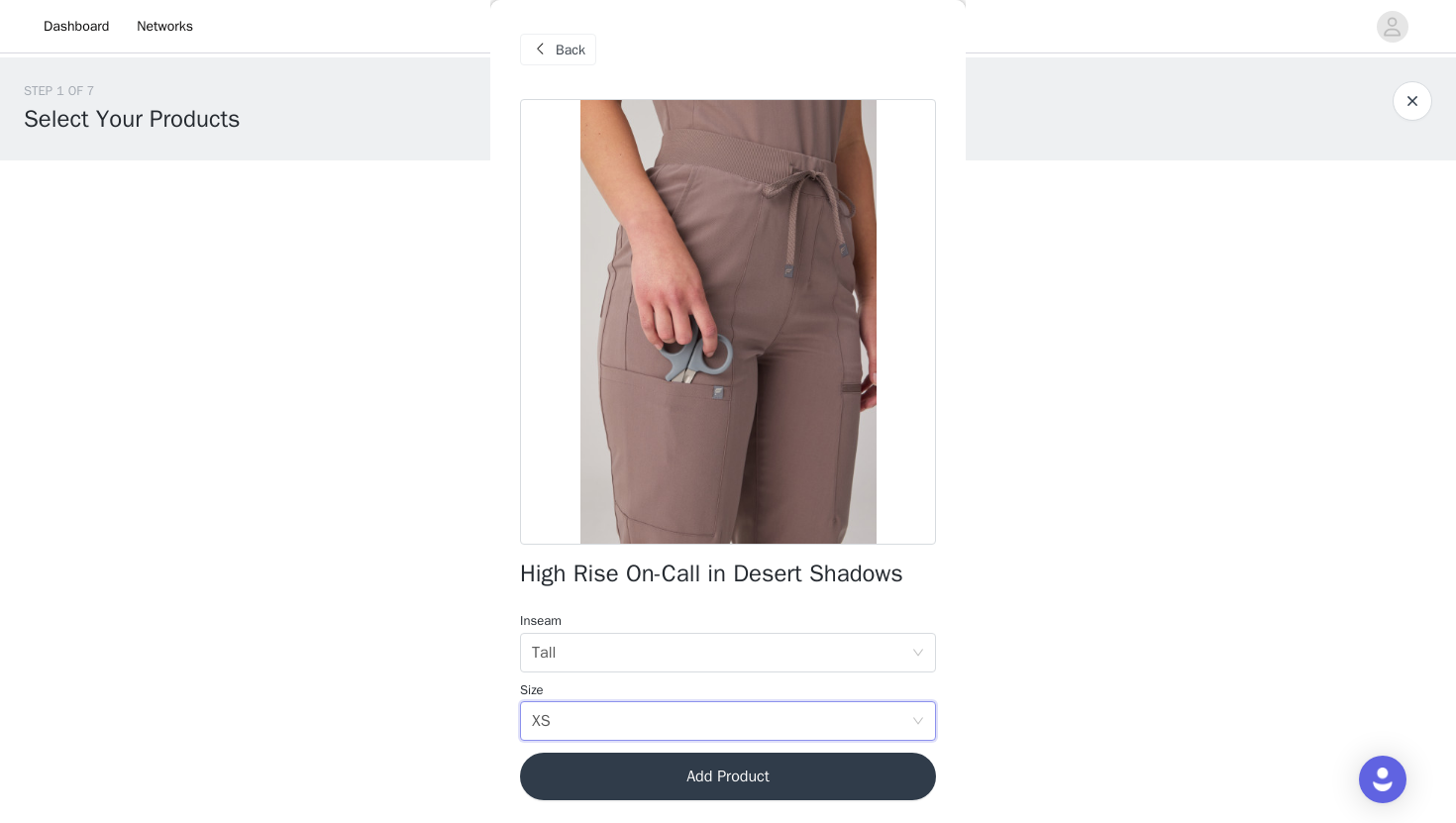 scroll, scrollTop: 1, scrollLeft: 0, axis: vertical 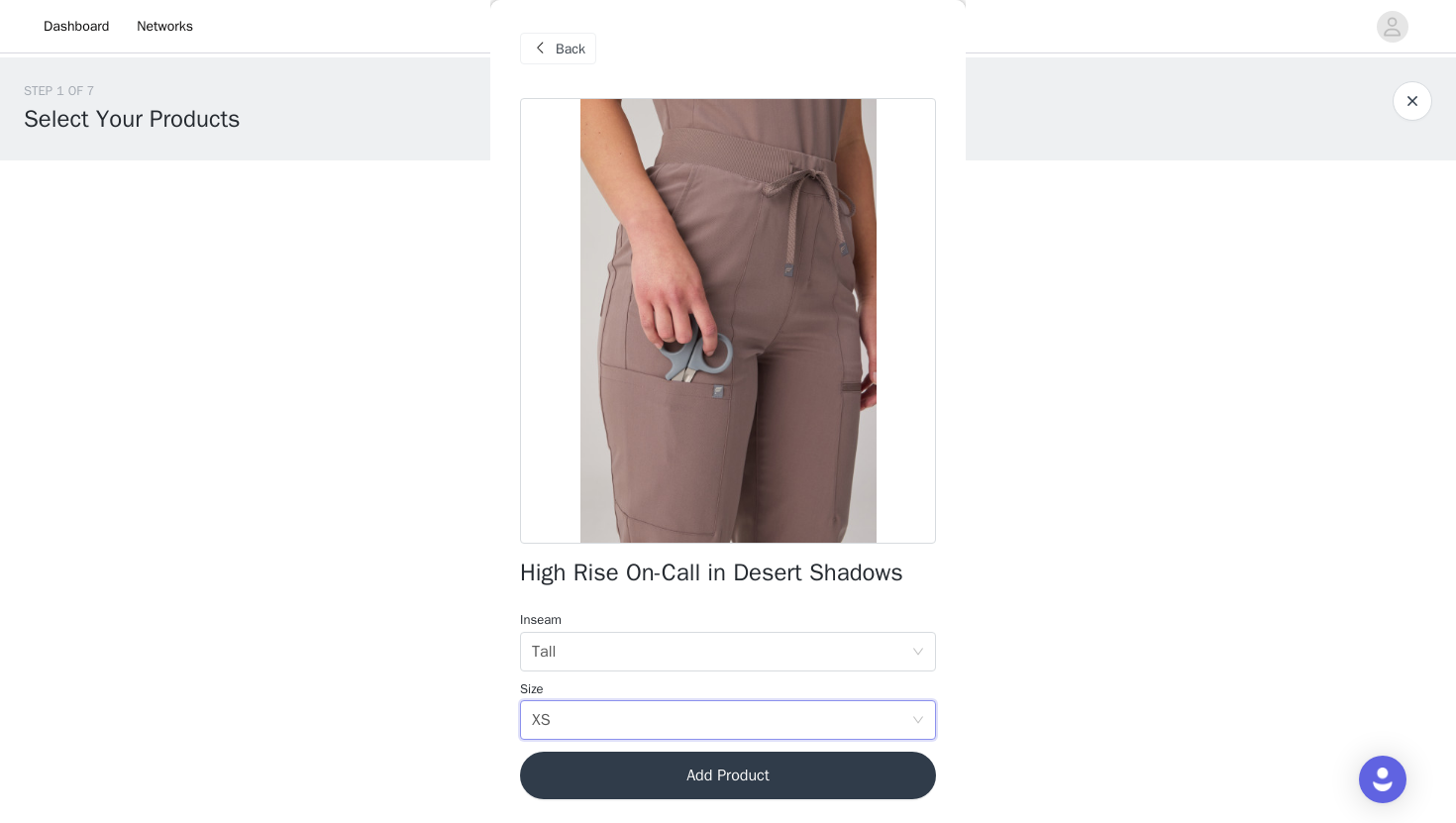 click on "Add Product" at bounding box center (728, 775) 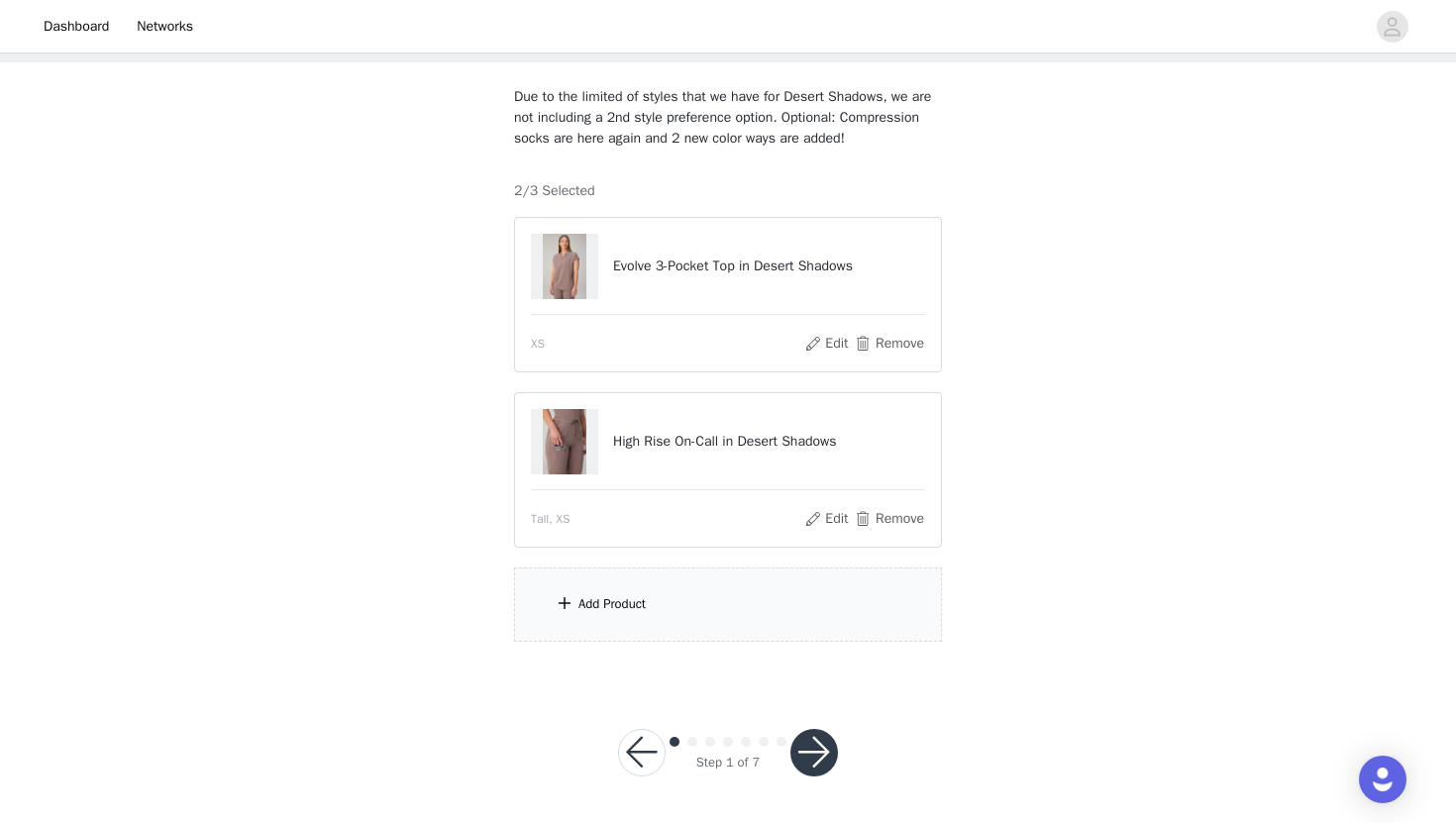 scroll, scrollTop: 101, scrollLeft: 0, axis: vertical 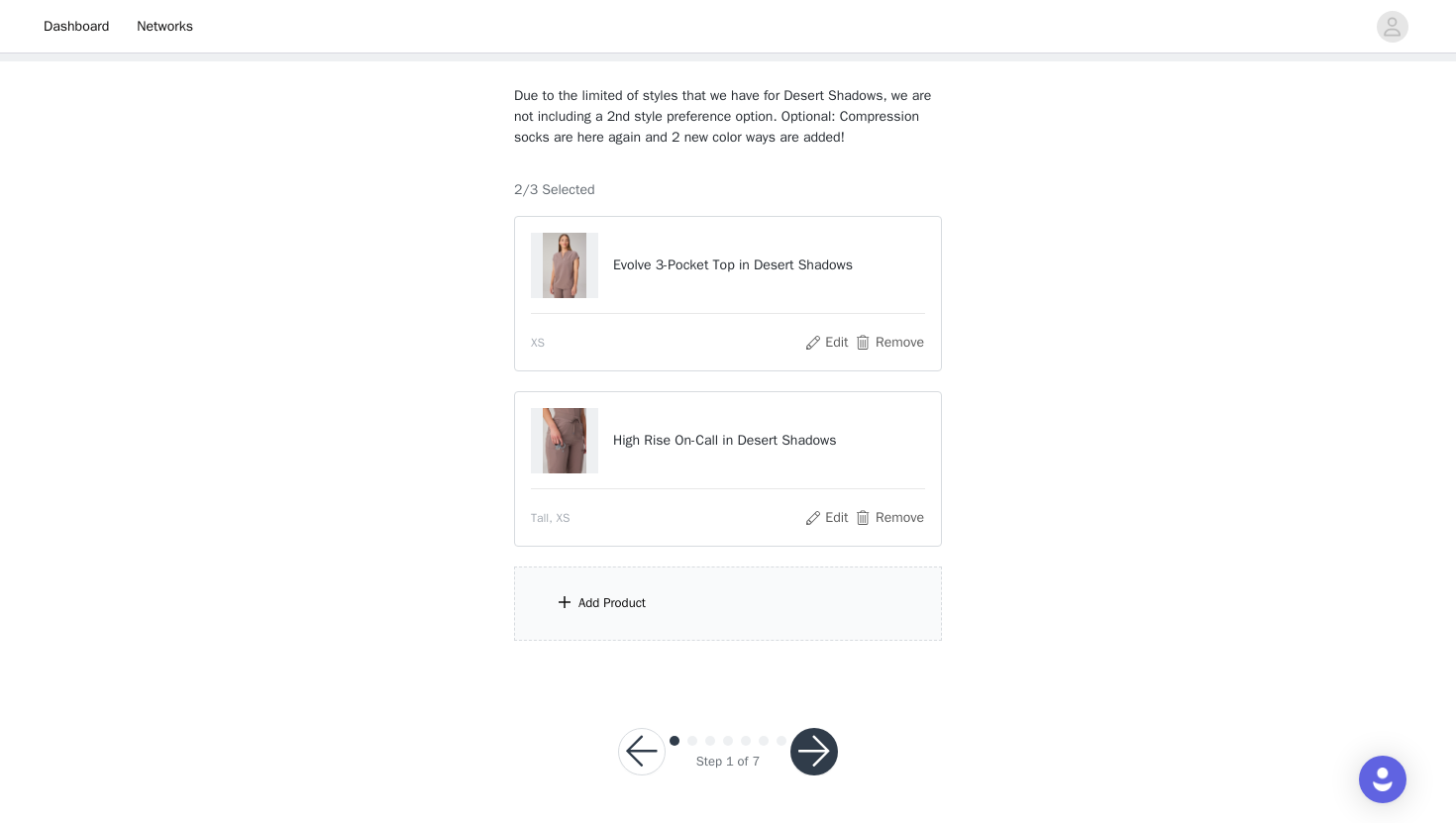 click on "Add Product" at bounding box center [728, 603] 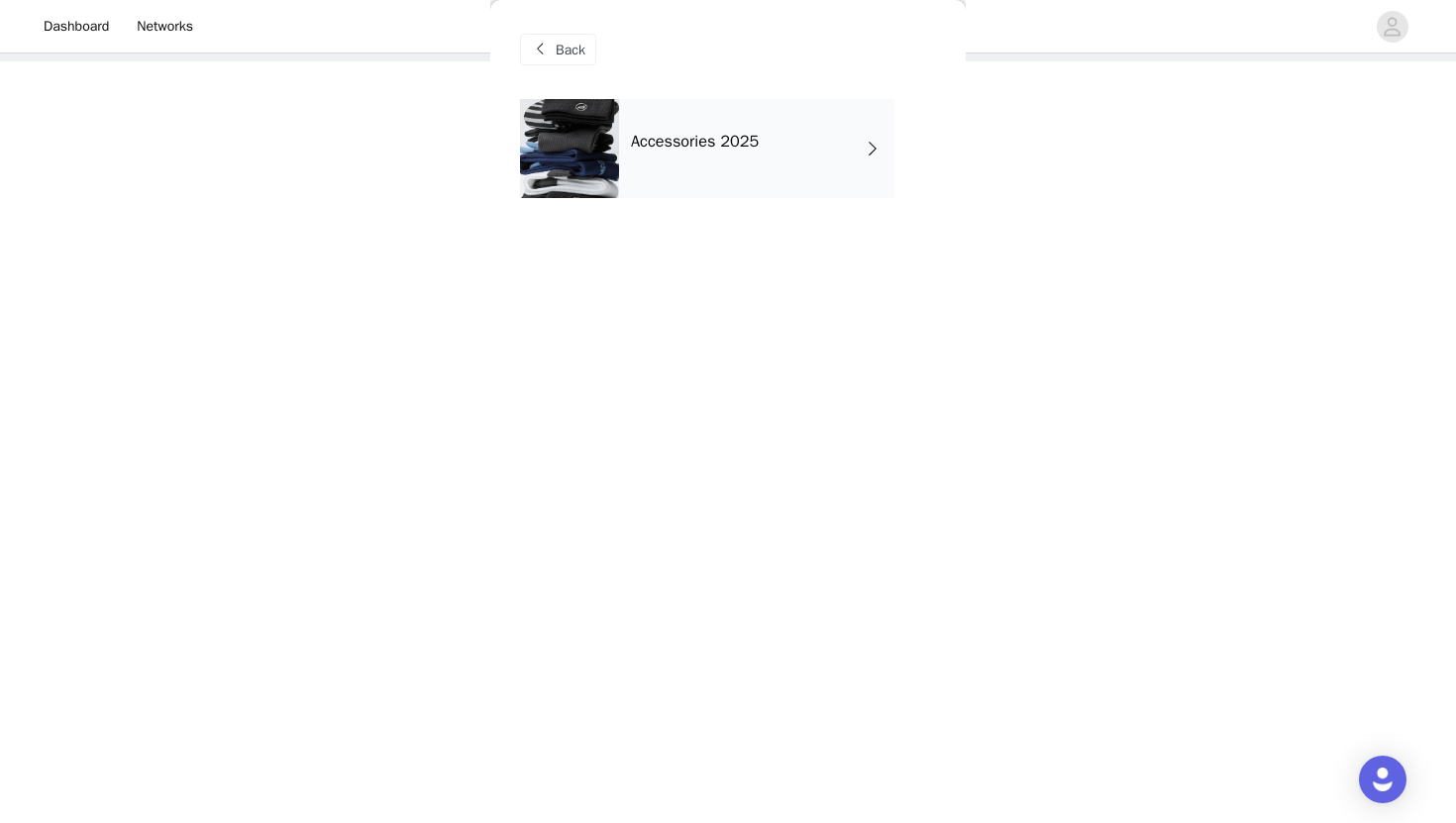 click at bounding box center (873, 149) 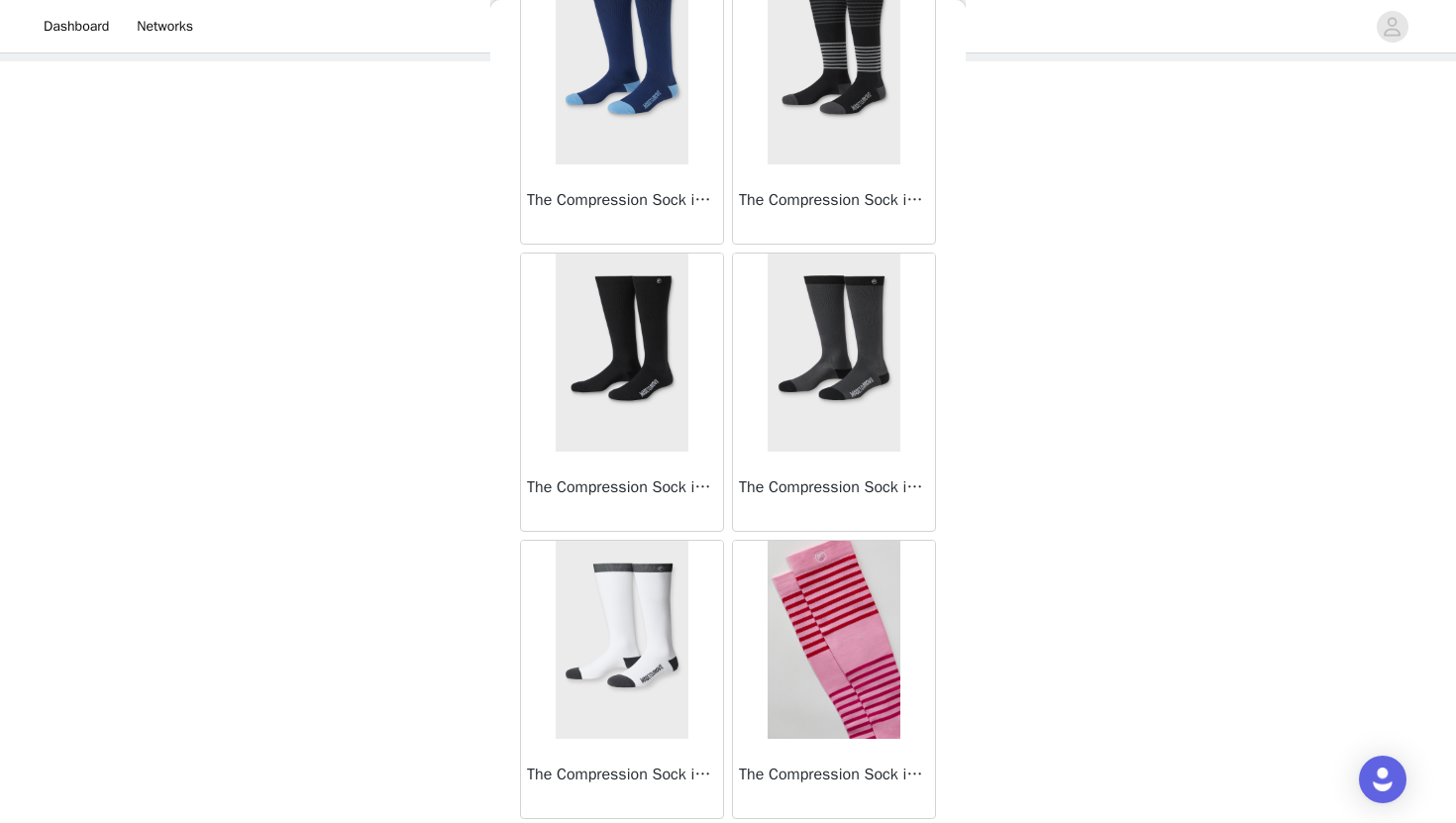 scroll, scrollTop: 421, scrollLeft: 0, axis: vertical 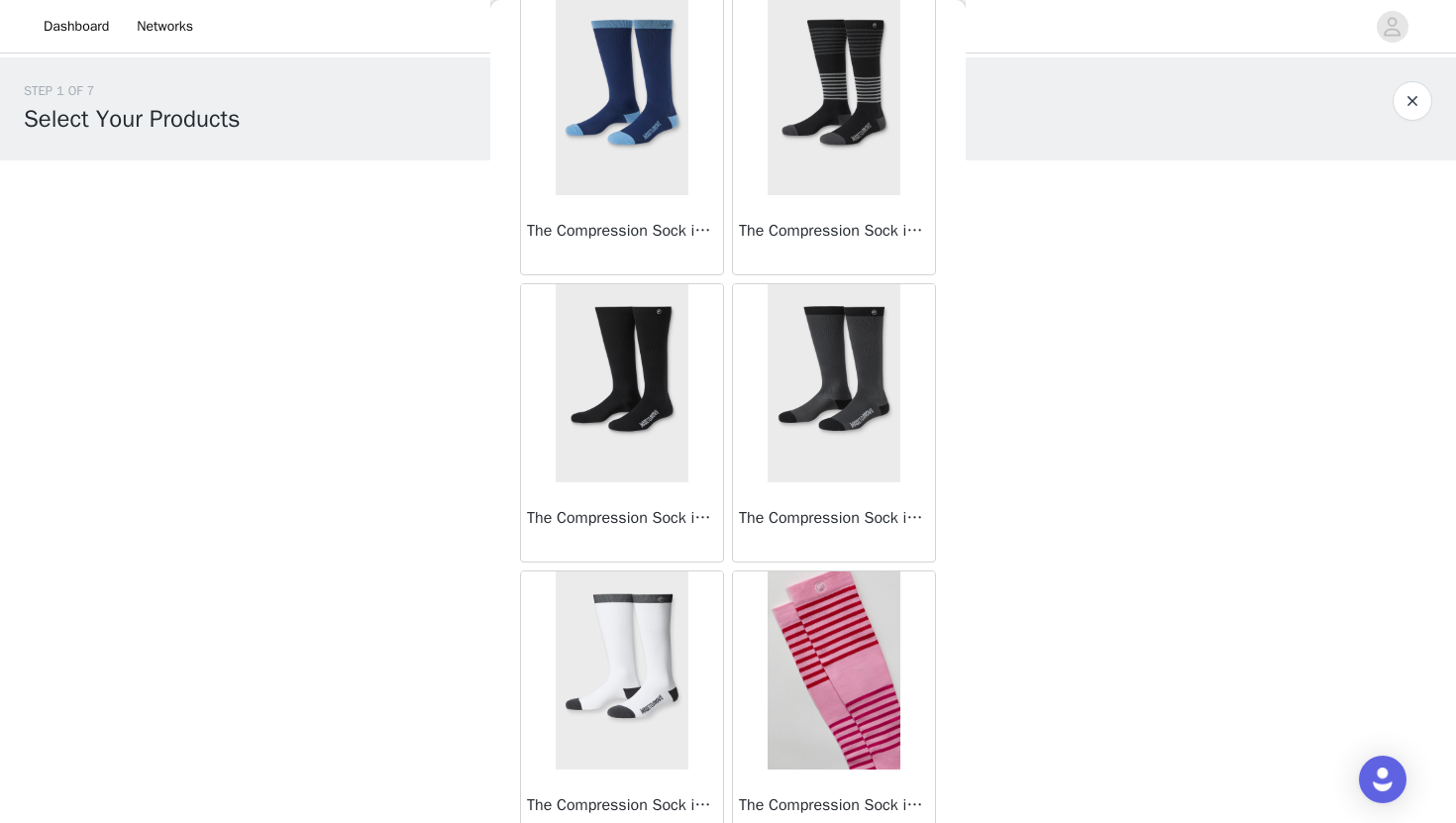 click at bounding box center [1412, 101] 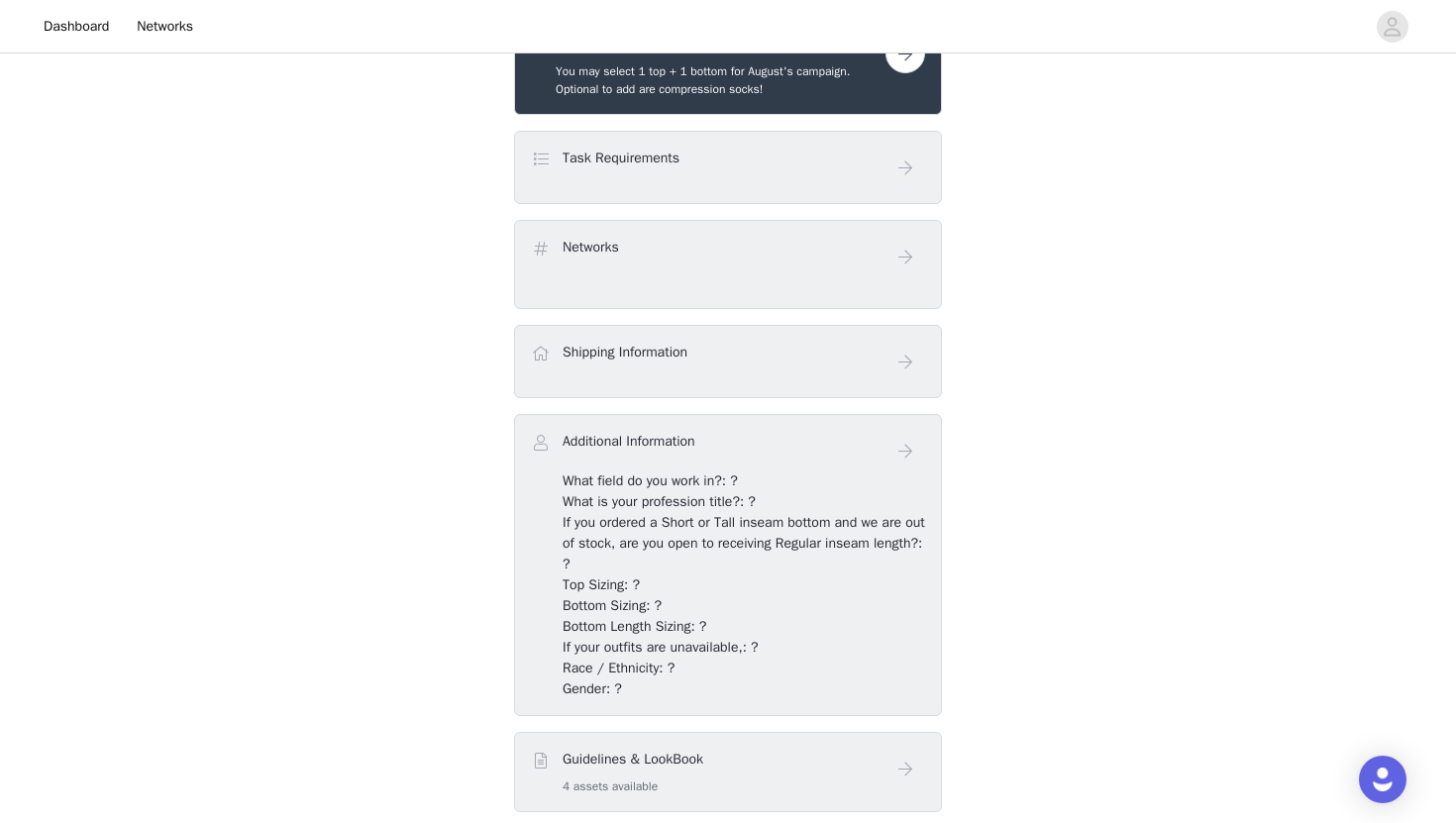 scroll, scrollTop: 226, scrollLeft: 0, axis: vertical 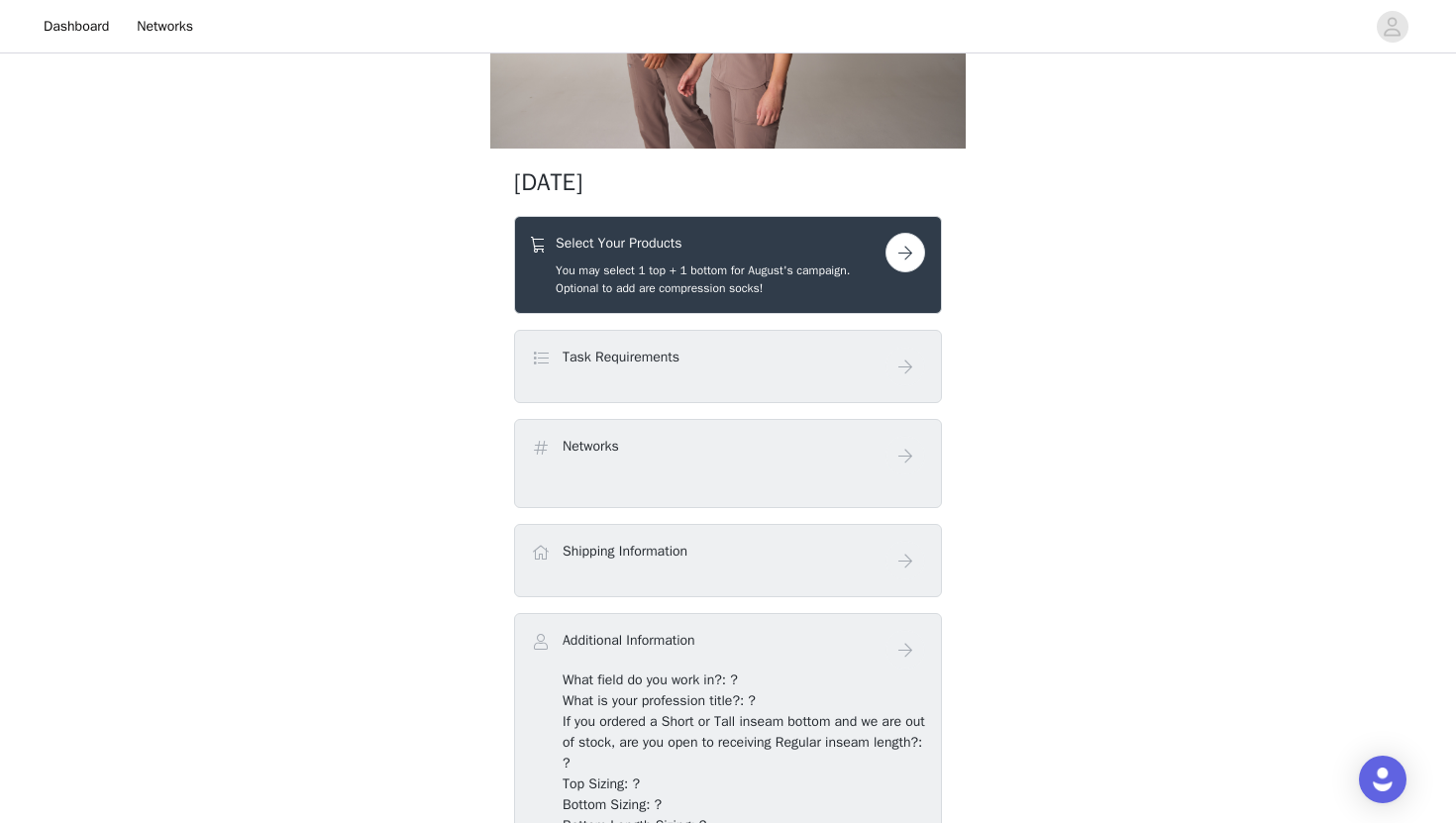 click at bounding box center [905, 253] 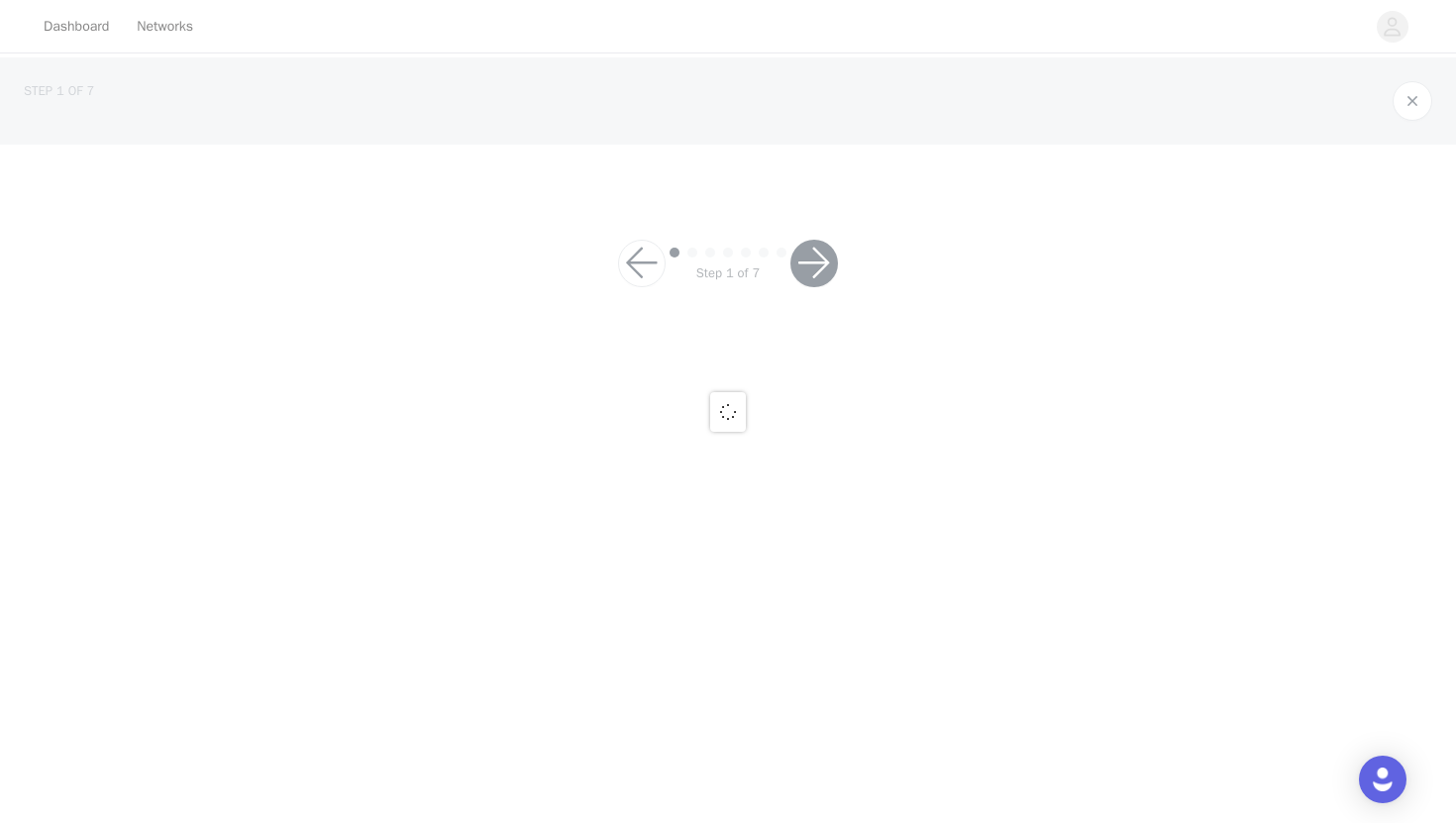 scroll, scrollTop: 0, scrollLeft: 0, axis: both 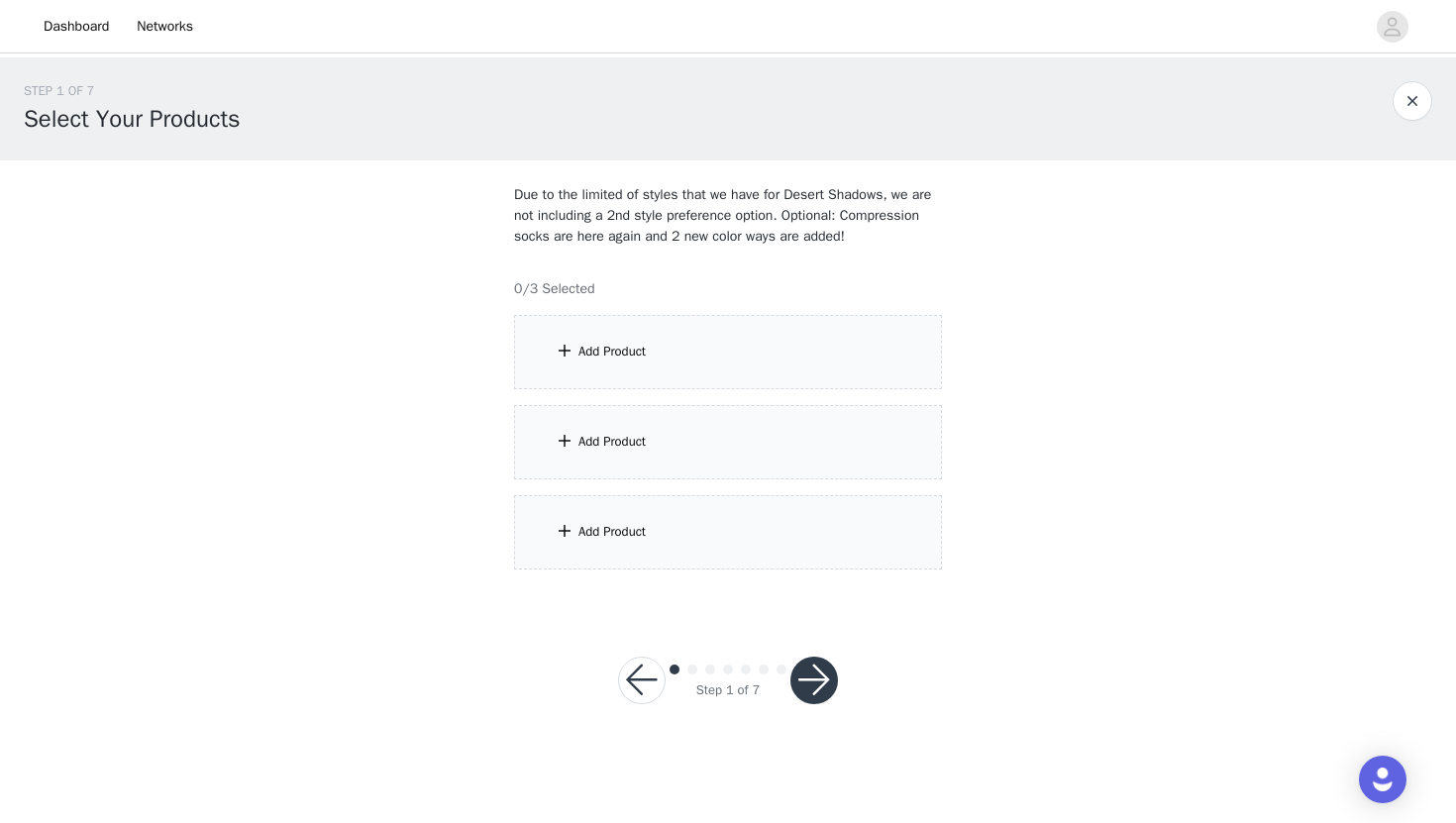 click on "Add Product" at bounding box center [728, 352] 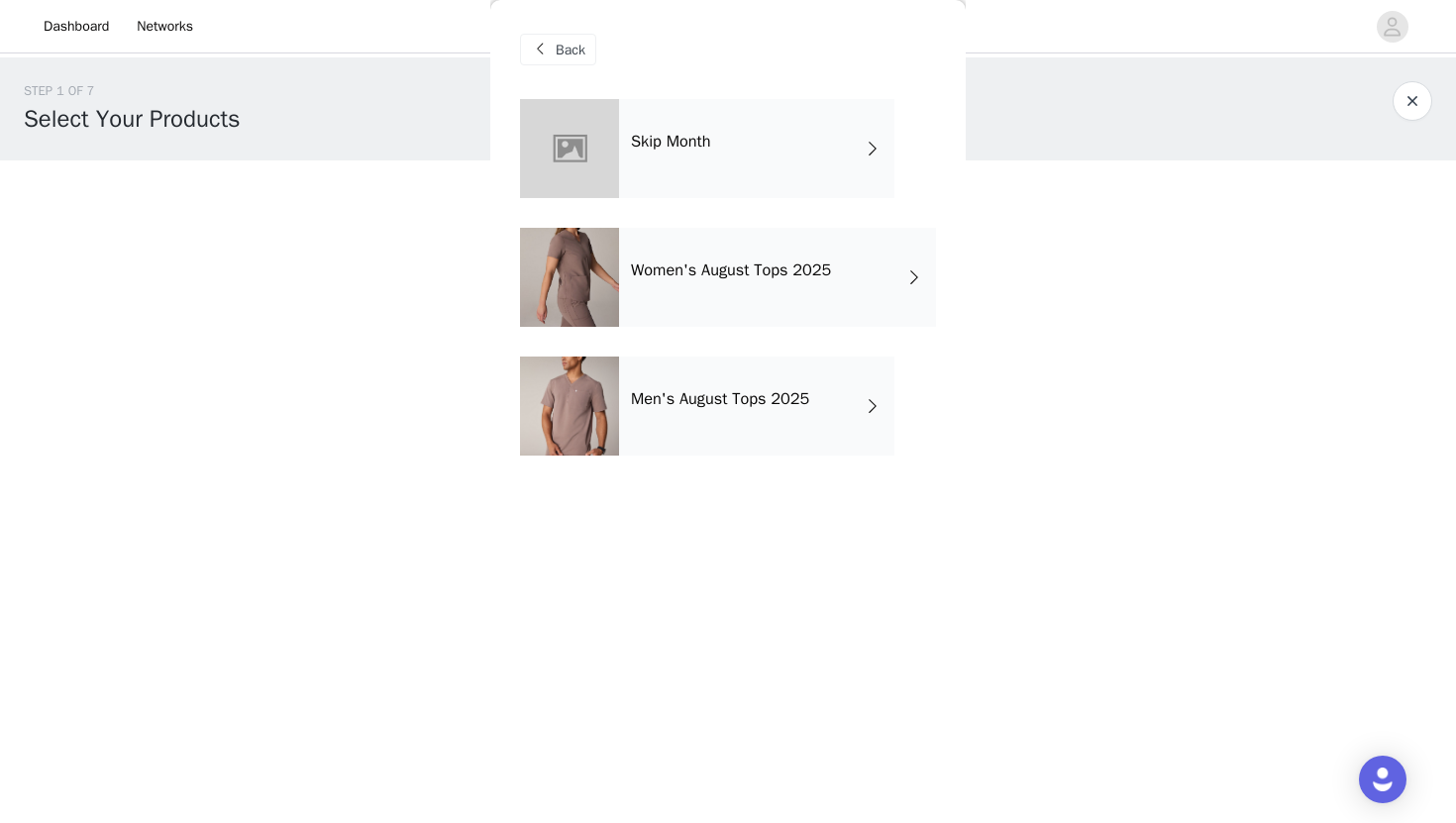 click on "Women's August Tops 2025" at bounding box center [778, 277] 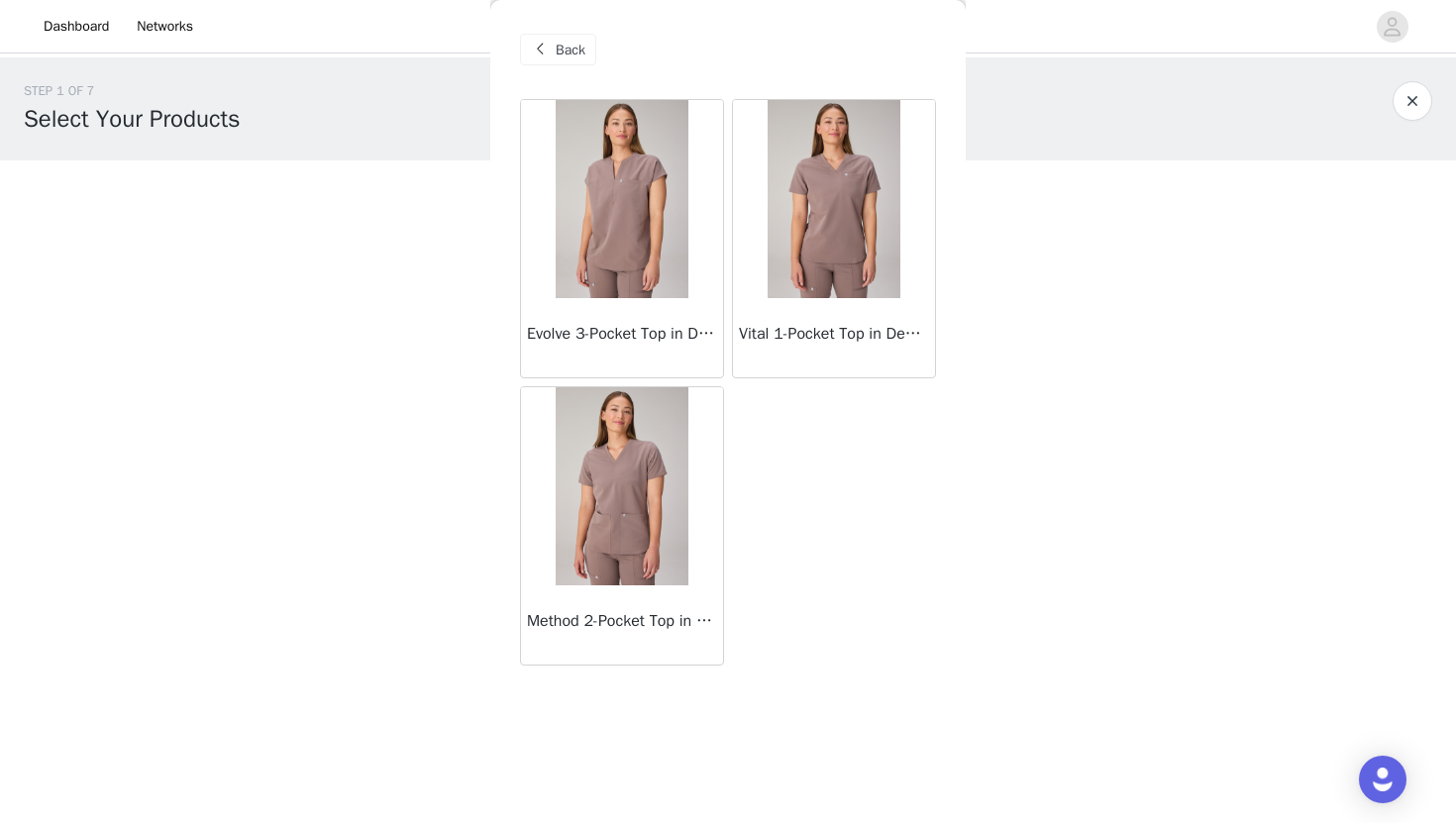 click at bounding box center (621, 199) 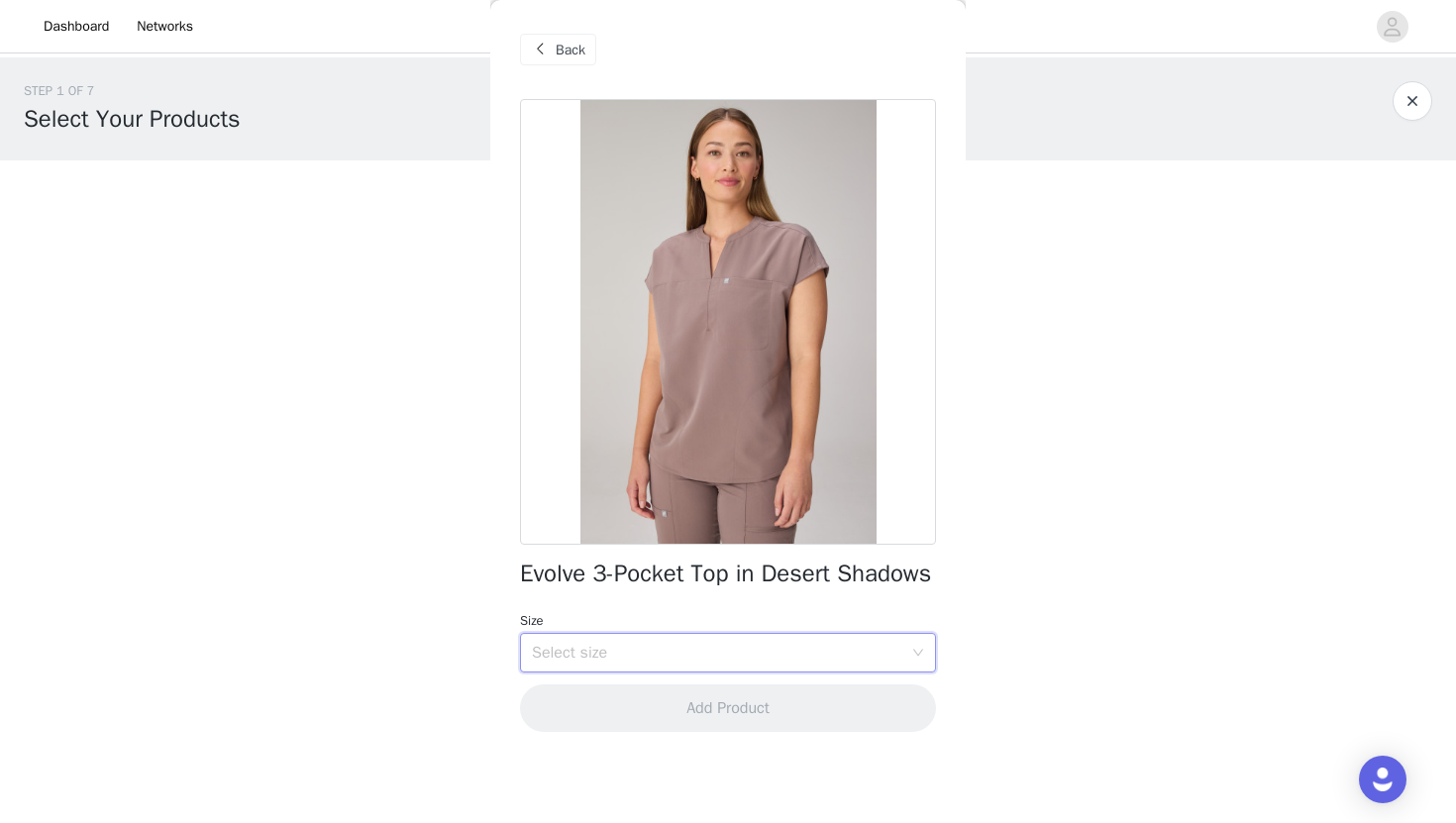 click on "Select size" at bounding box center [721, 653] 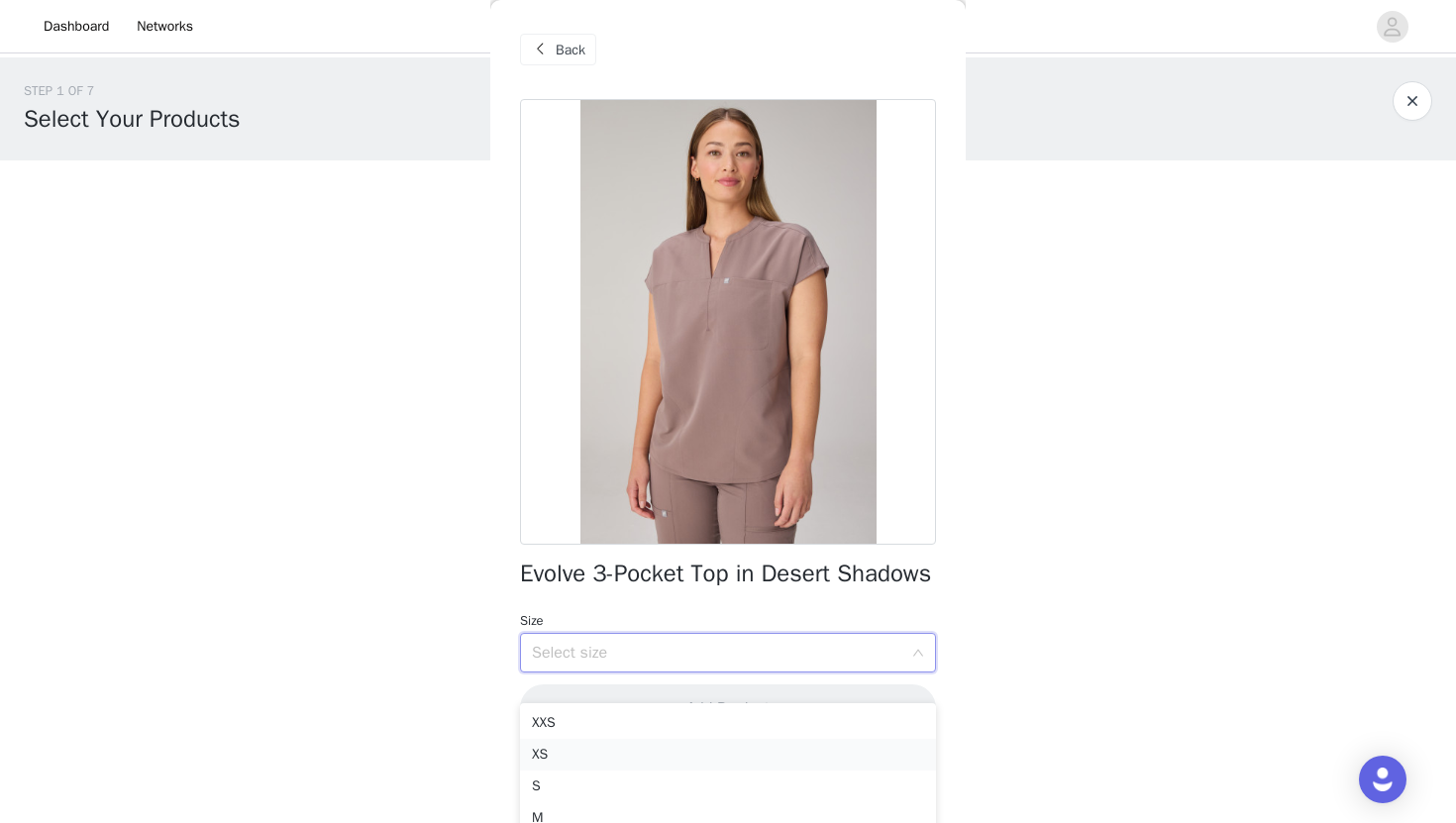 click on "XS" at bounding box center [728, 755] 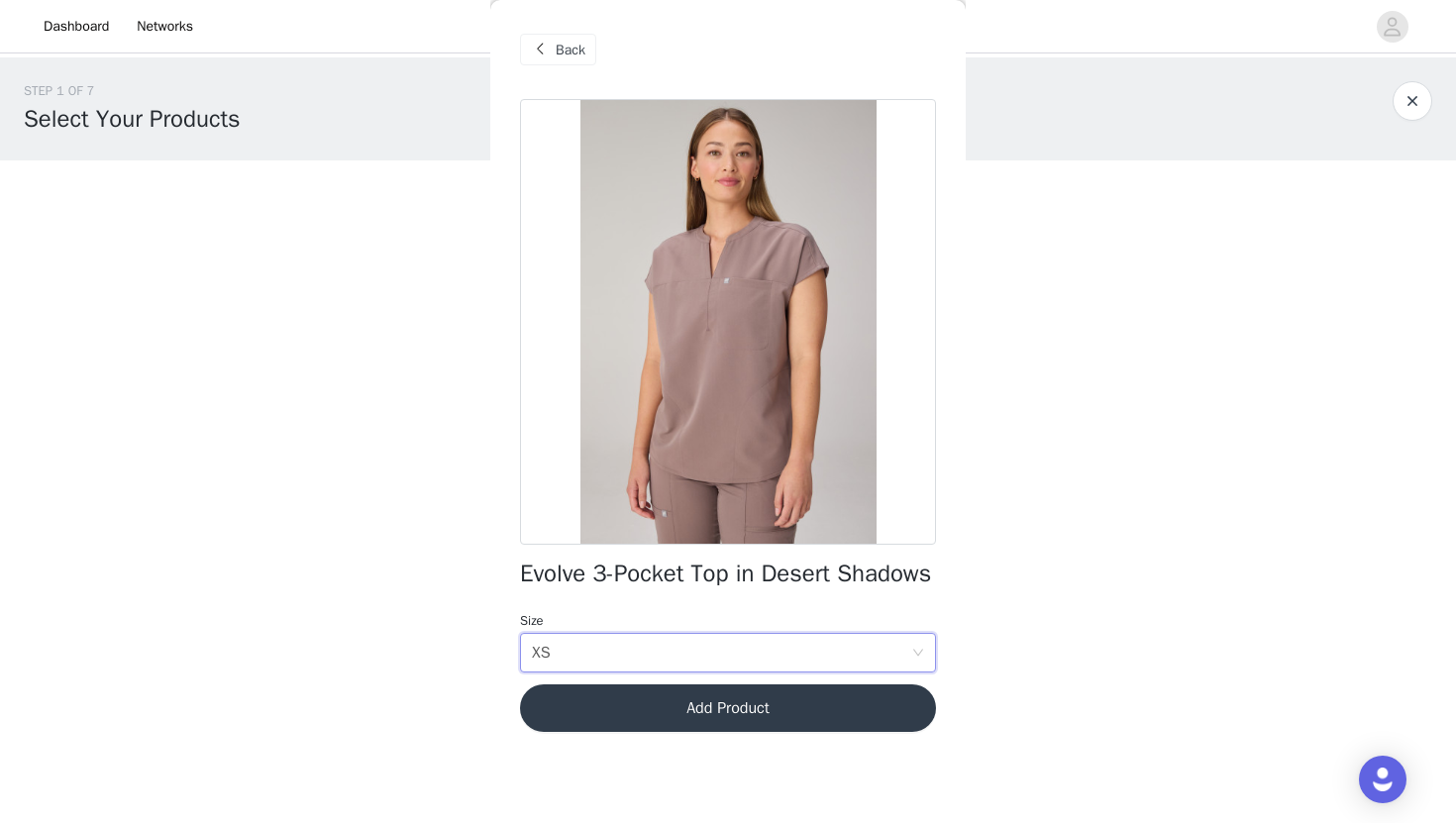 click on "Add Product" at bounding box center (728, 708) 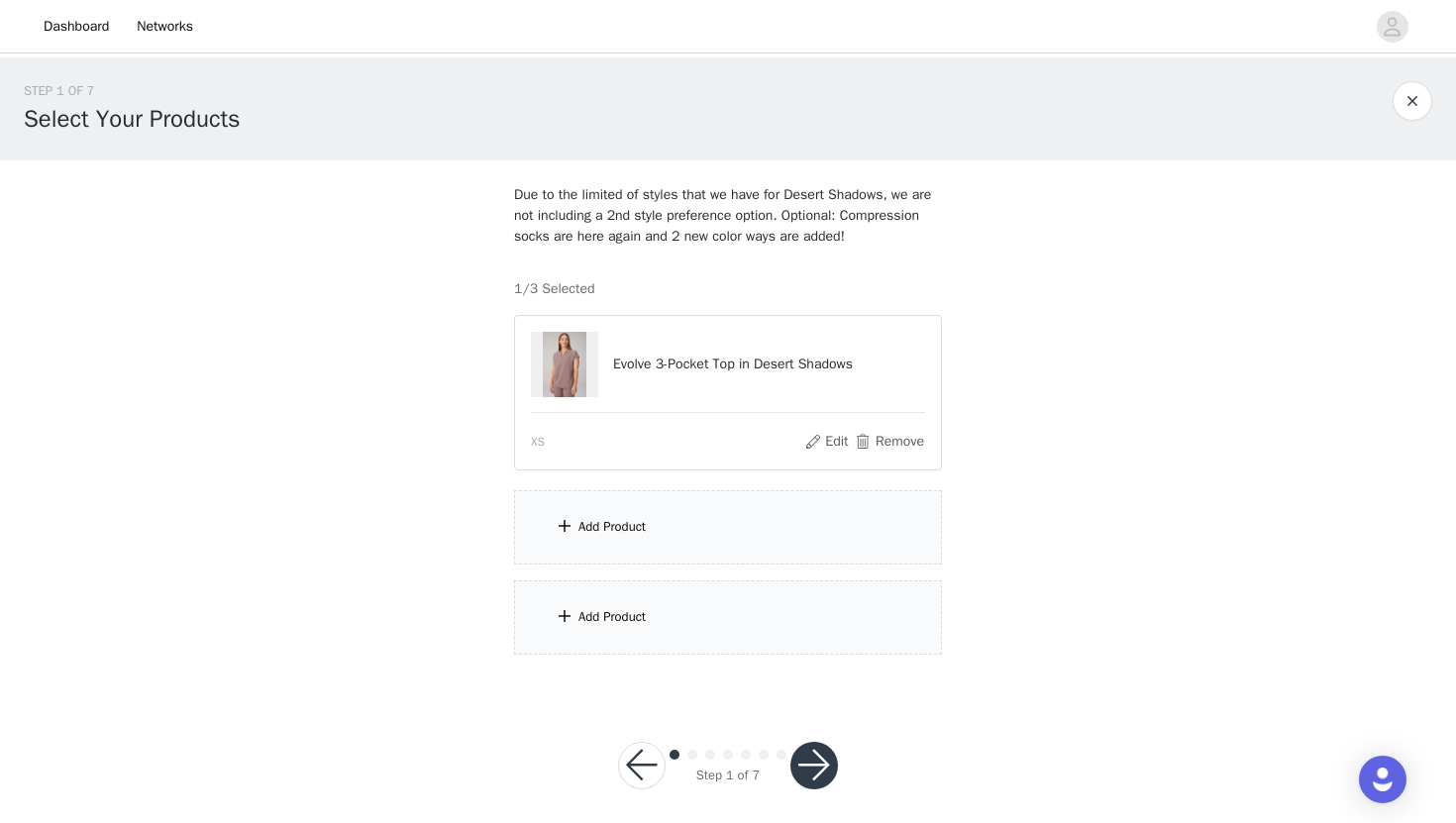 click on "Add Product" at bounding box center (728, 527) 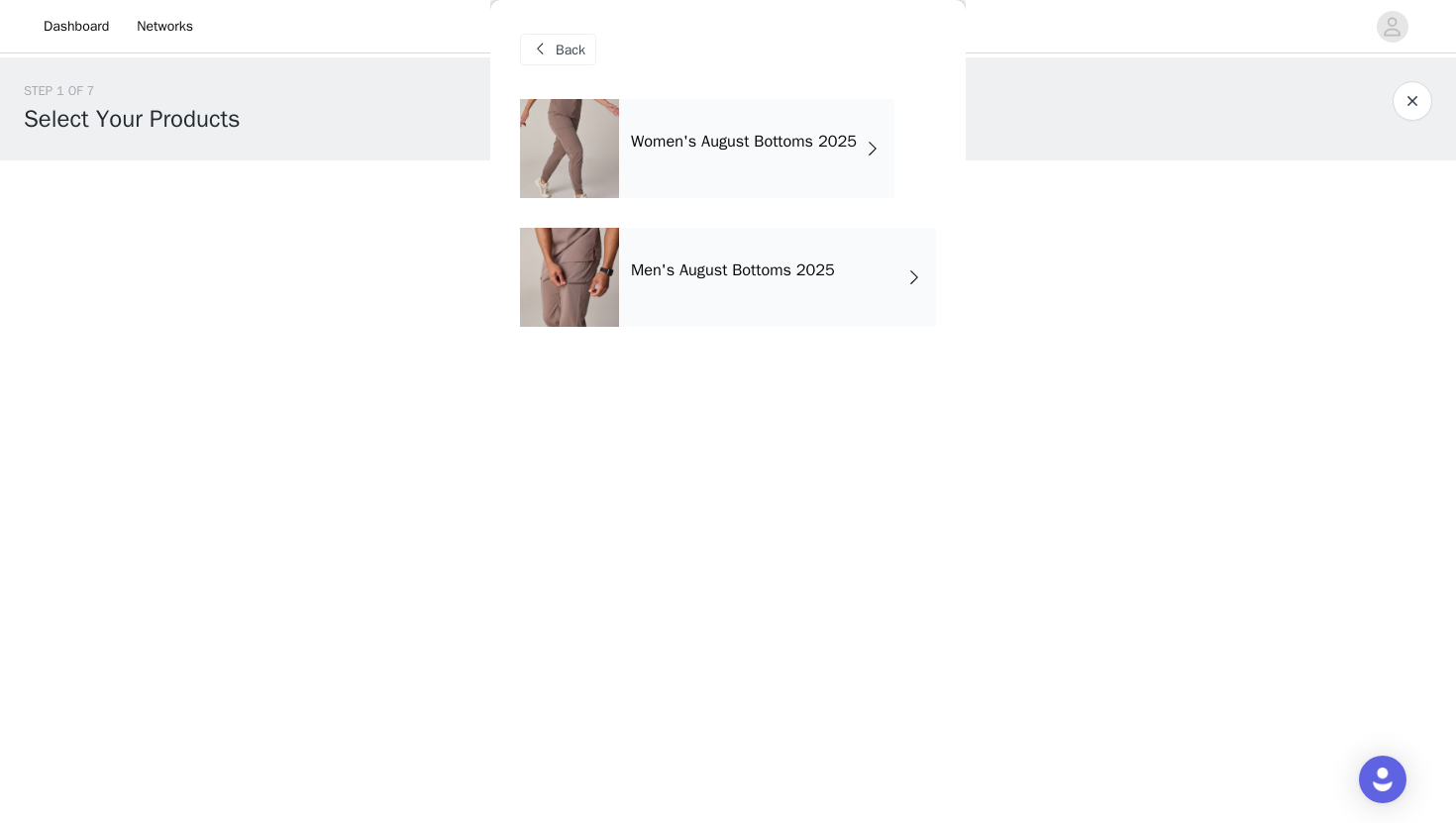 click on "Women's August Bottoms 2025" at bounding box center [757, 149] 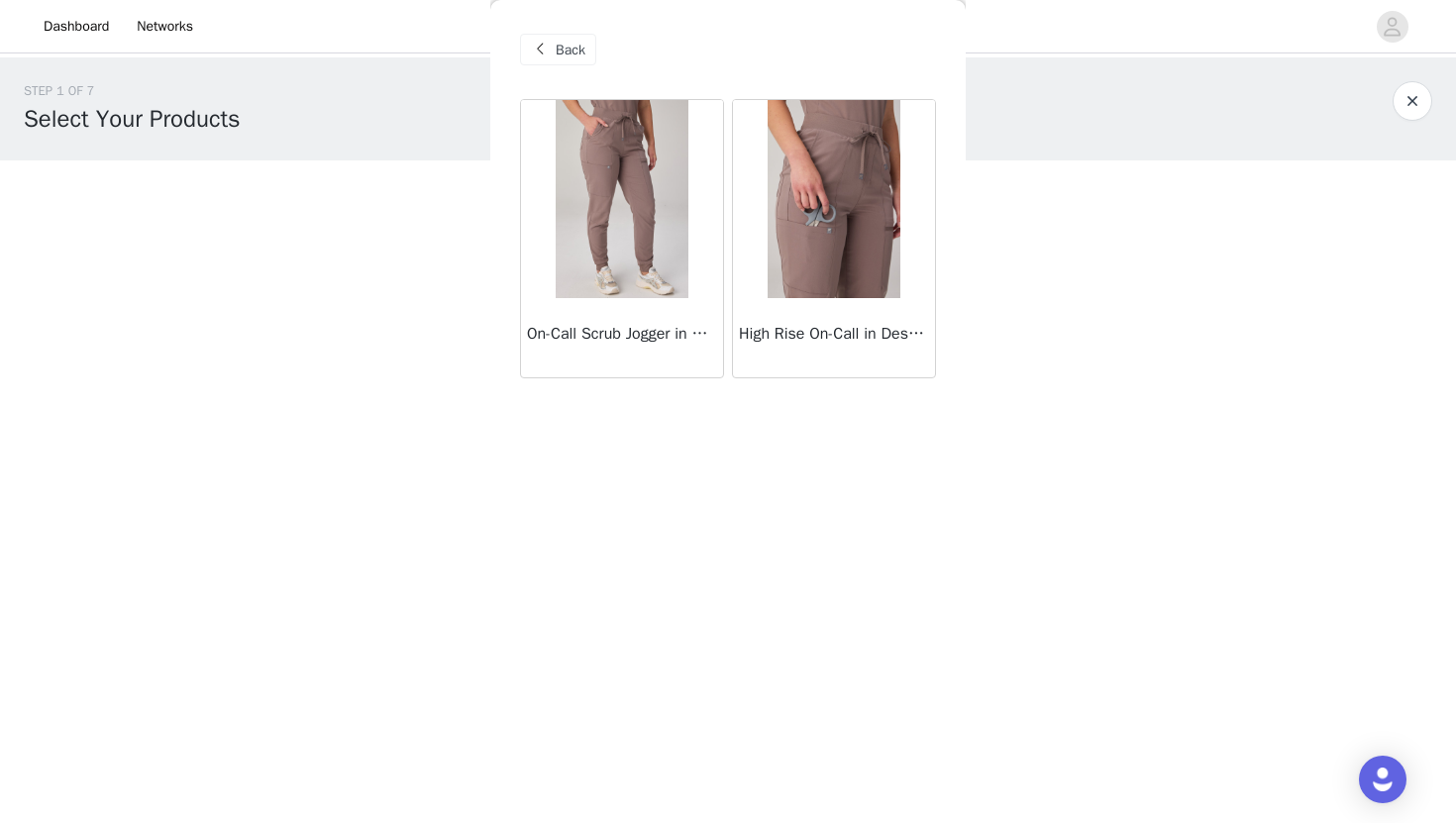 click at bounding box center (833, 199) 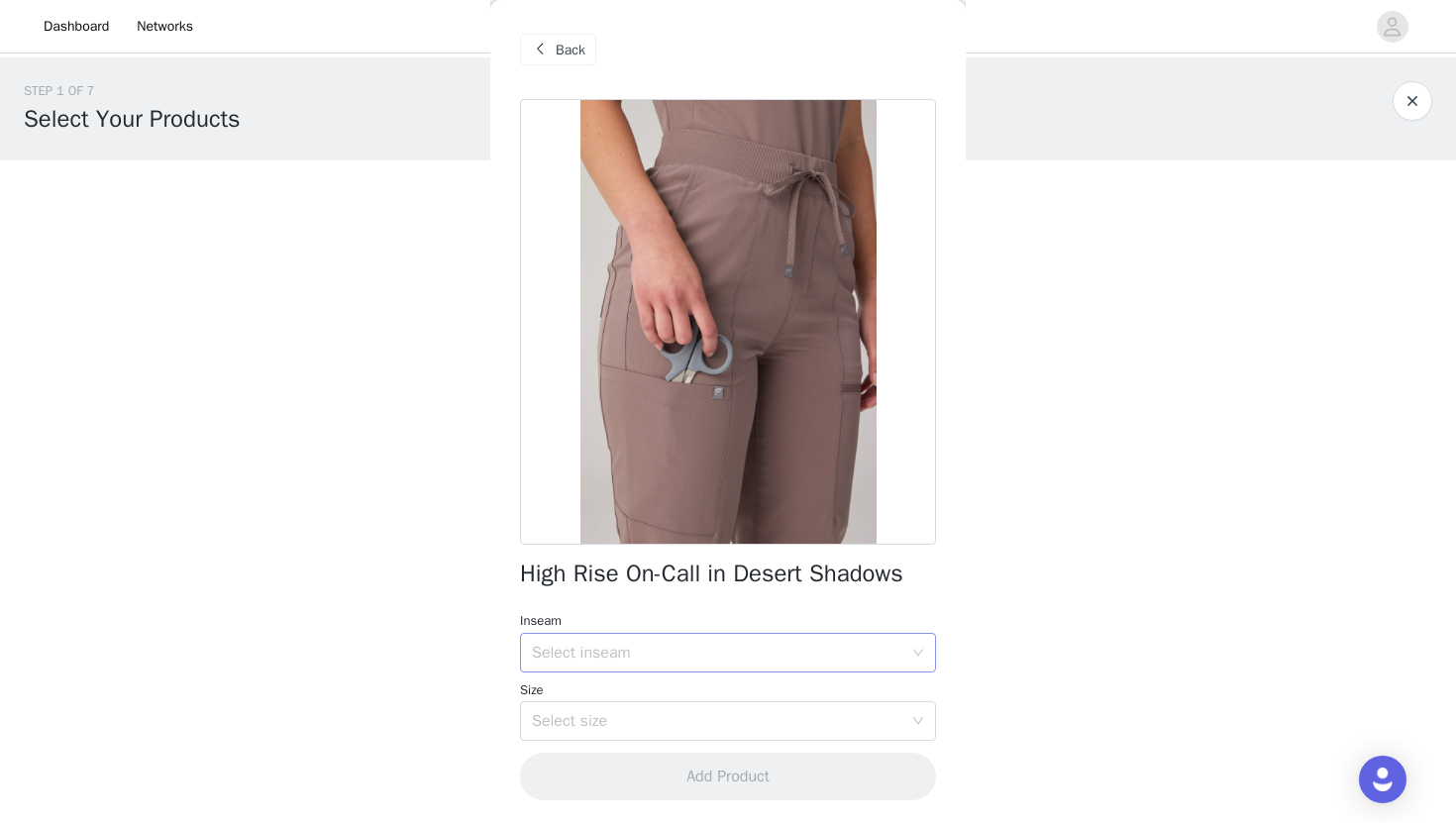 click on "Select inseam" at bounding box center (717, 653) 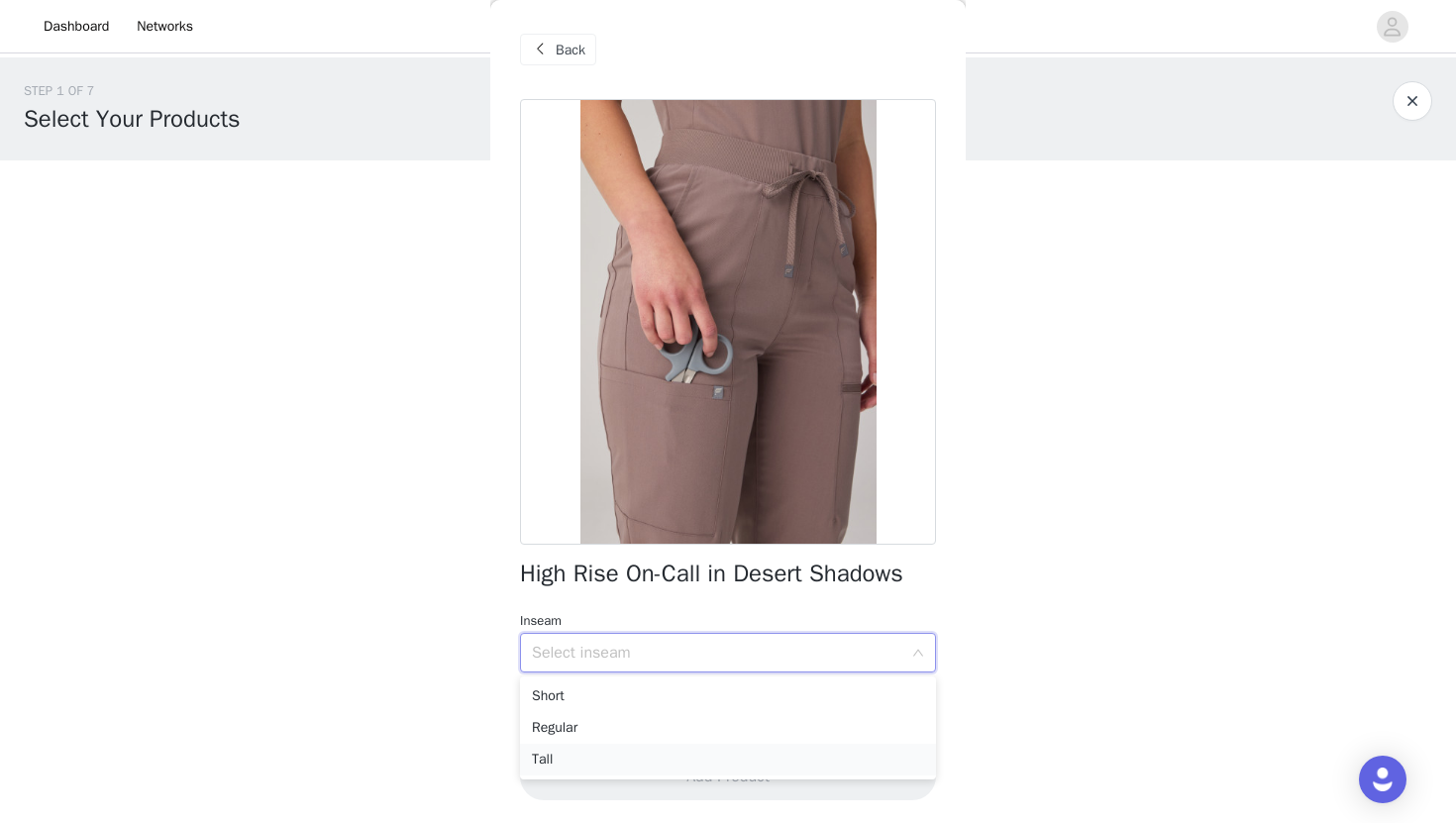 click on "Tall" at bounding box center [728, 760] 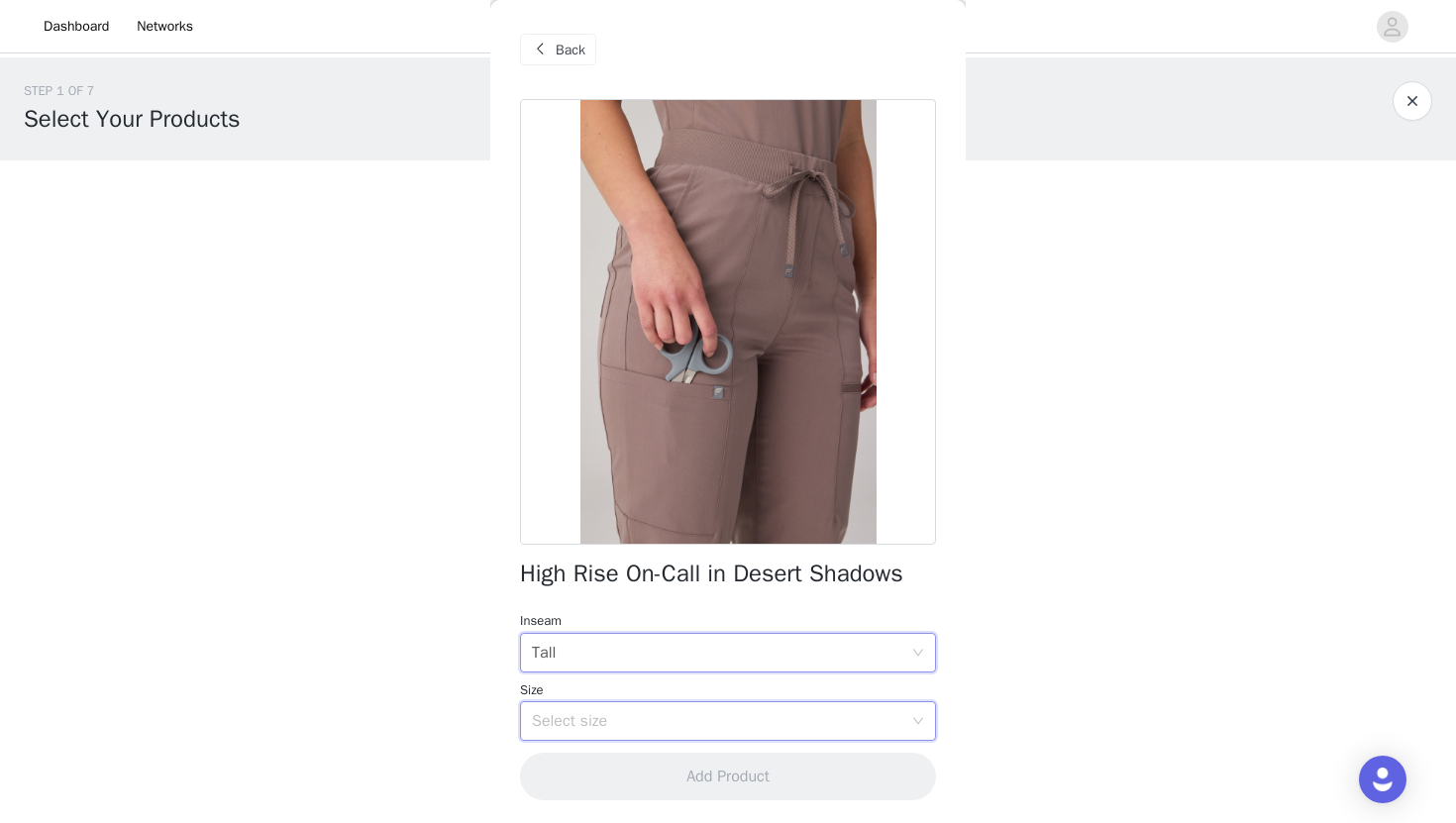 click on "Select size" at bounding box center [721, 721] 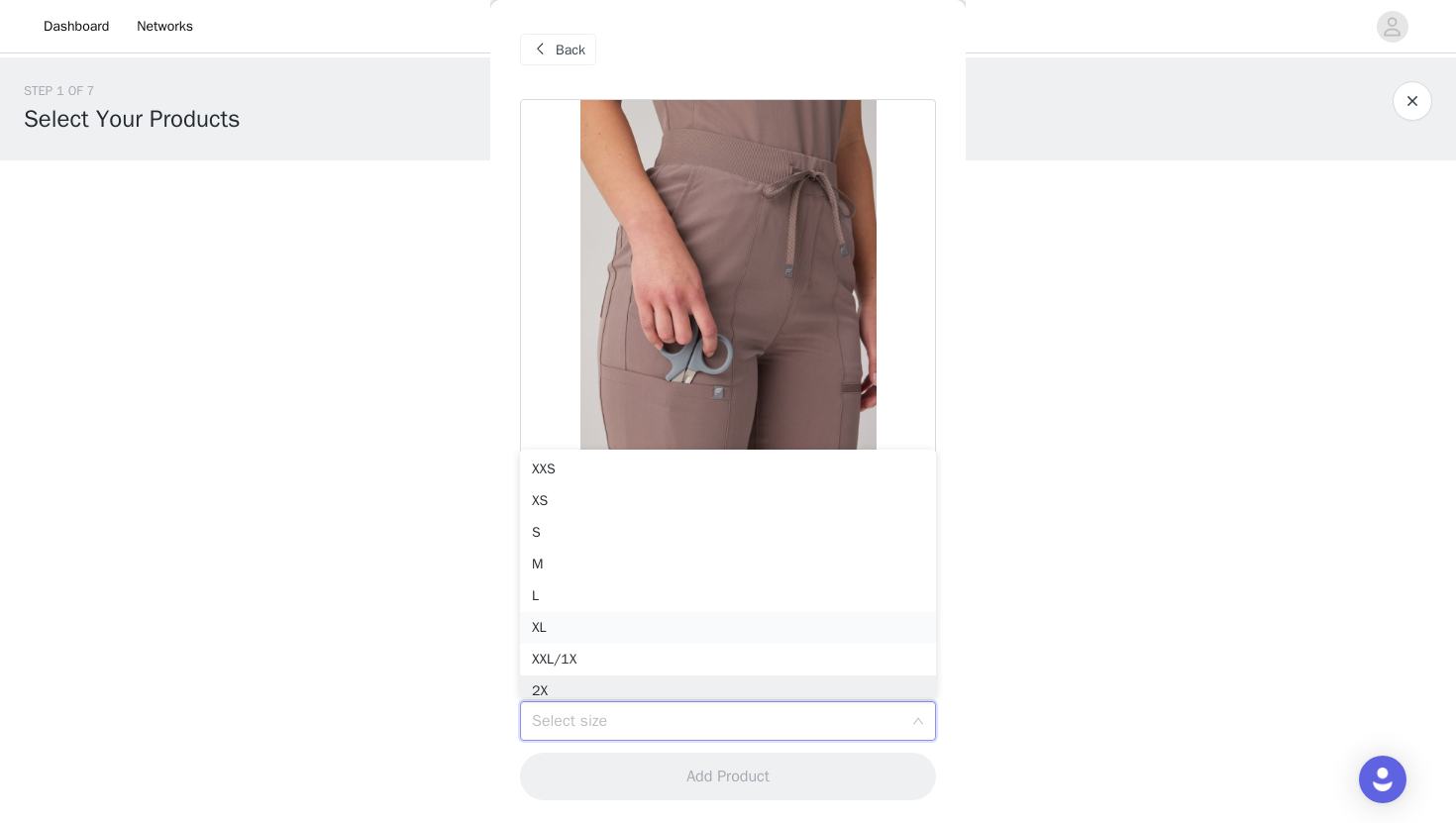 scroll, scrollTop: 10, scrollLeft: 0, axis: vertical 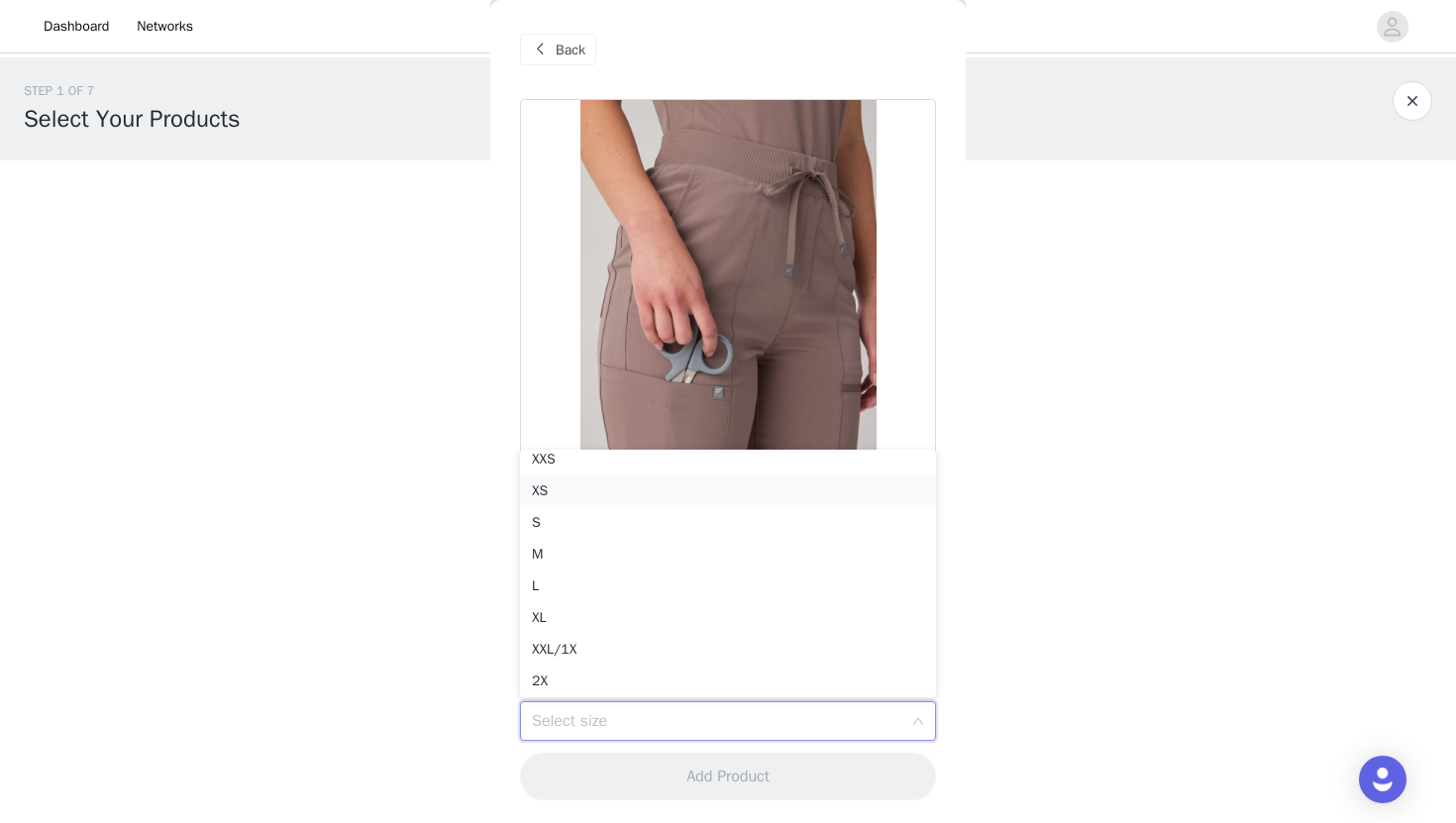 click on "XS" at bounding box center (728, 491) 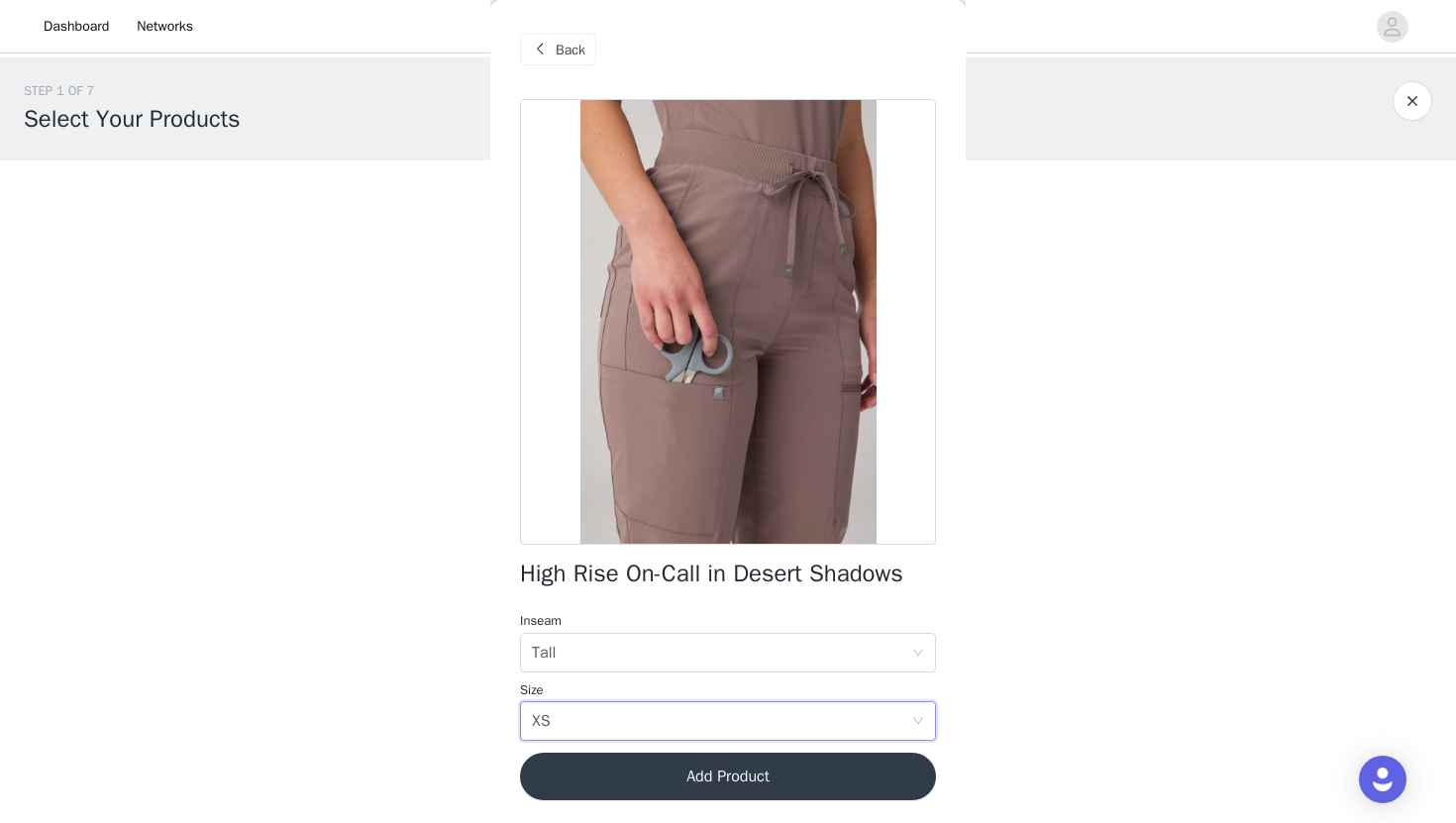 click on "Add Product" at bounding box center (728, 776) 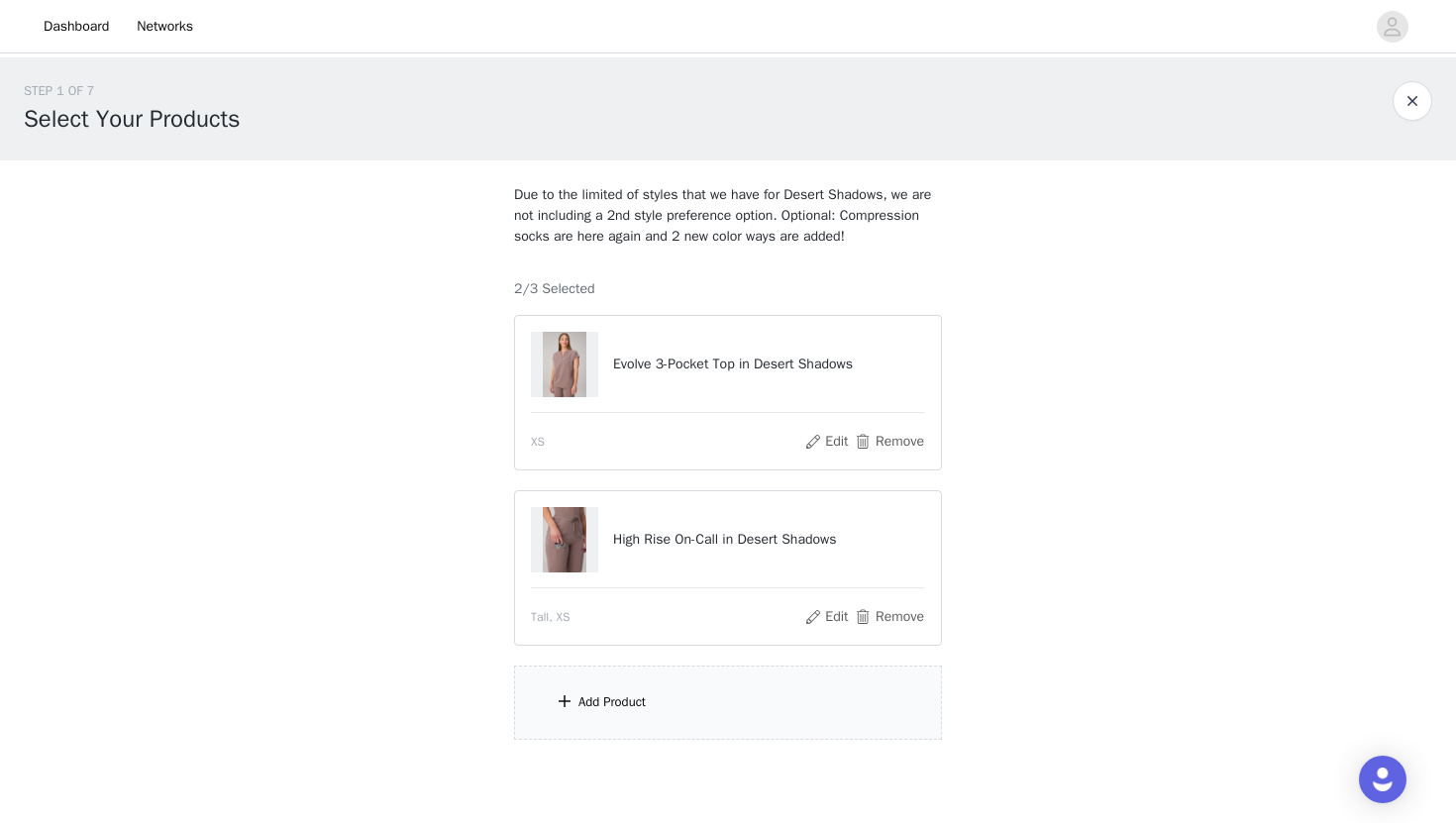 scroll, scrollTop: 119, scrollLeft: 0, axis: vertical 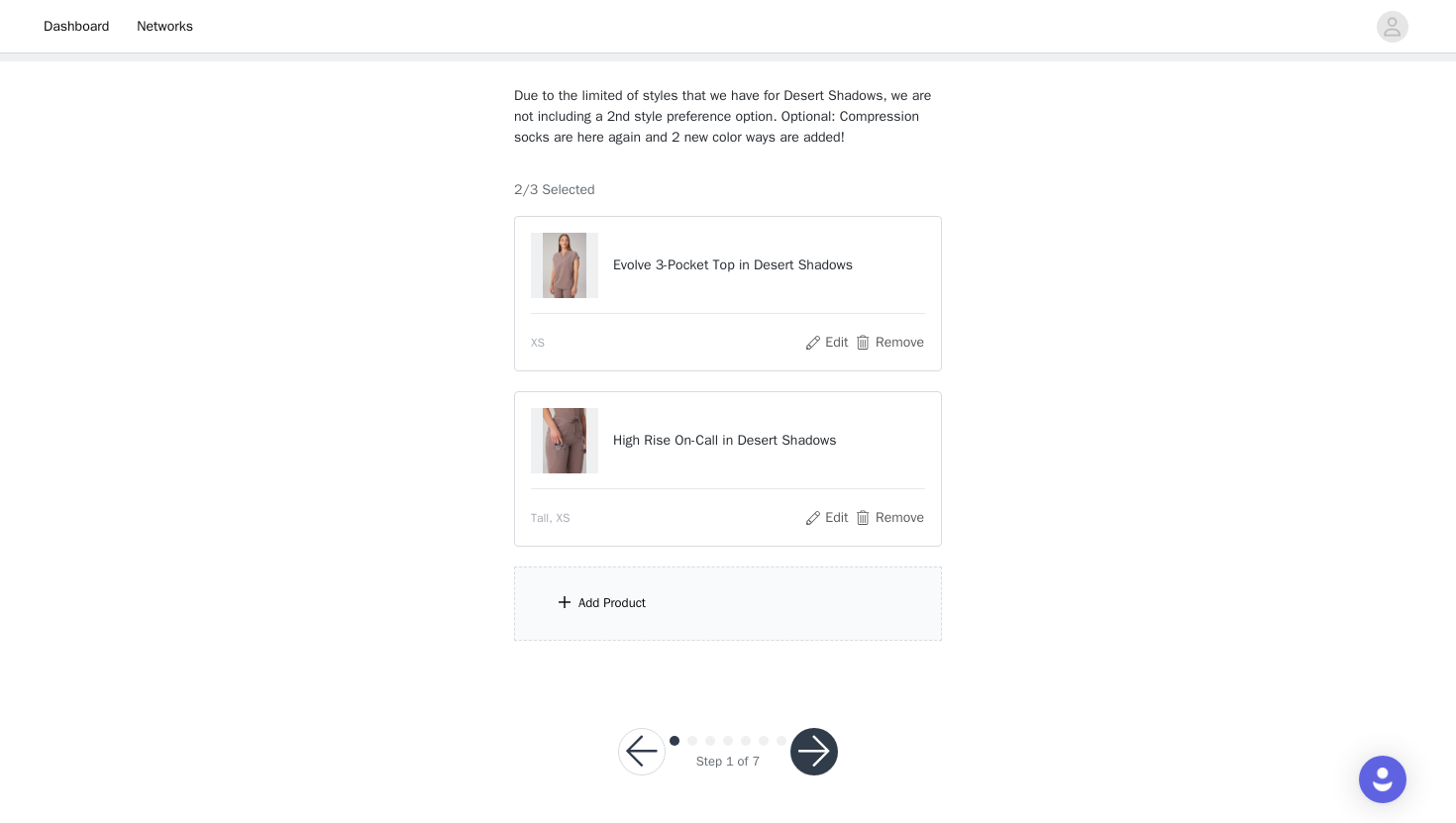 click at bounding box center [814, 752] 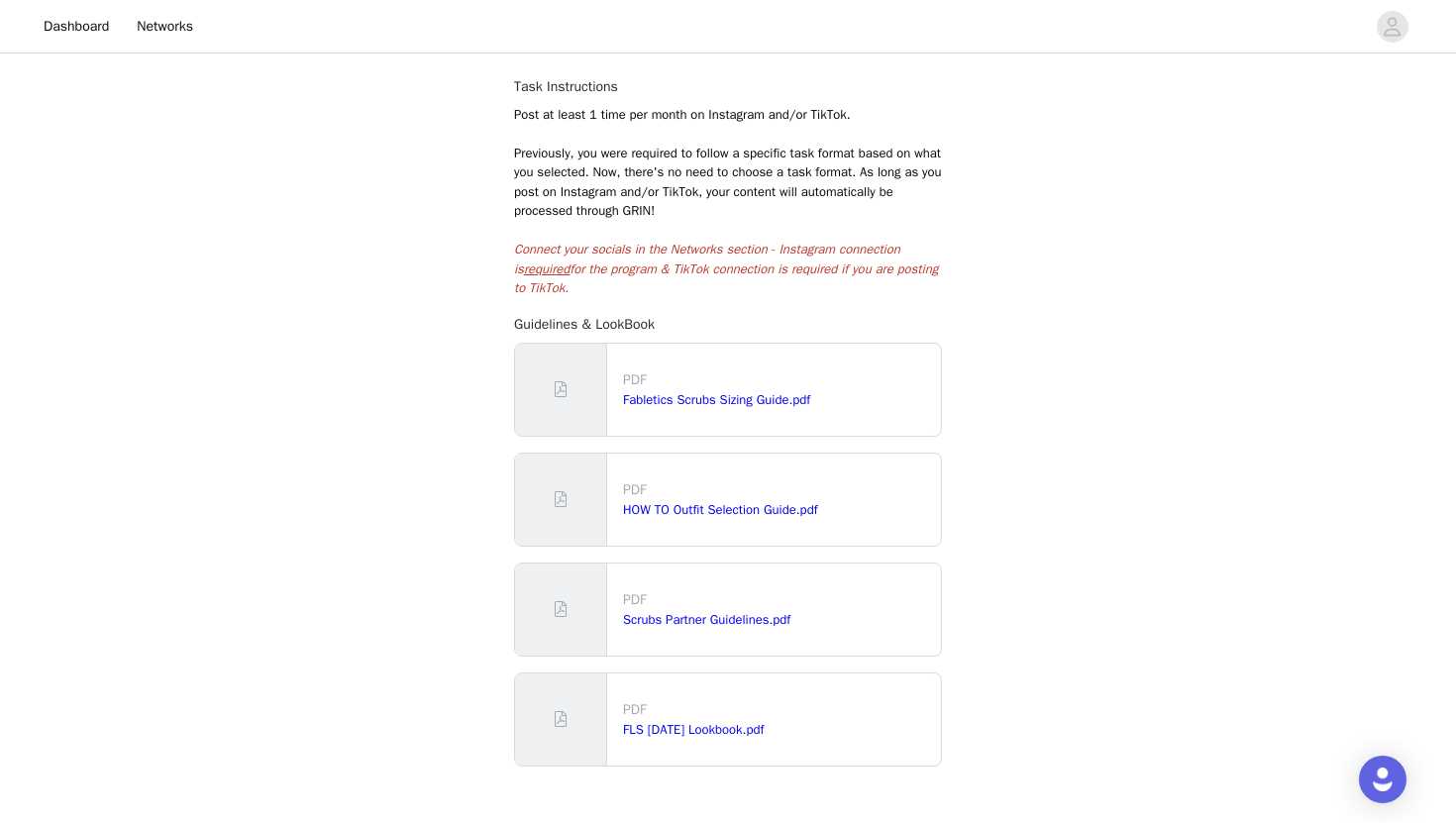 scroll, scrollTop: 381, scrollLeft: 0, axis: vertical 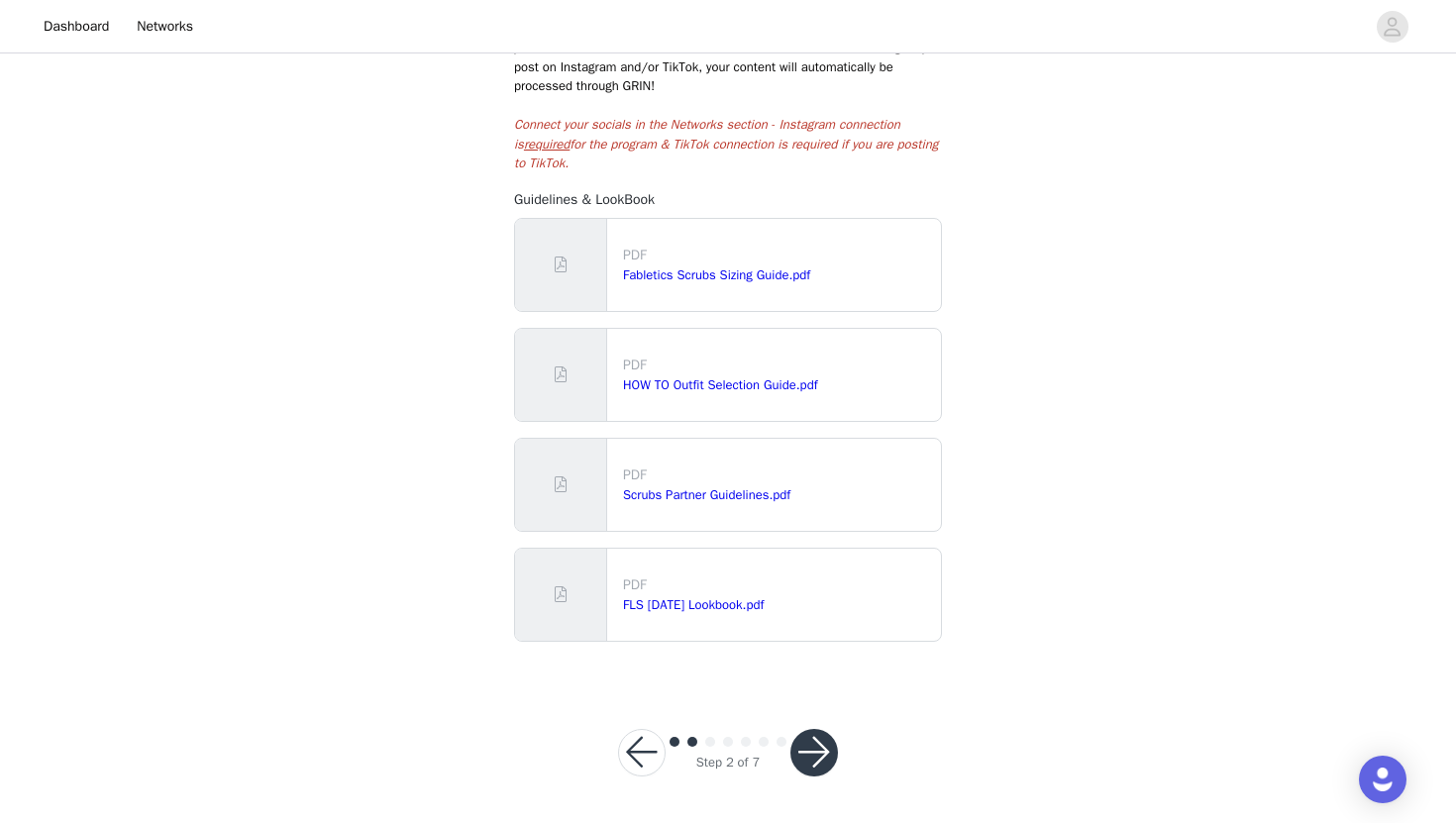 click at bounding box center [814, 753] 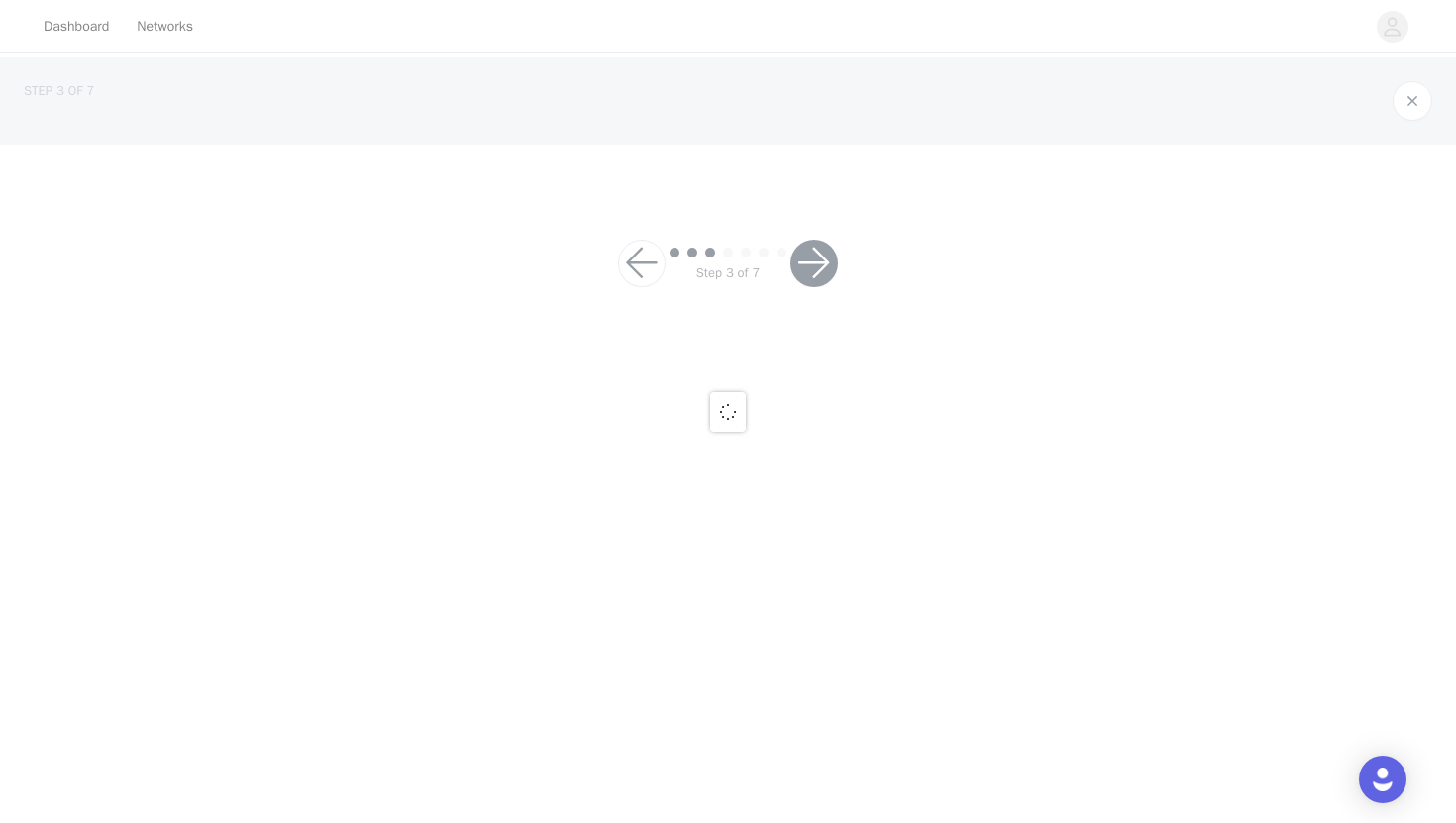 scroll, scrollTop: 0, scrollLeft: 0, axis: both 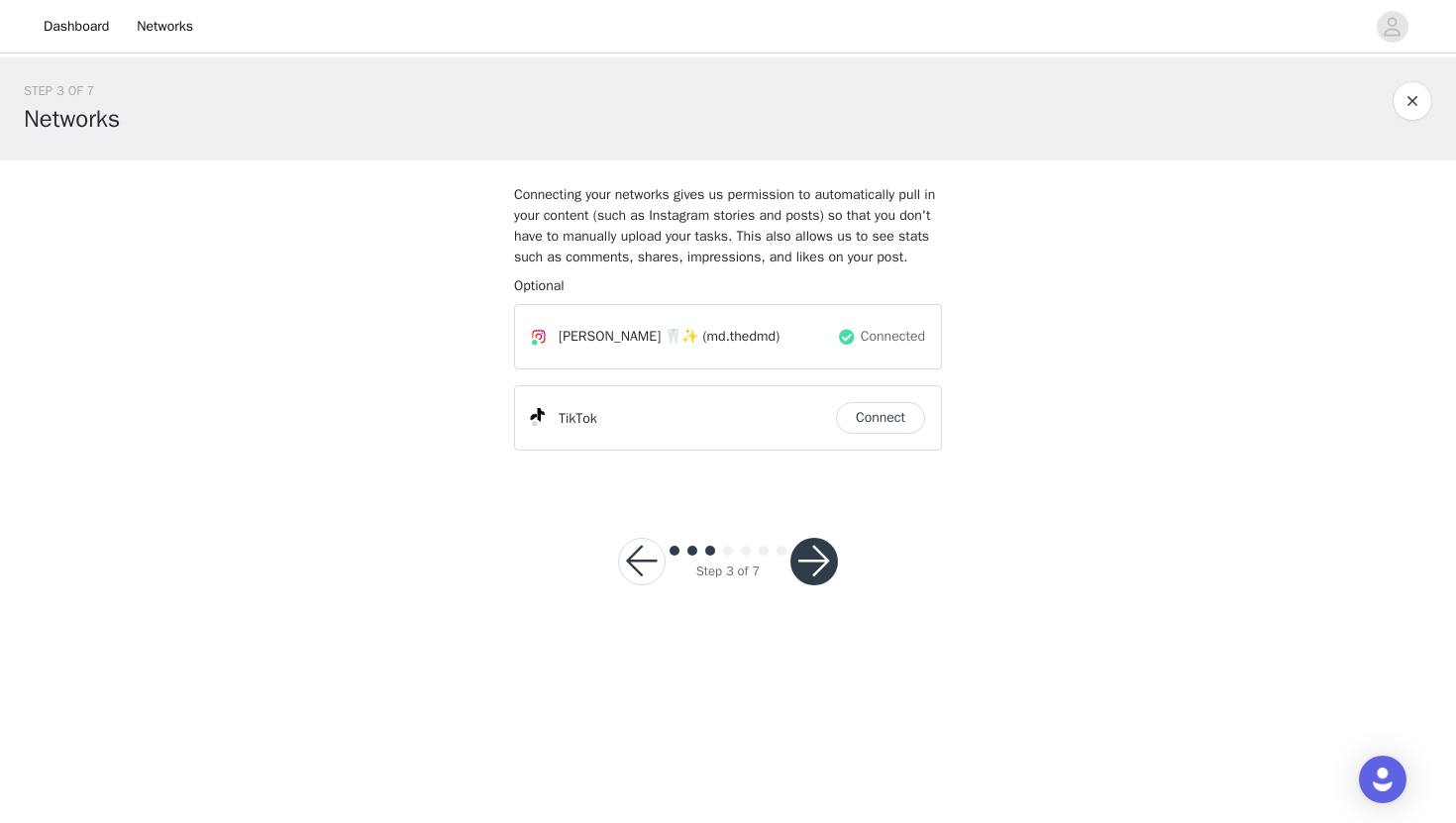 click on "Connected" at bounding box center [881, 337] 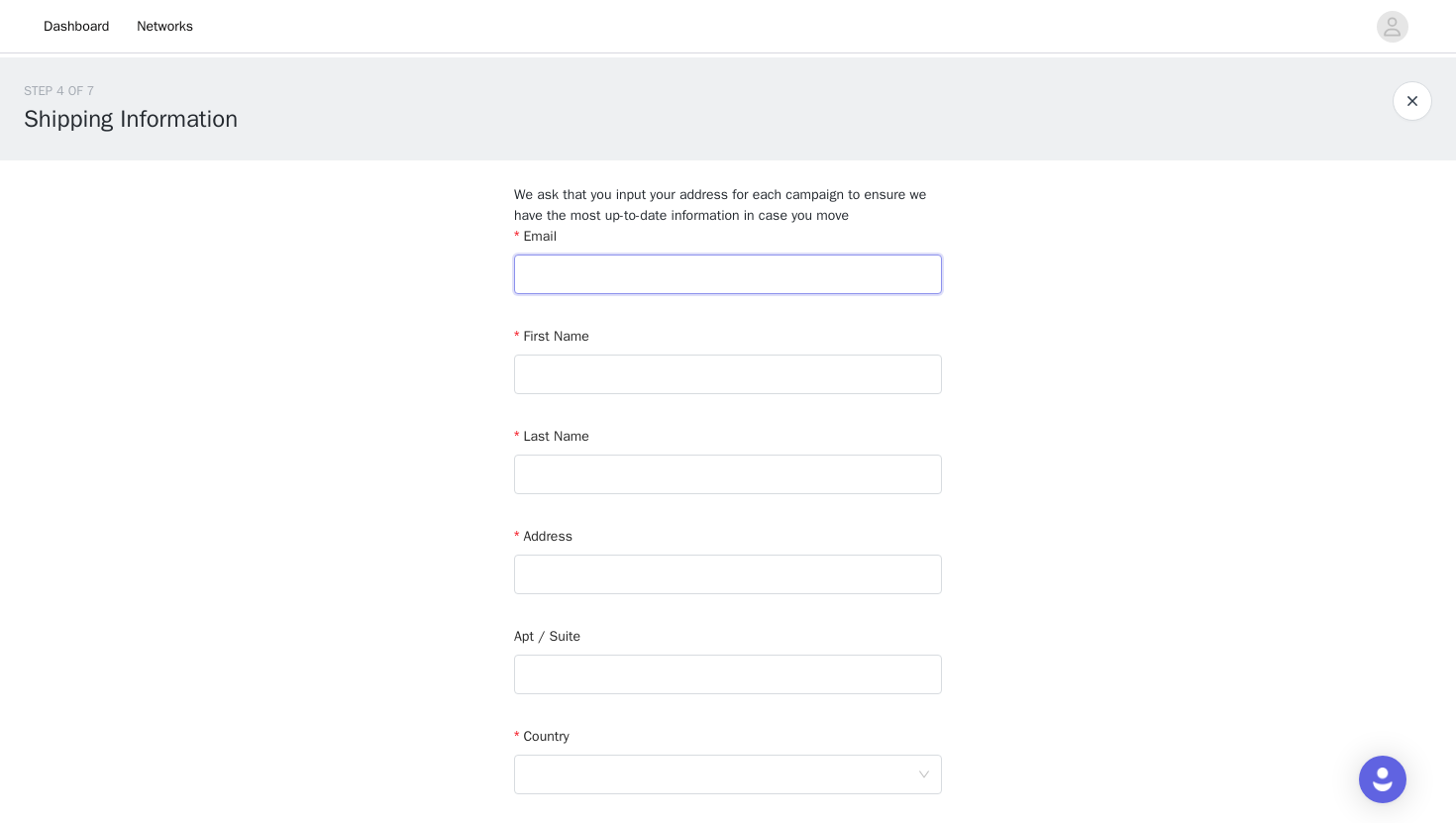 click at bounding box center (728, 274) 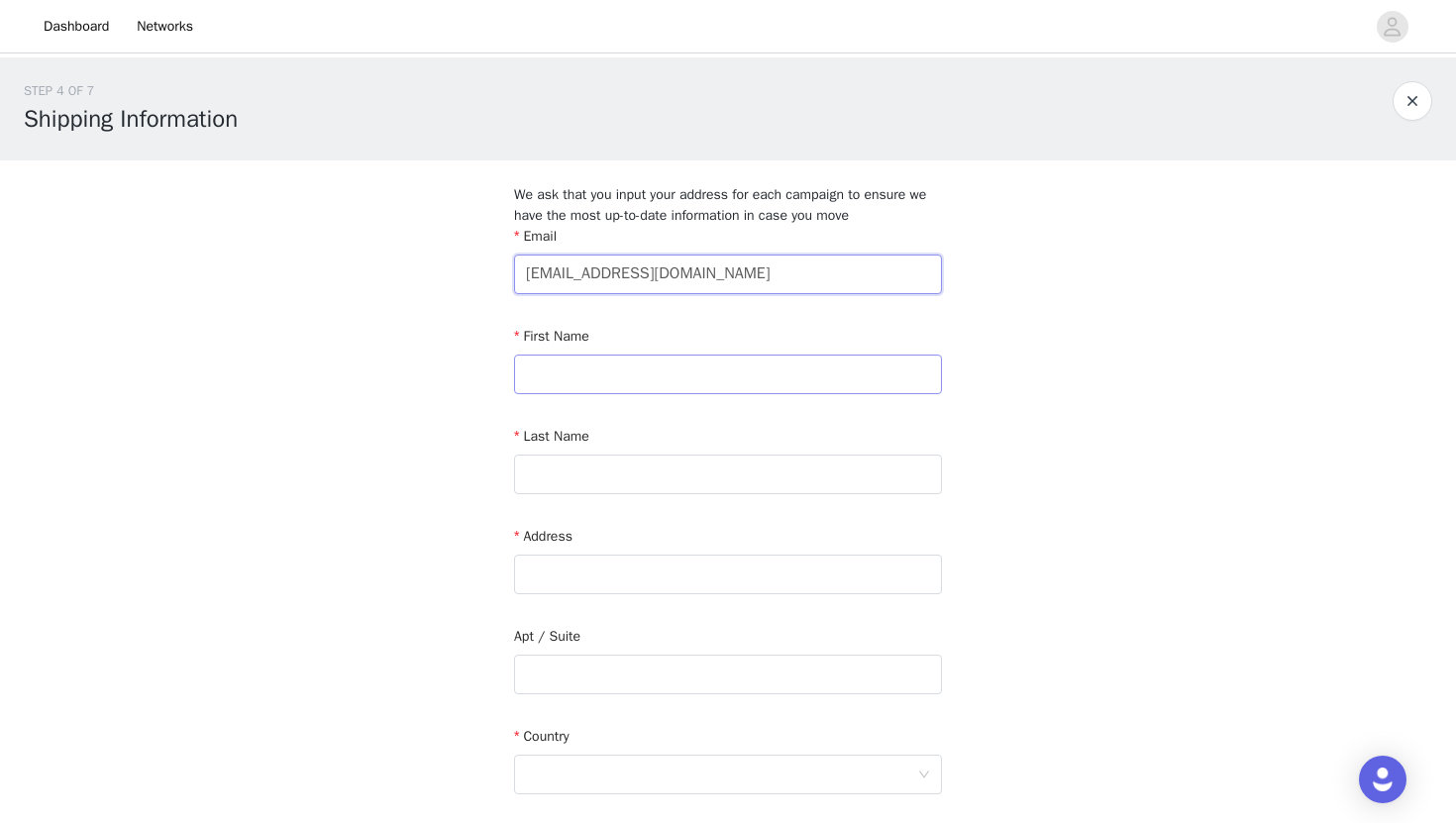 type on "mdthedmd@gmail.com" 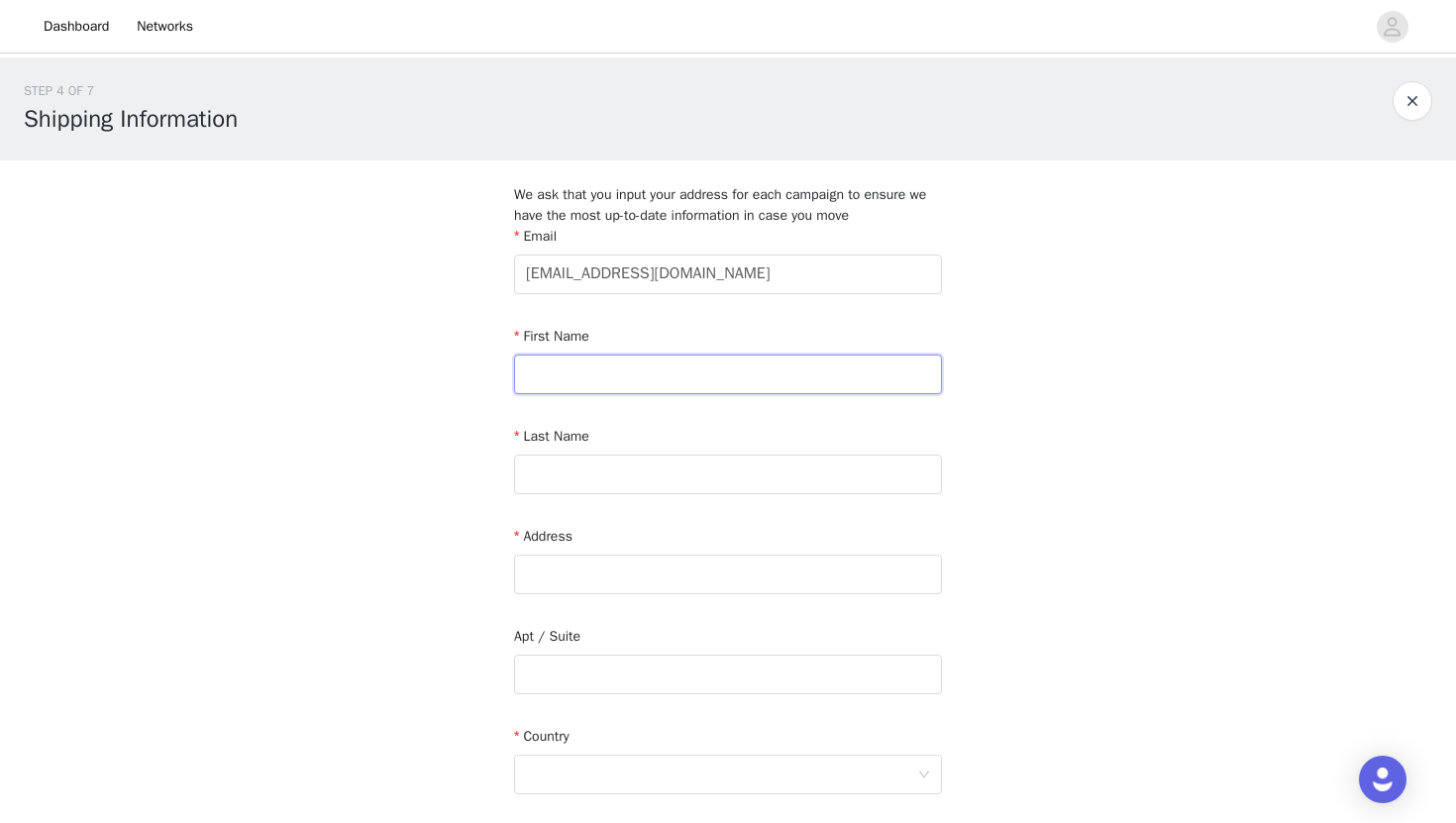 click at bounding box center [728, 374] 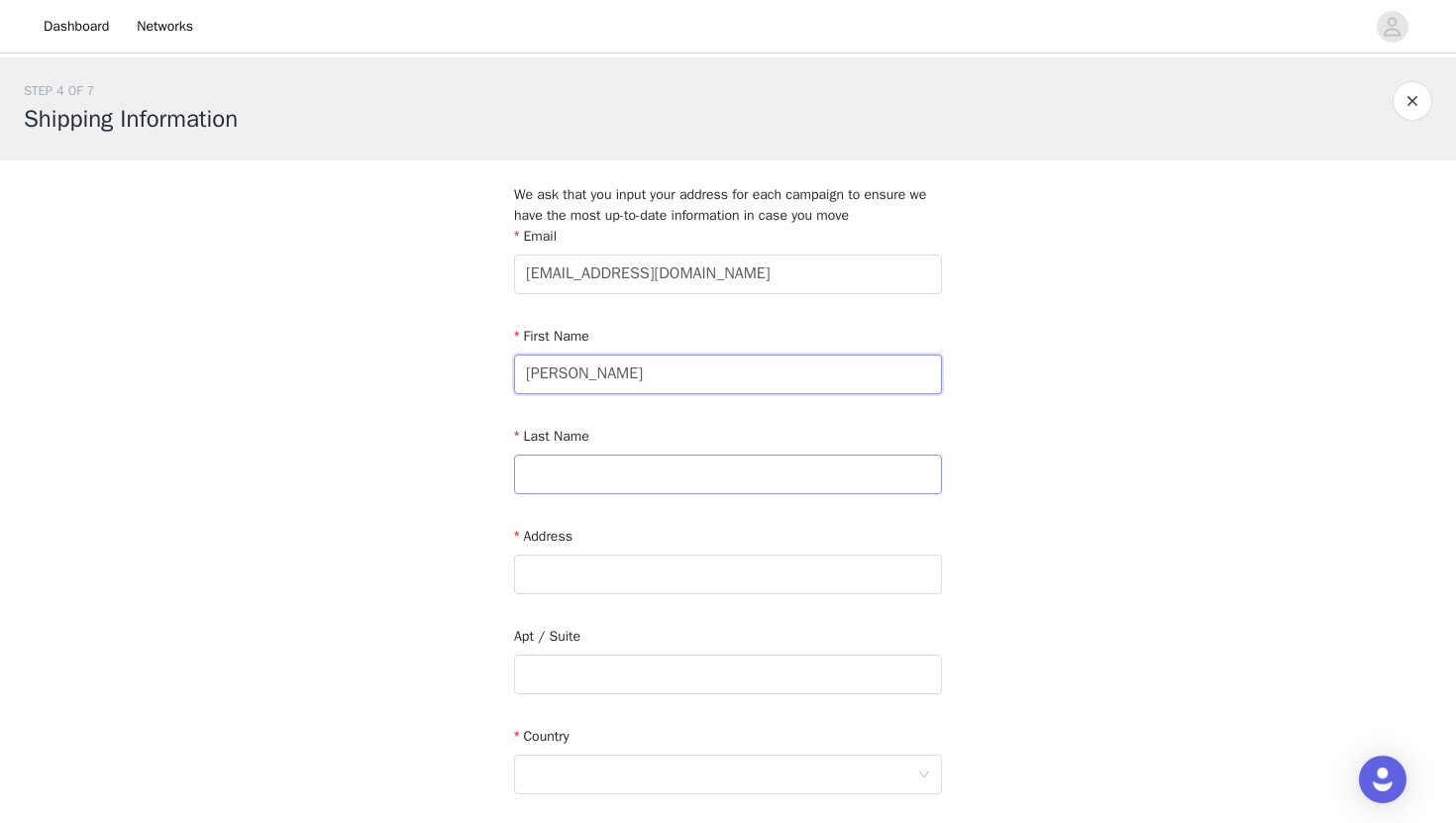 type on "Madeline" 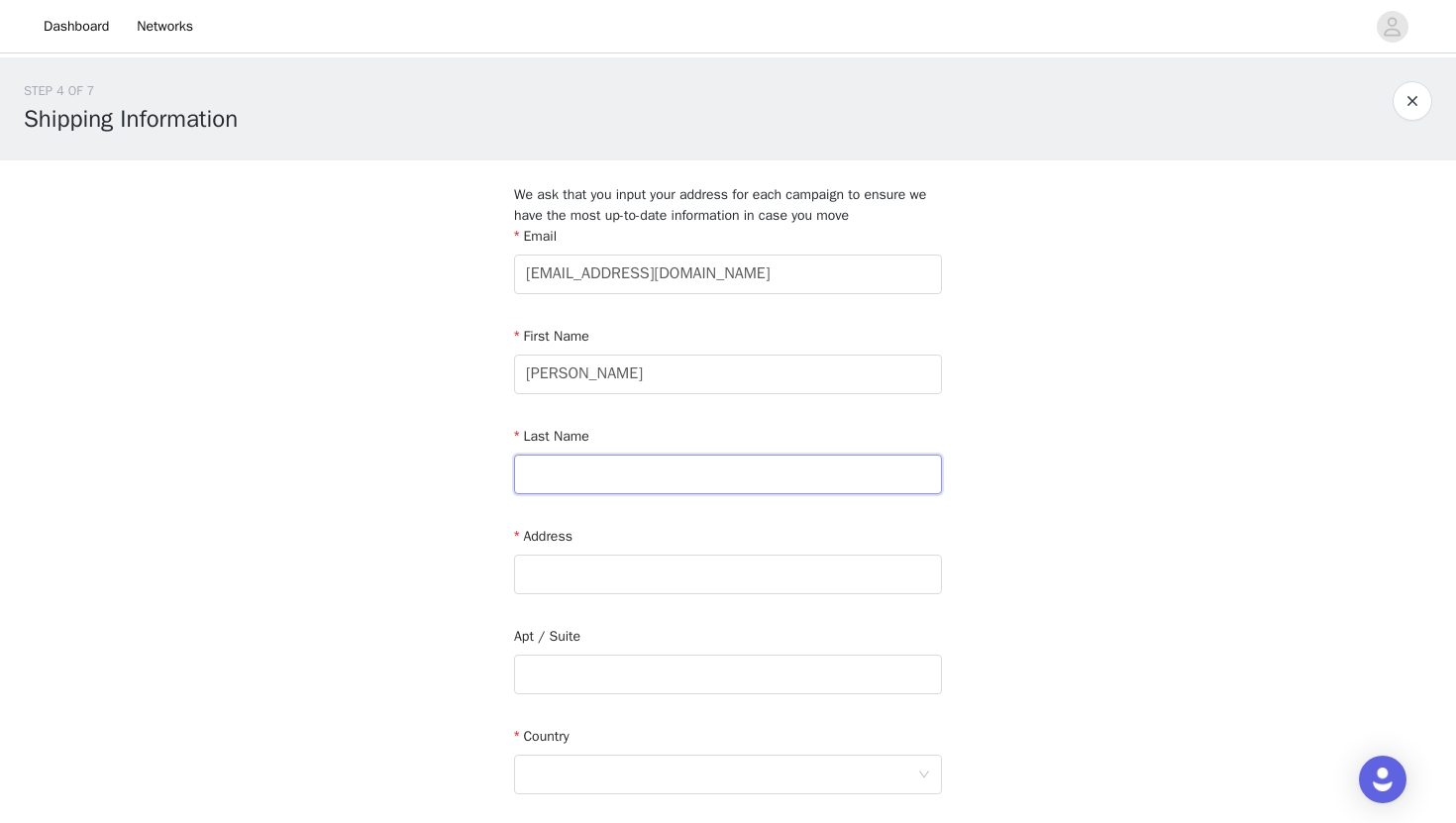 click at bounding box center (728, 474) 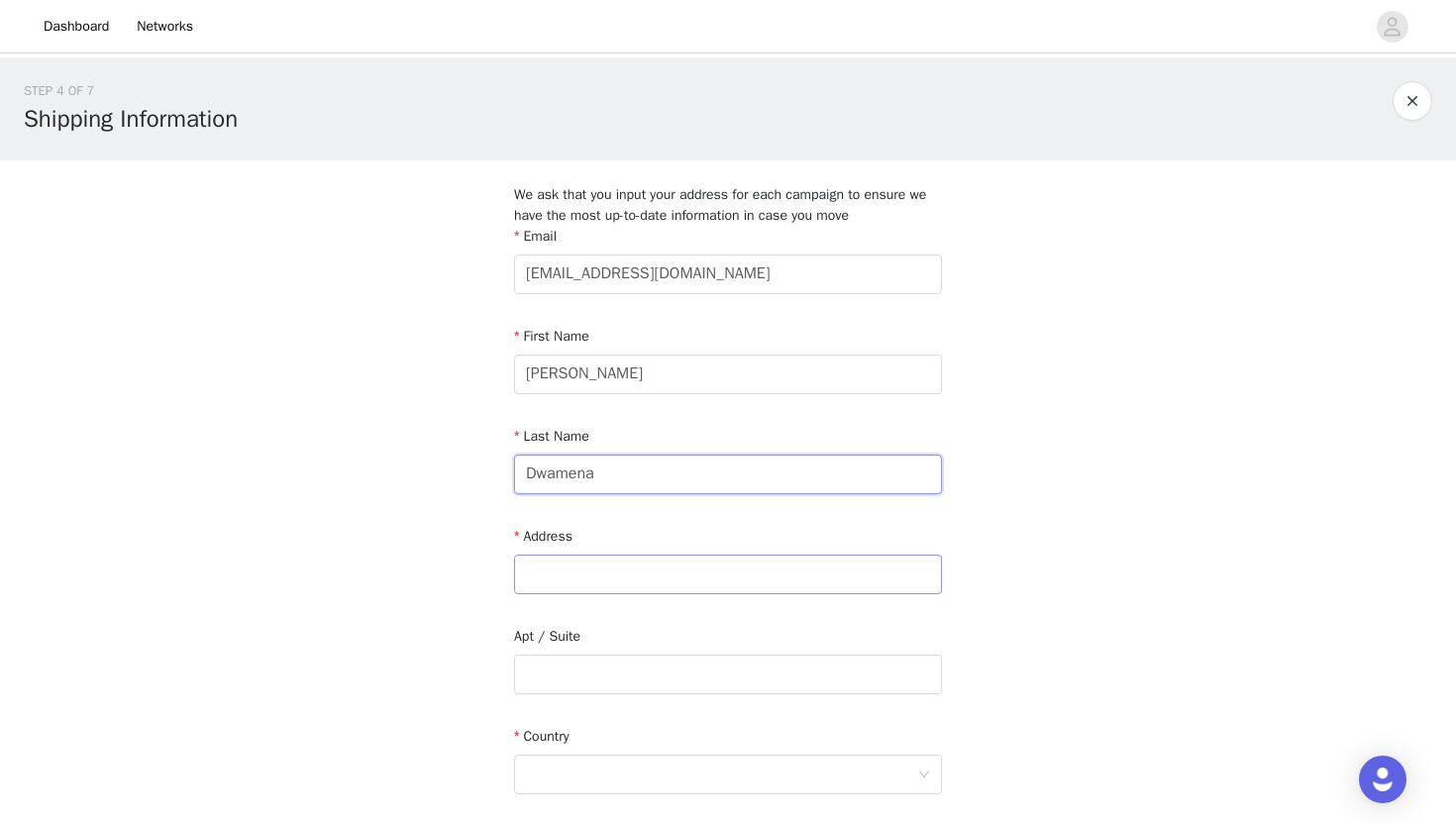 type on "Dwamena" 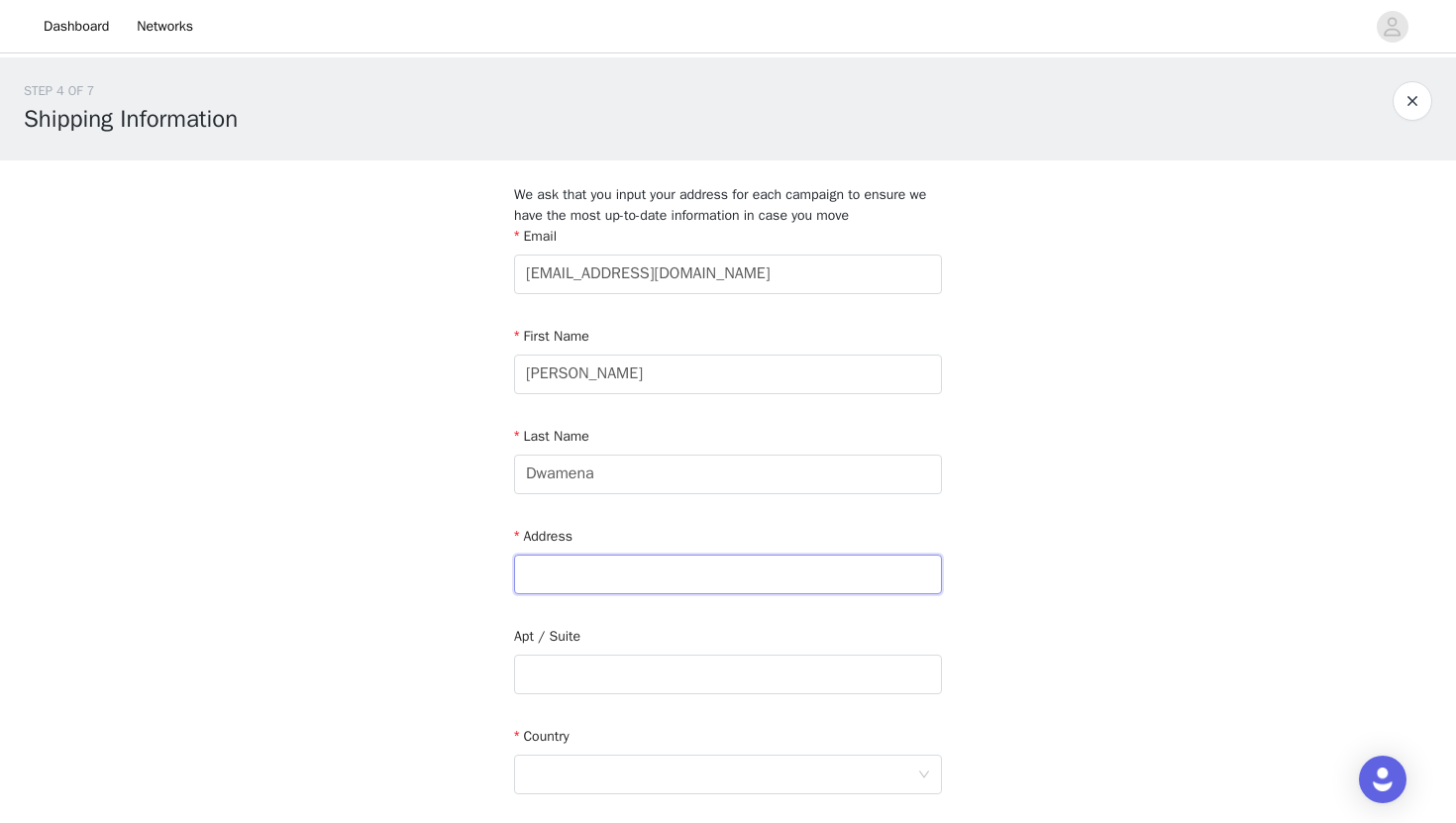 click at bounding box center (728, 574) 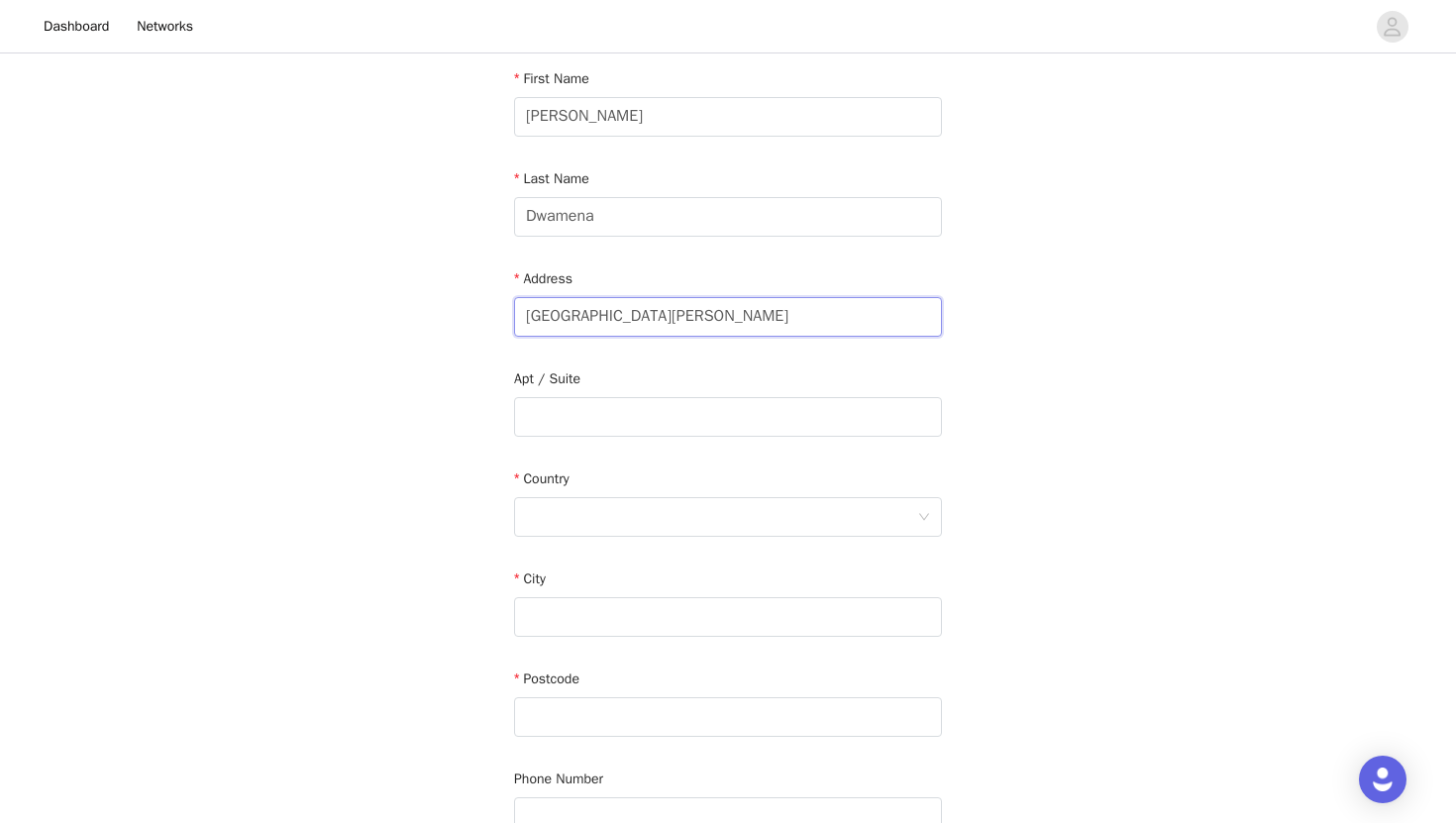 scroll, scrollTop: 260, scrollLeft: 0, axis: vertical 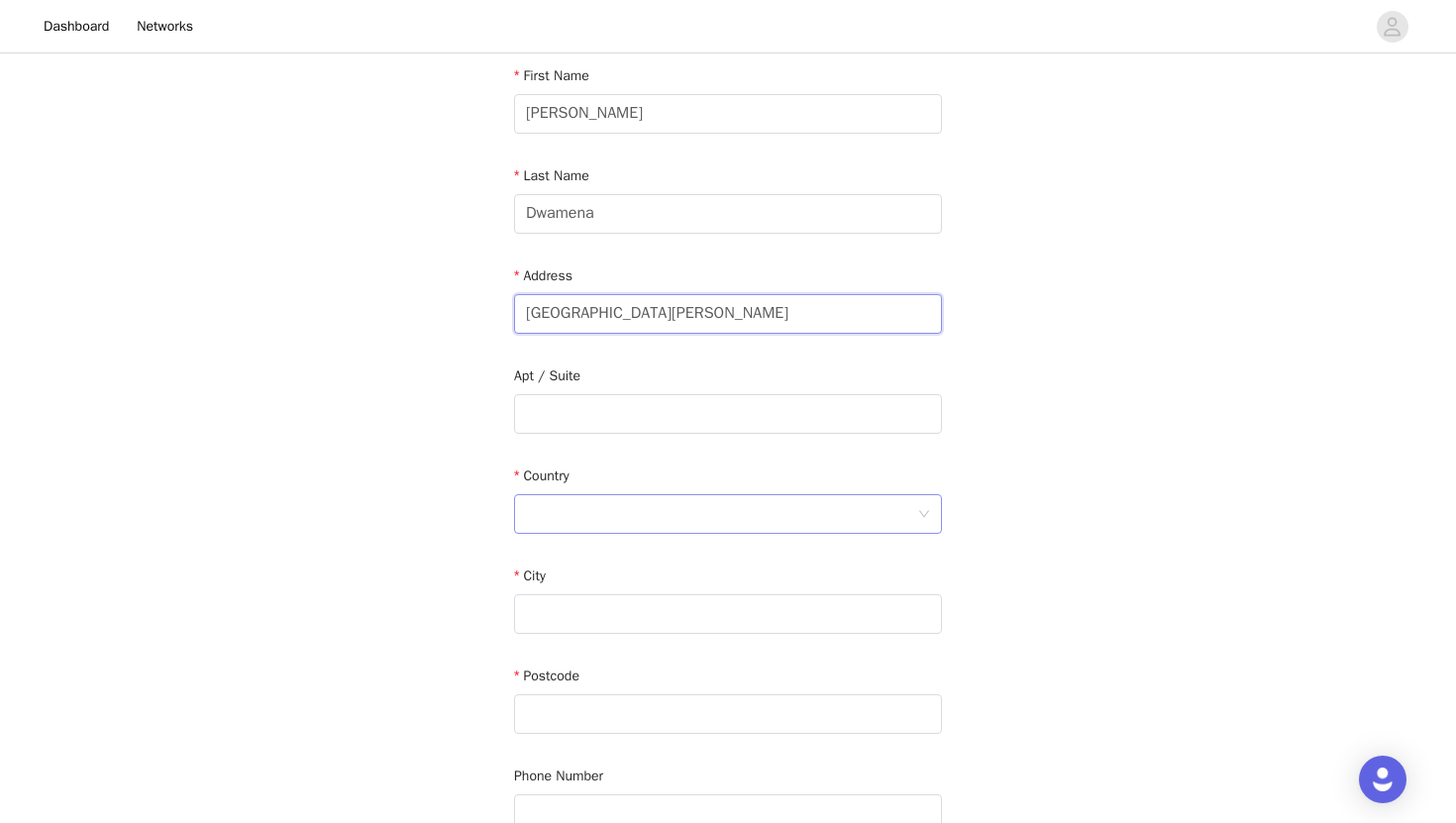 type on "[GEOGRAPHIC_DATA][PERSON_NAME]" 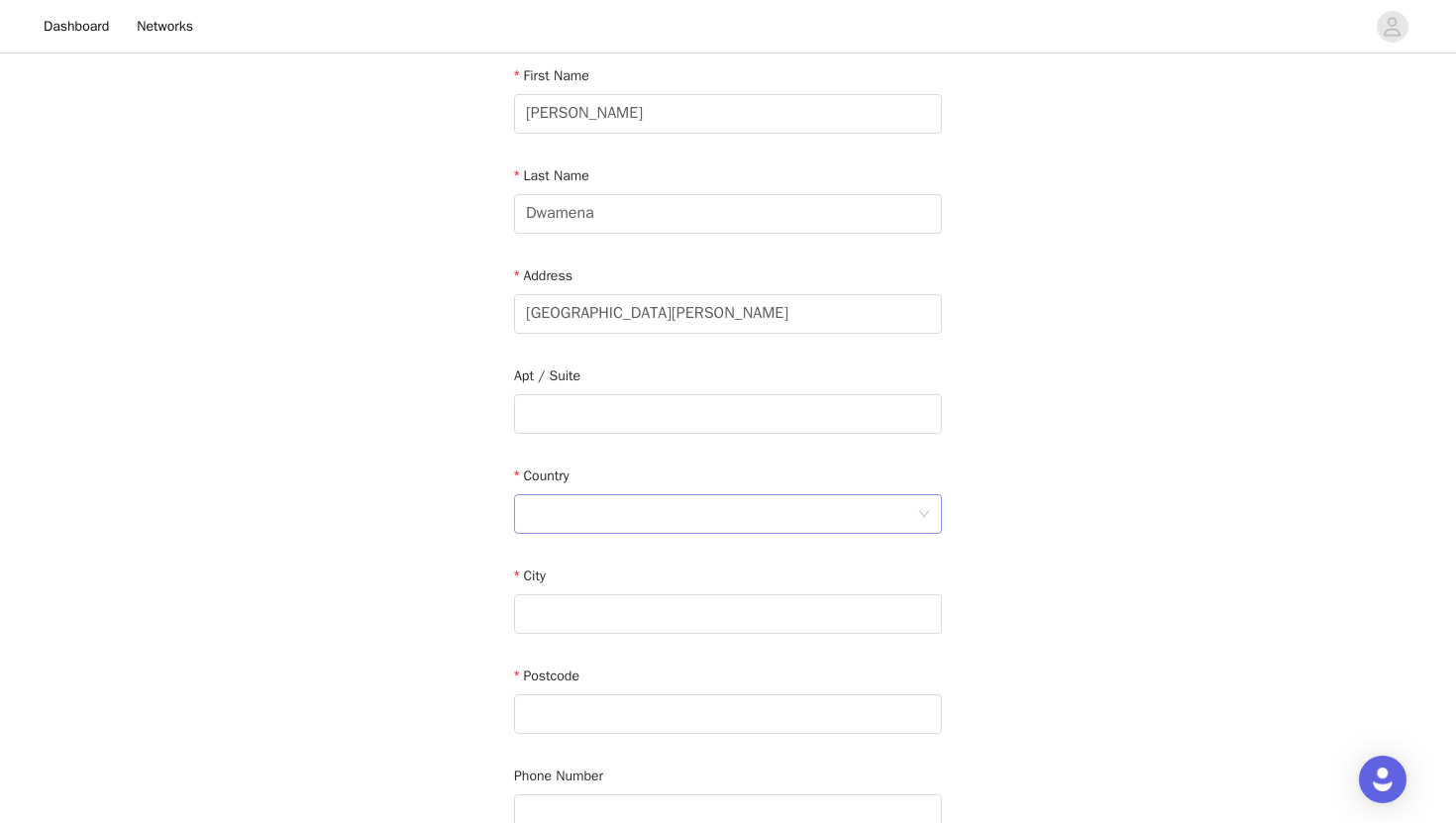 click at bounding box center [721, 514] 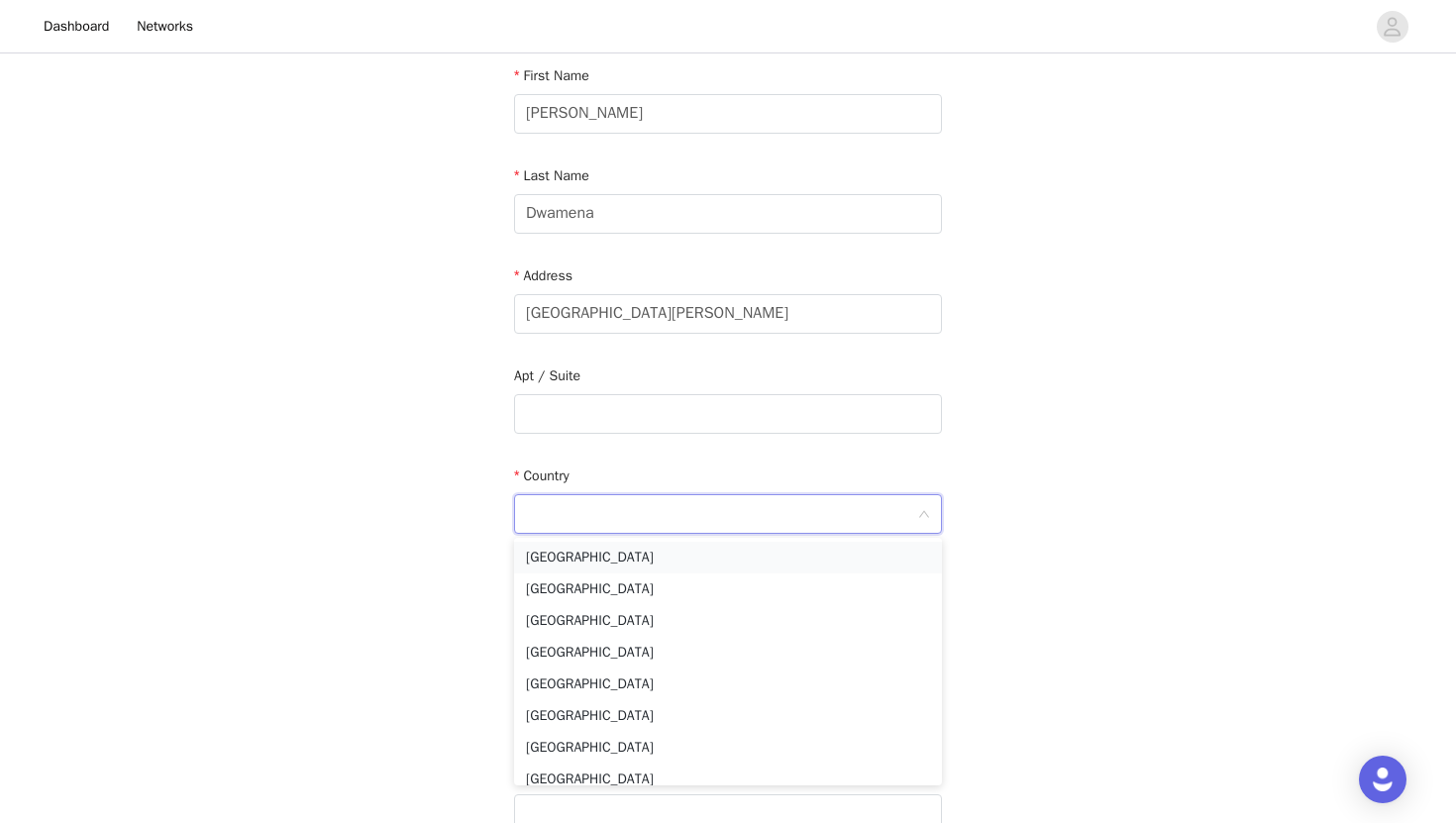 click on "[GEOGRAPHIC_DATA]" at bounding box center (728, 558) 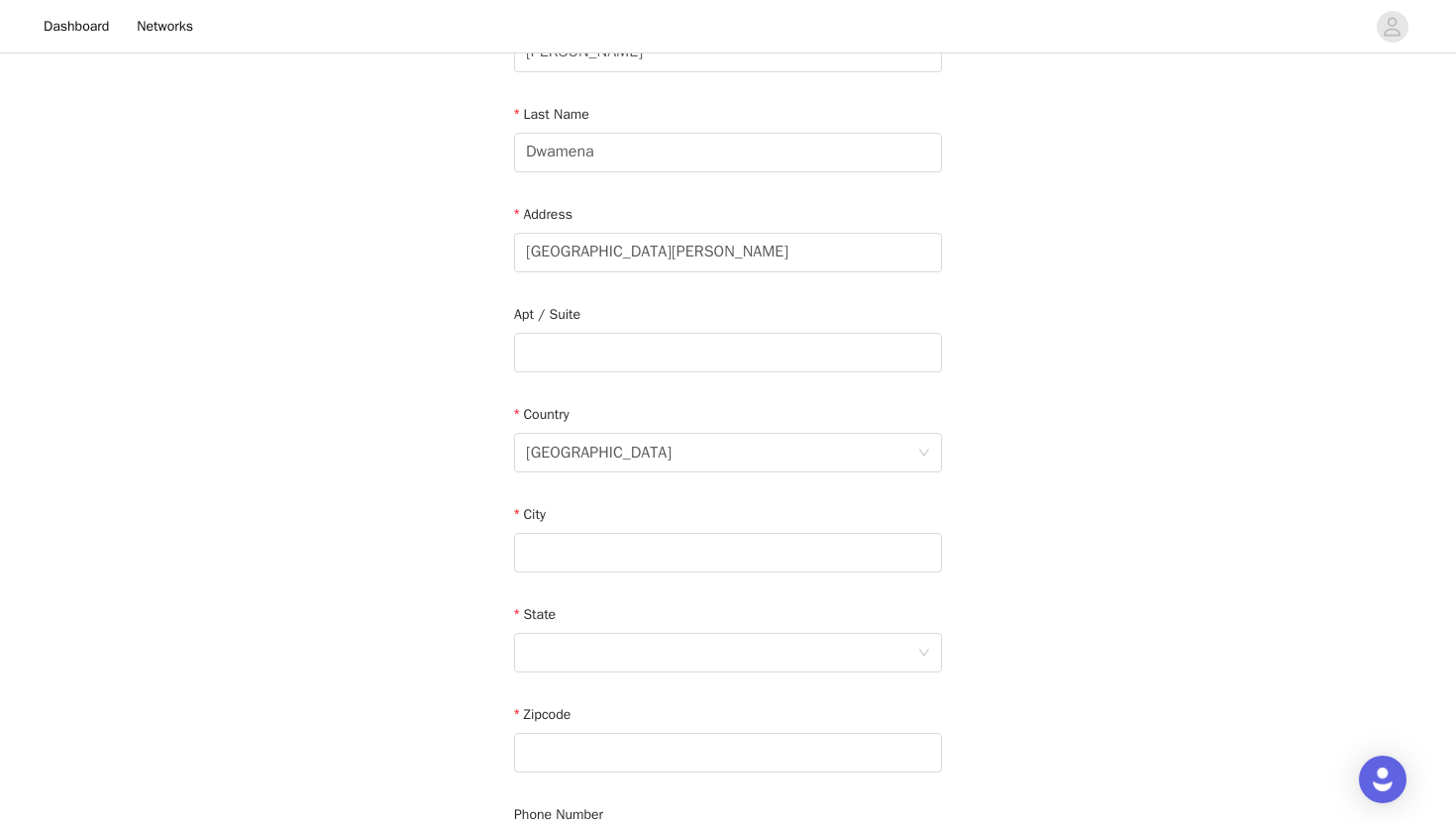 scroll, scrollTop: 425, scrollLeft: 0, axis: vertical 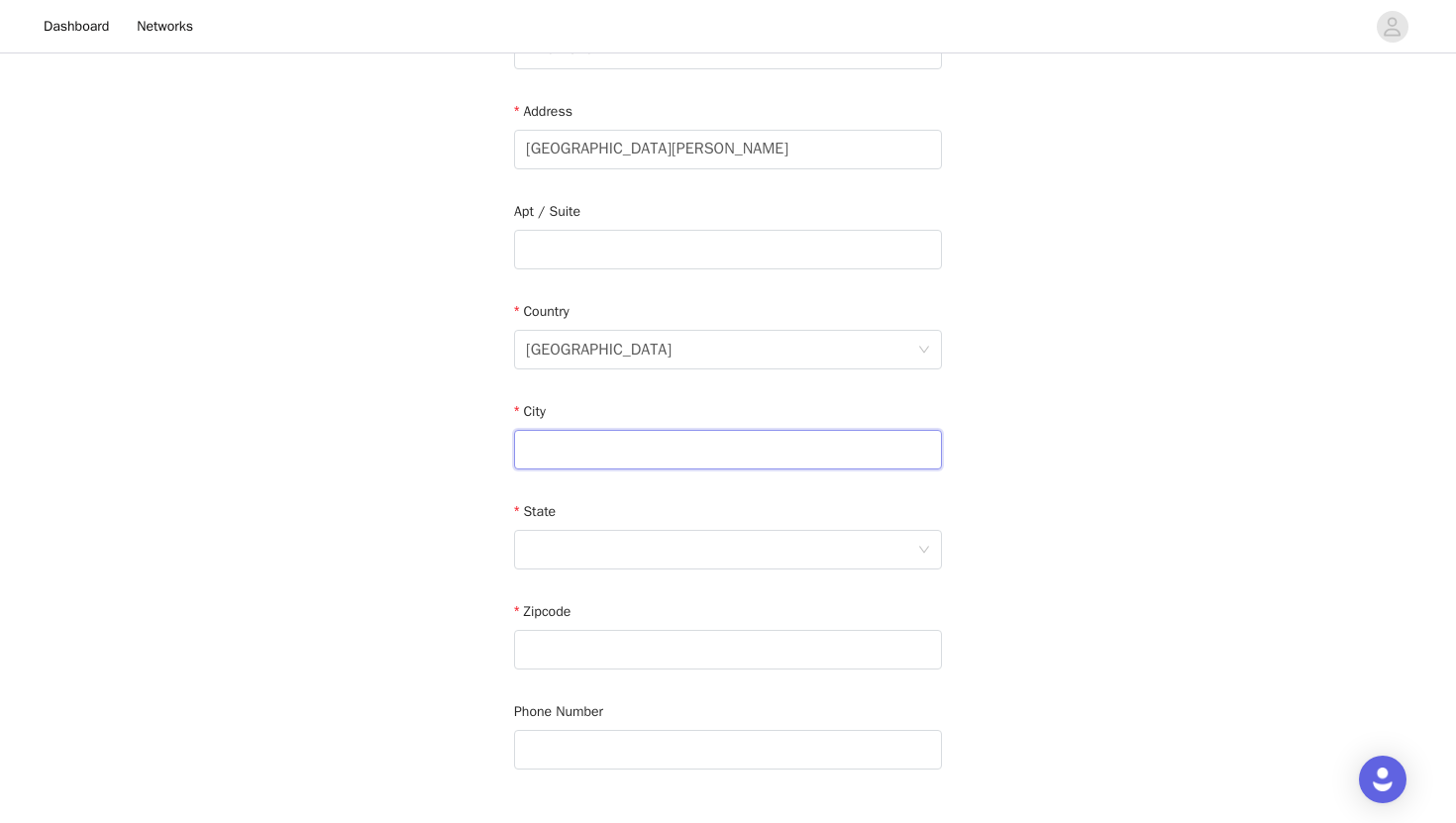 click at bounding box center (728, 450) 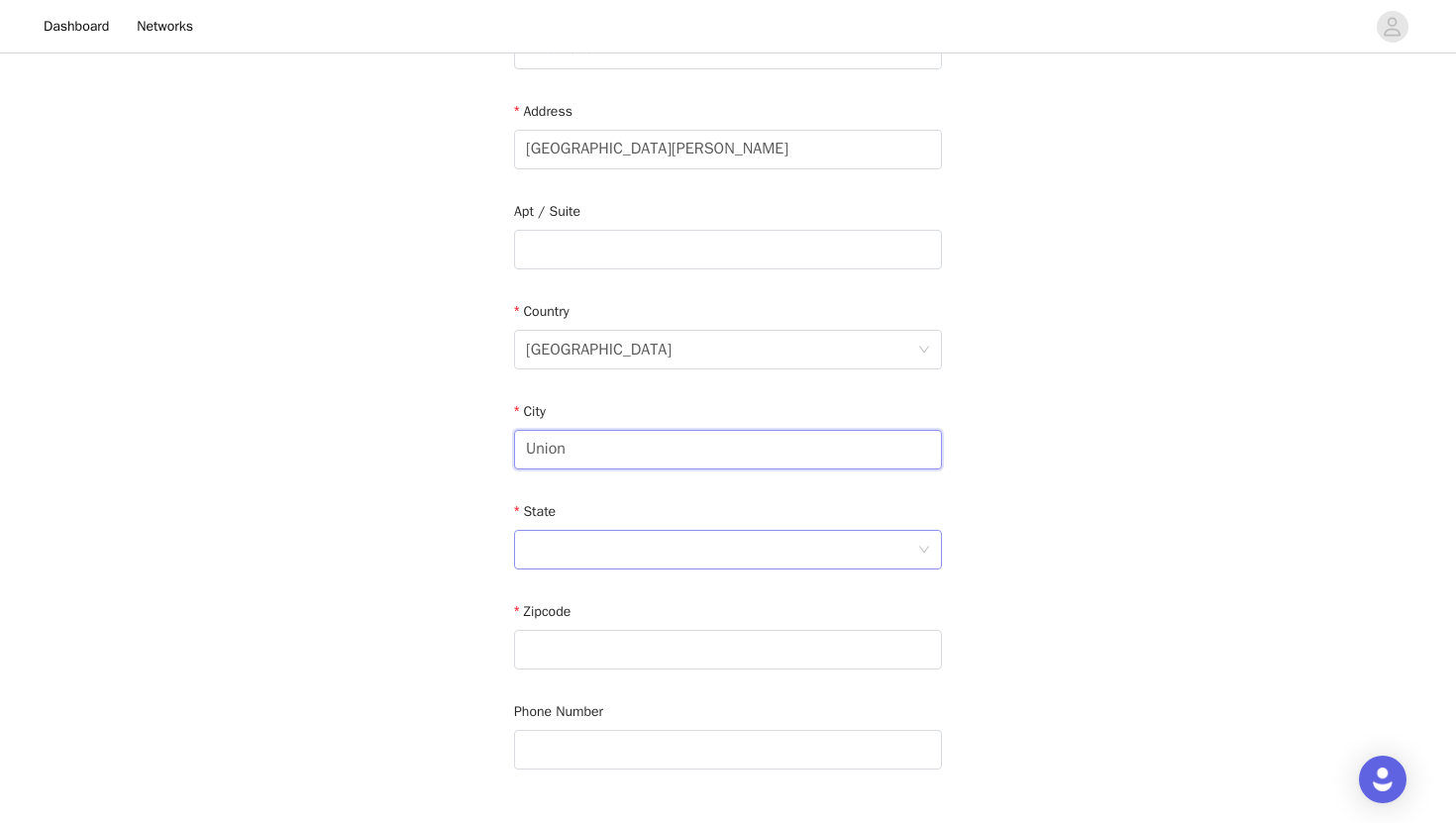 type on "Union" 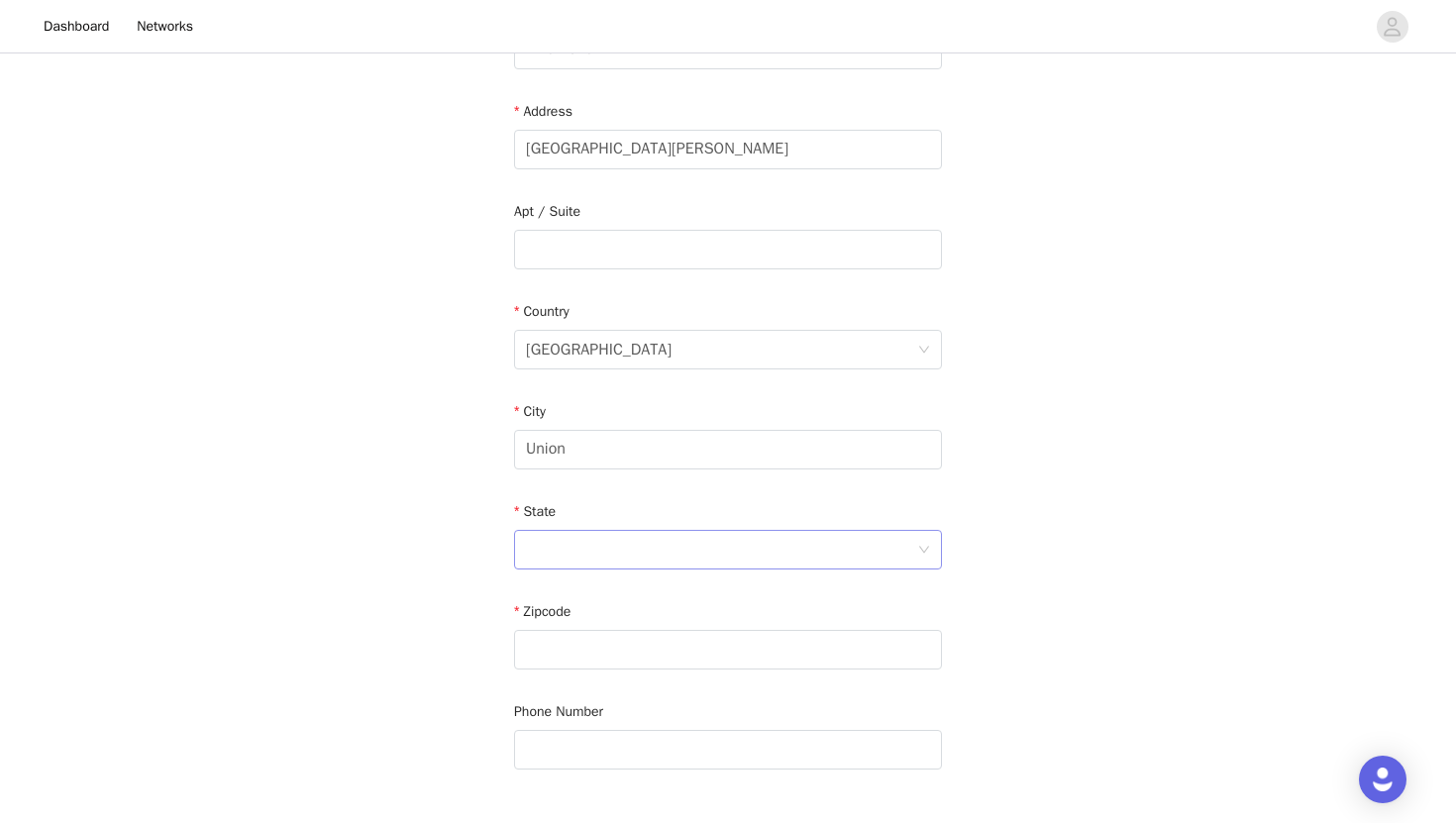 click at bounding box center [721, 550] 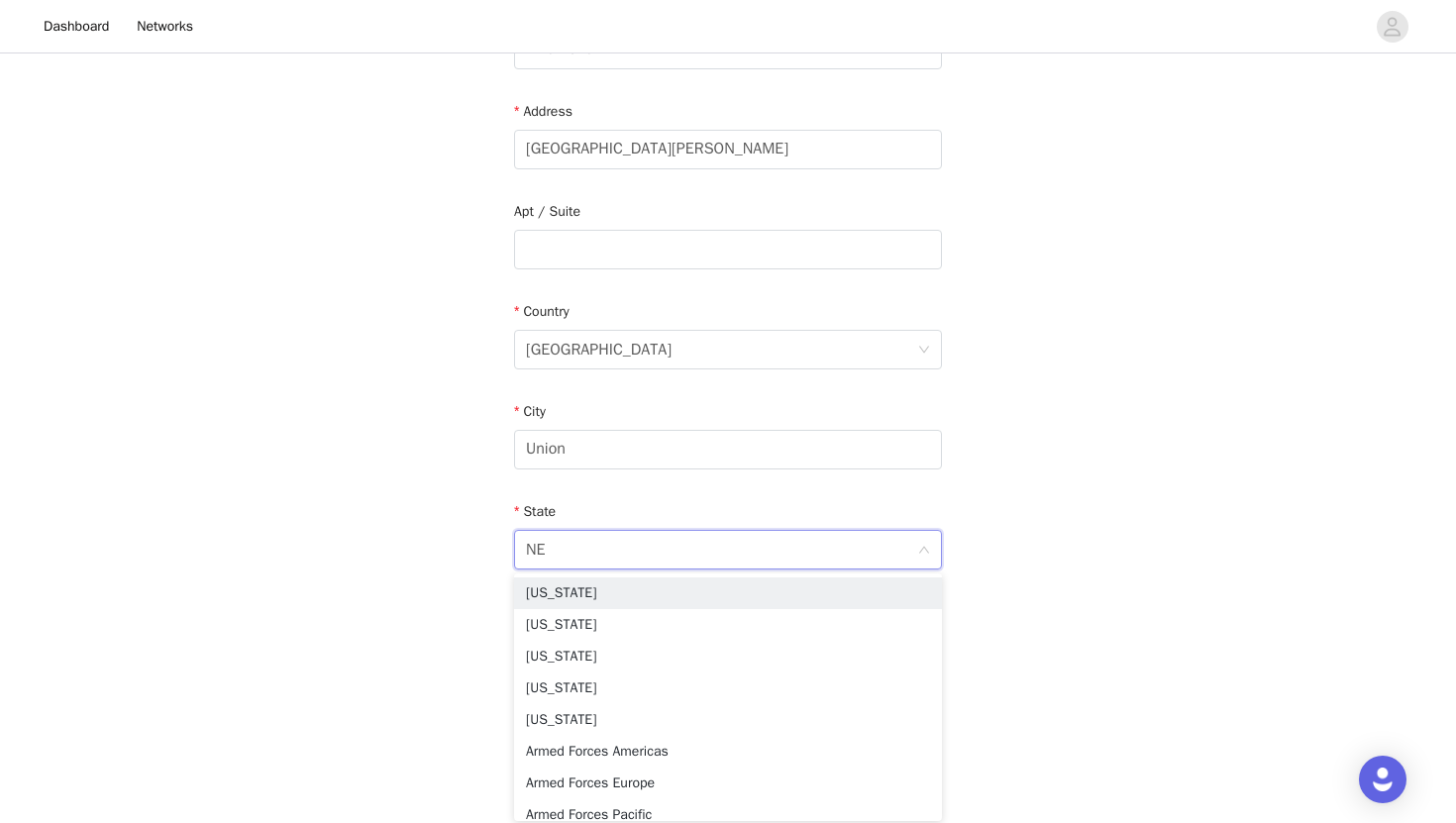 type on "NEW" 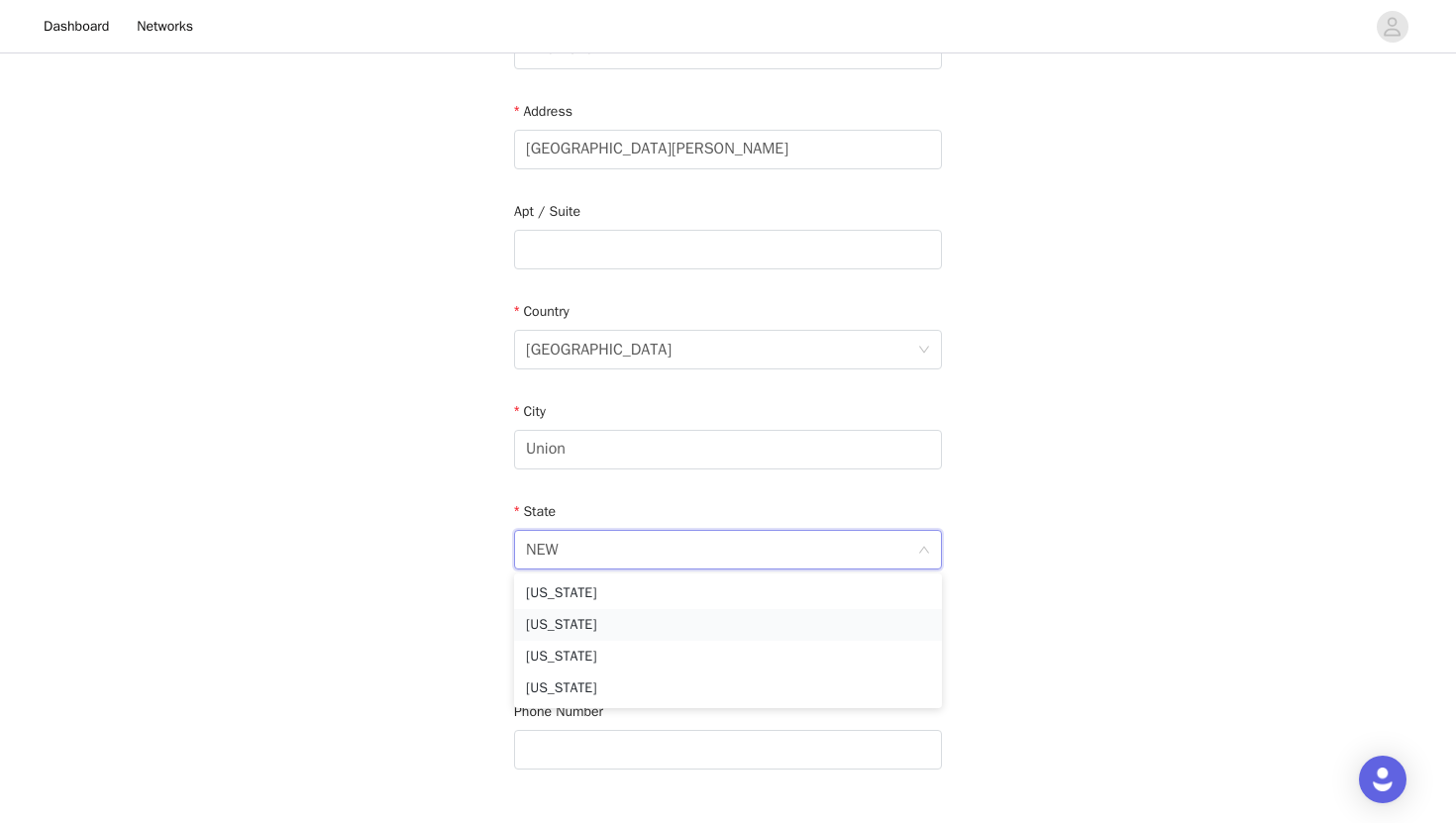 click on "New Jersey" at bounding box center [728, 625] 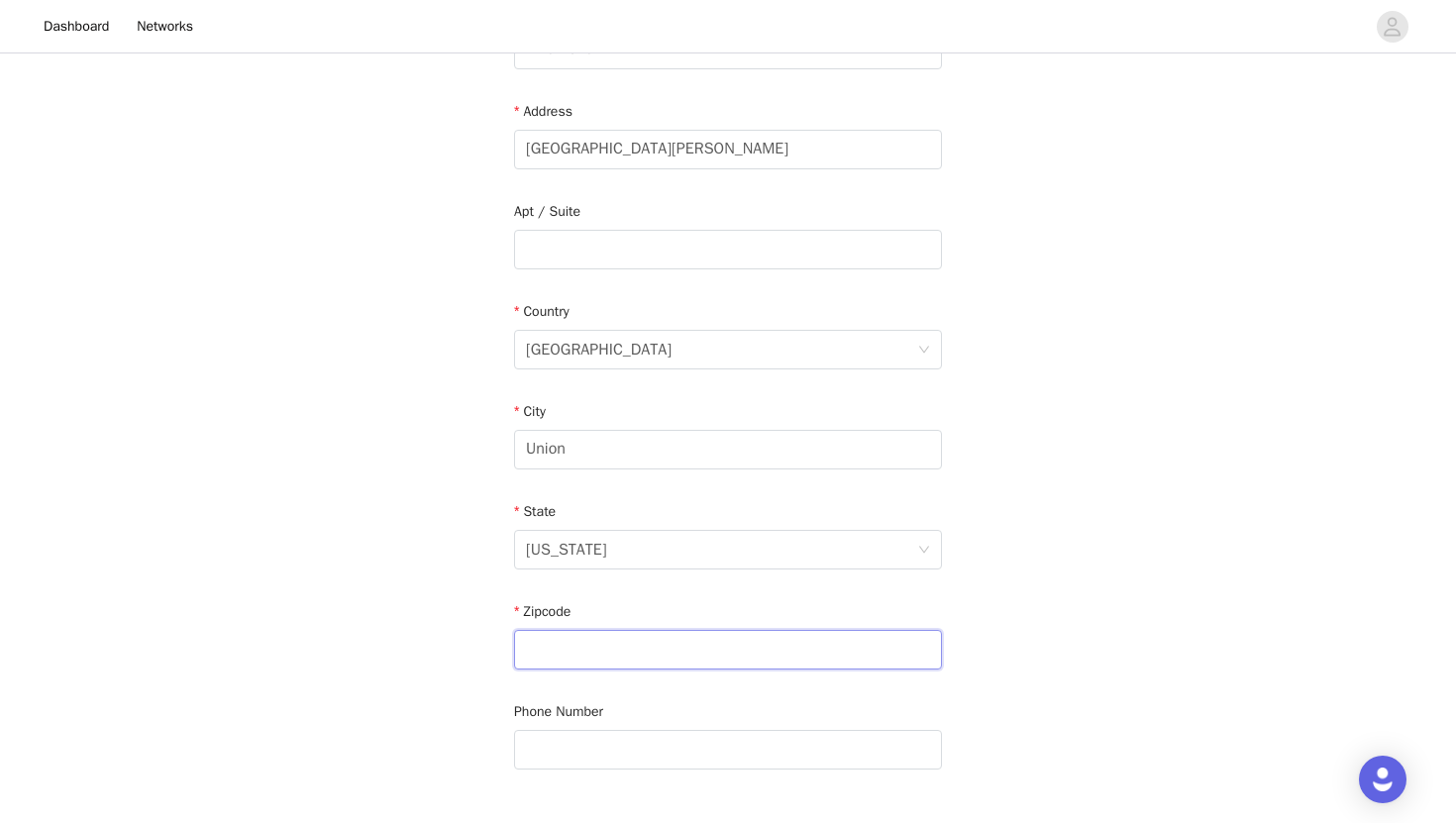 click at bounding box center (728, 650) 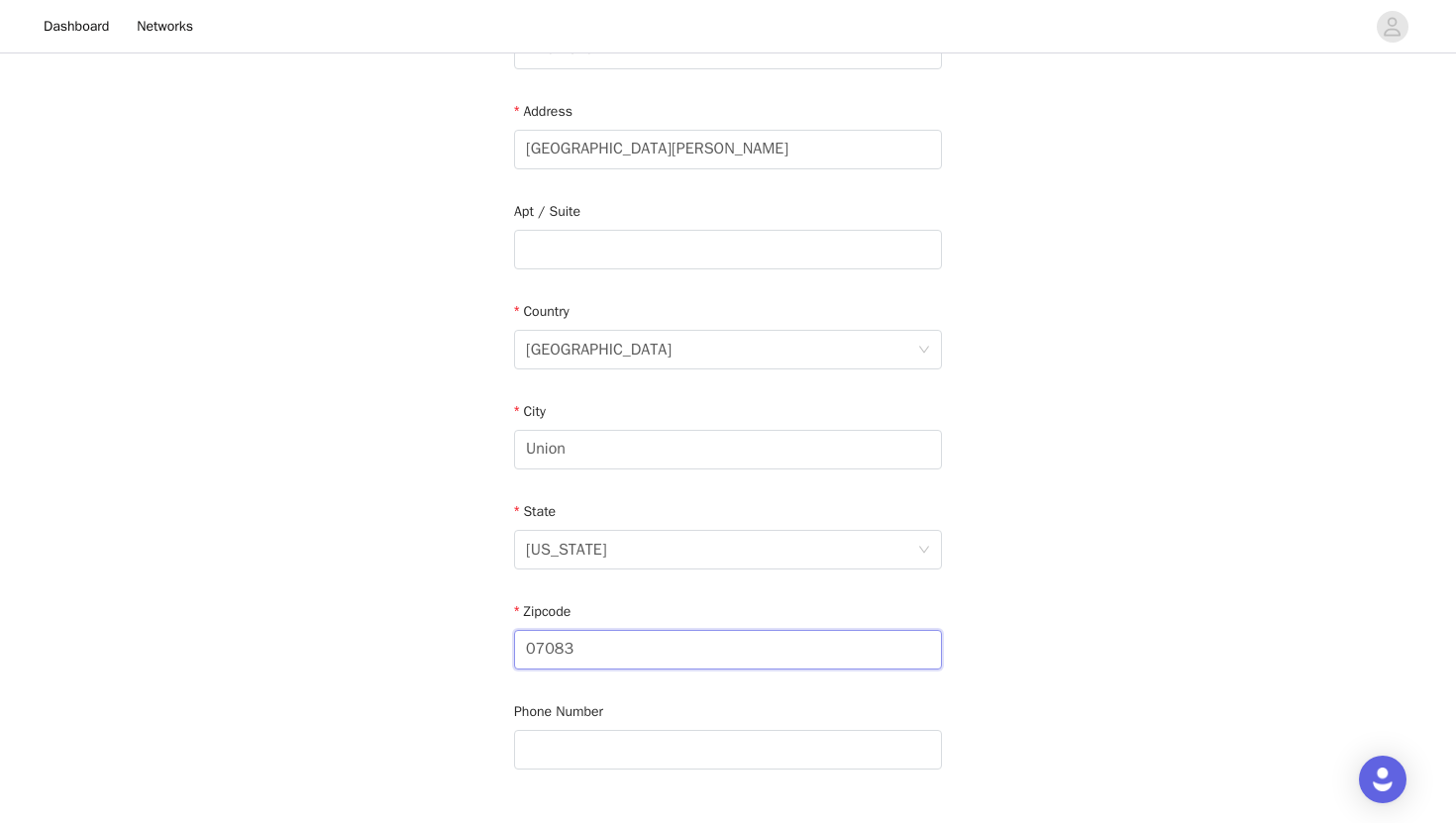 scroll, scrollTop: 568, scrollLeft: 0, axis: vertical 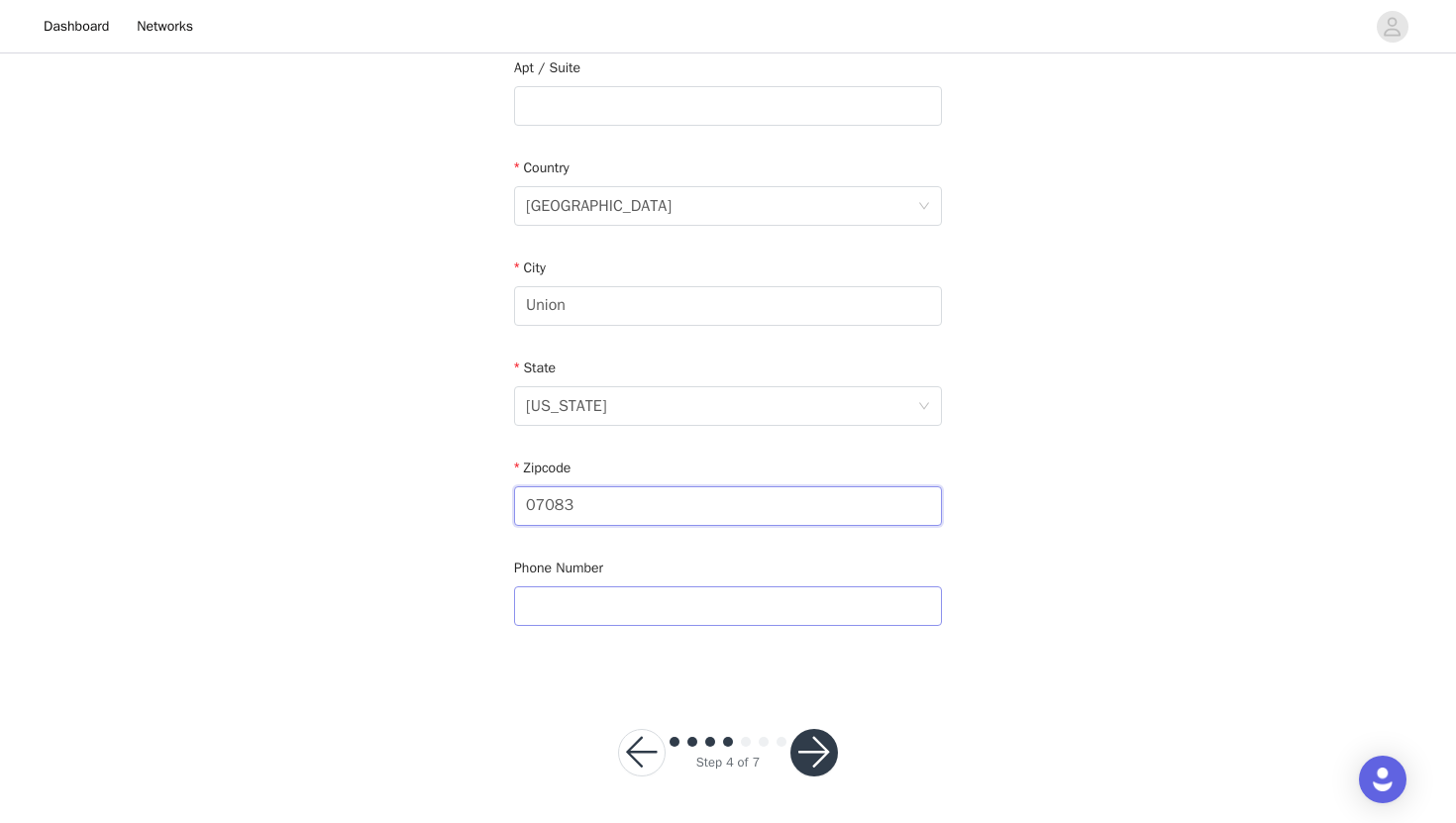 type on "07083" 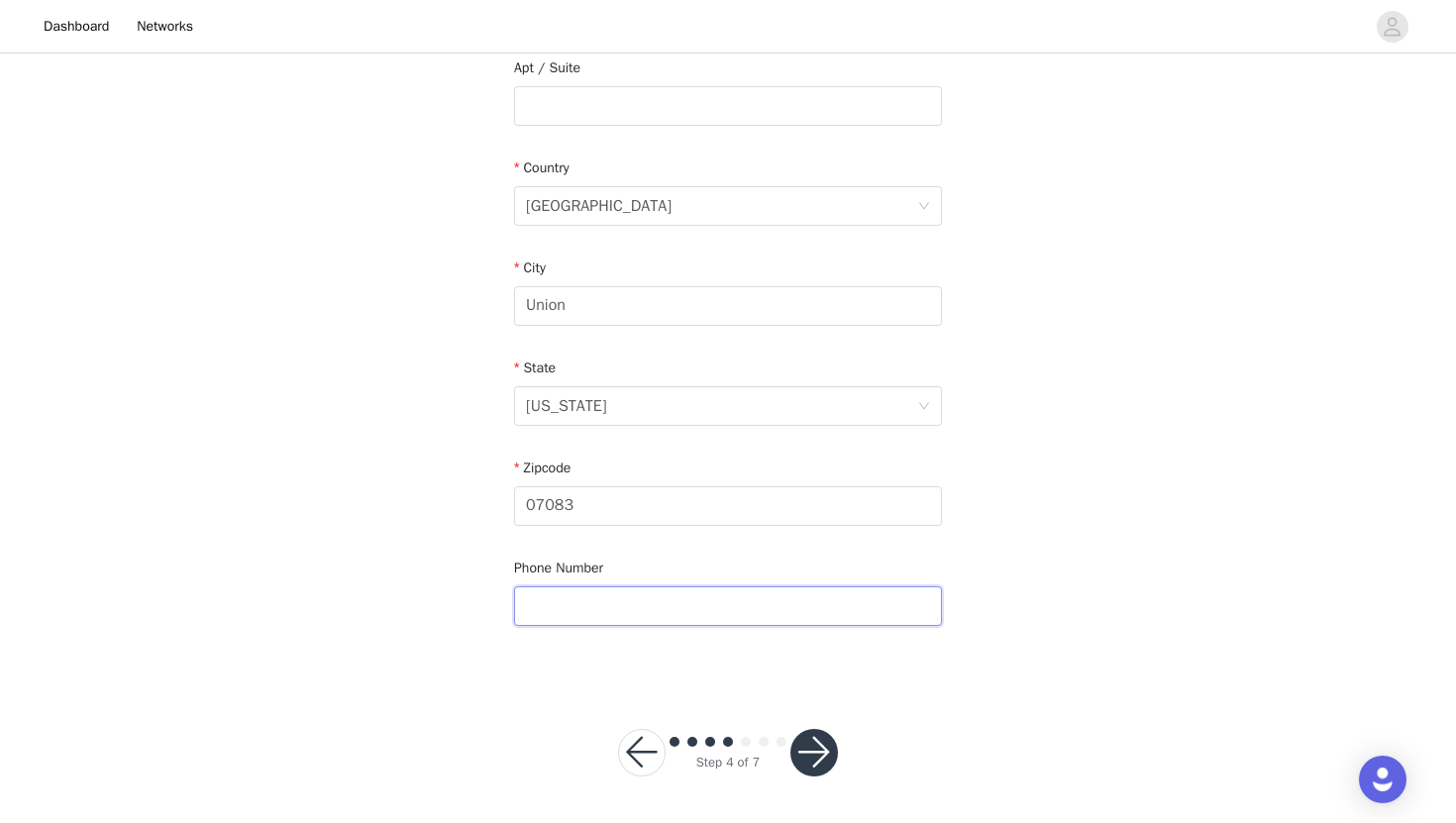 click at bounding box center (728, 606) 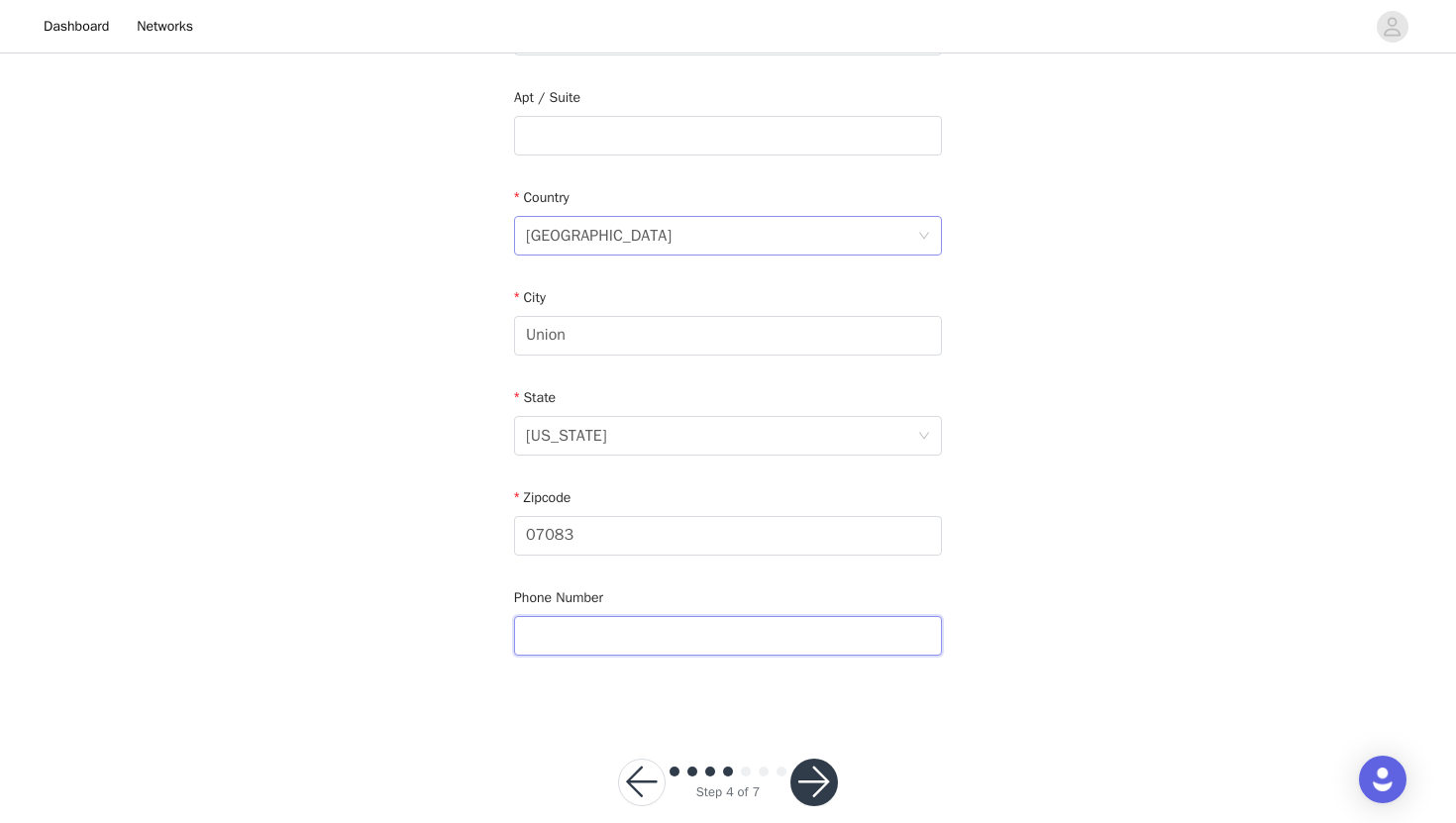 scroll, scrollTop: 568, scrollLeft: 0, axis: vertical 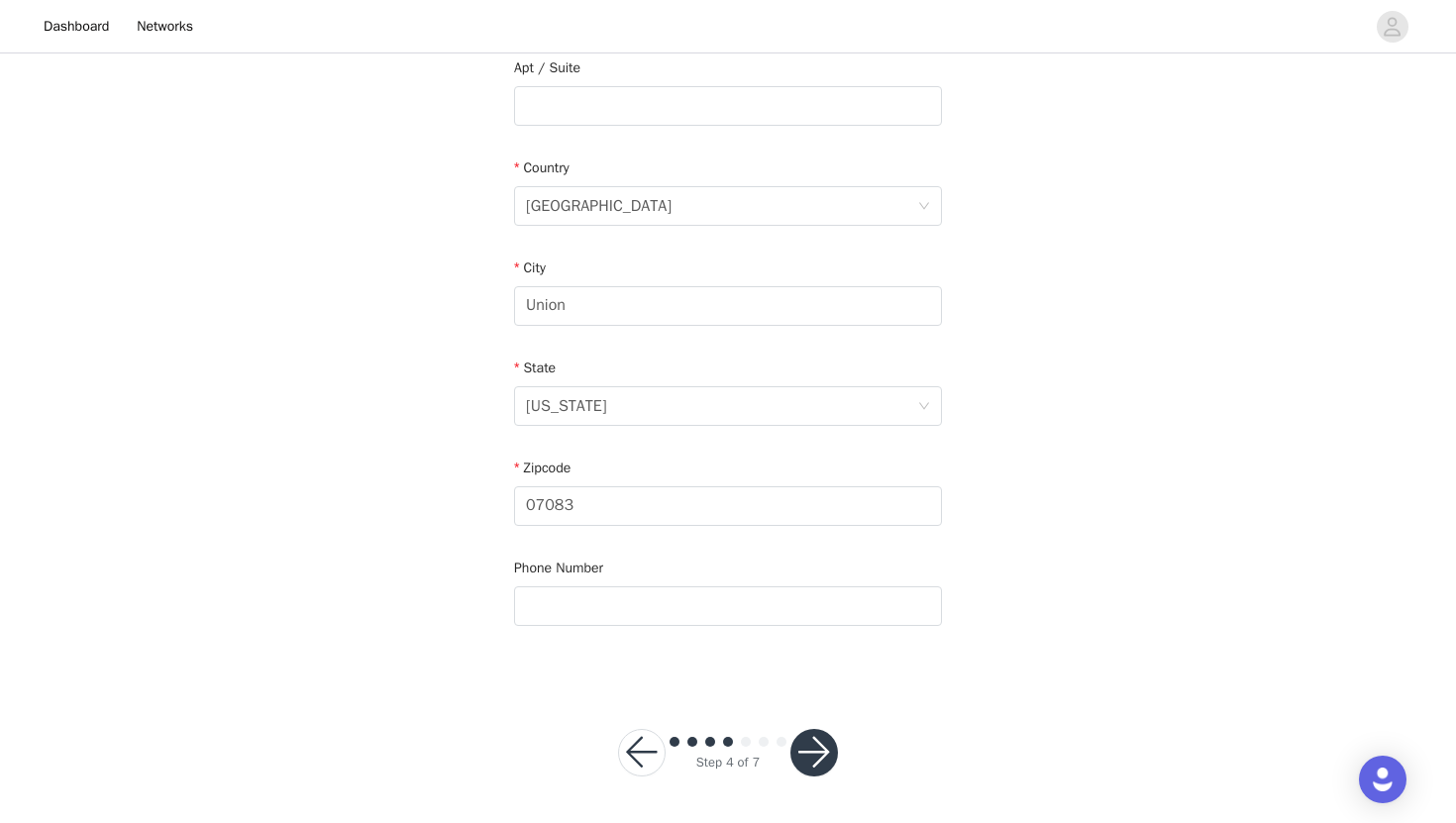 click at bounding box center (814, 753) 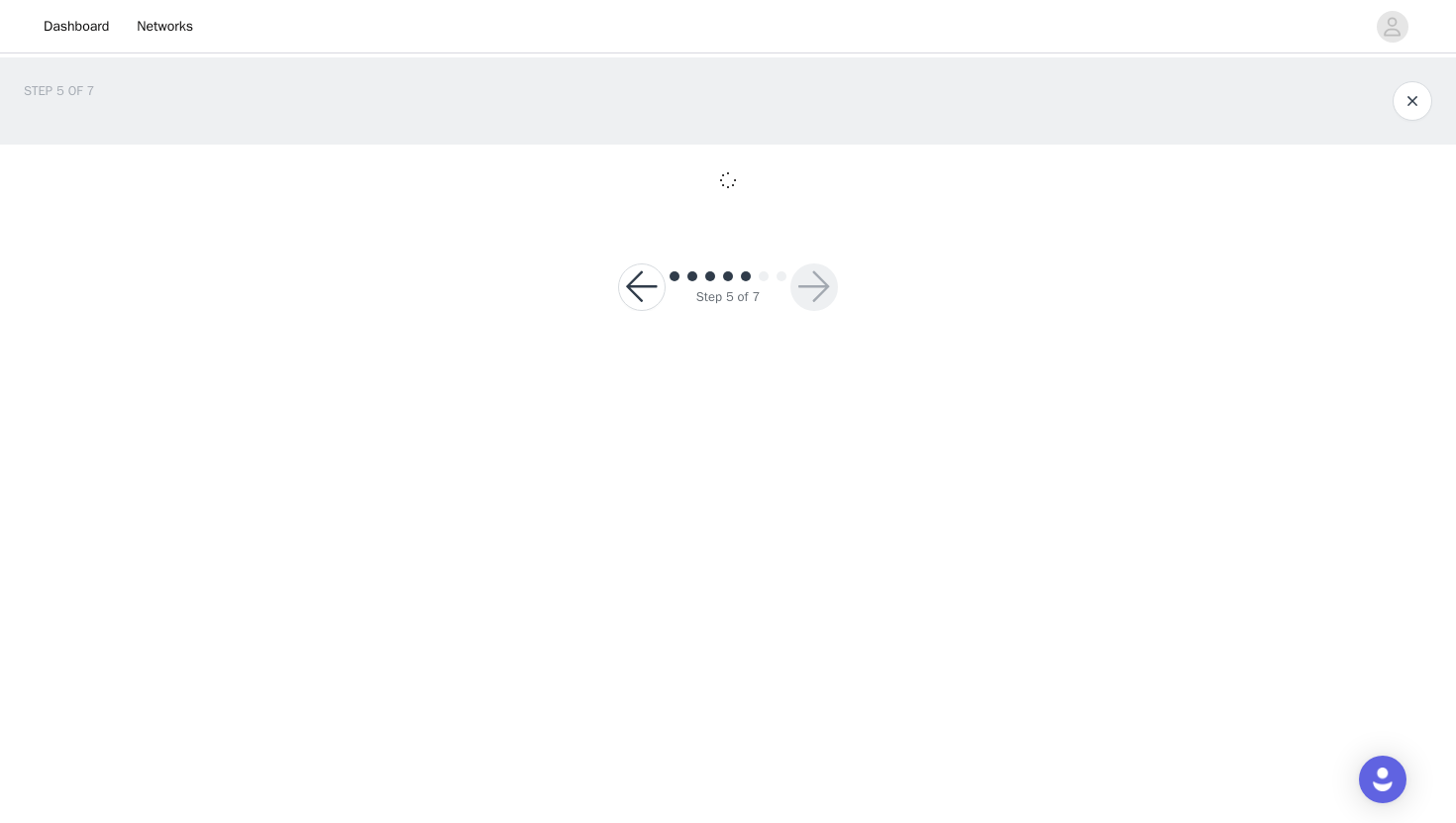 scroll, scrollTop: 0, scrollLeft: 0, axis: both 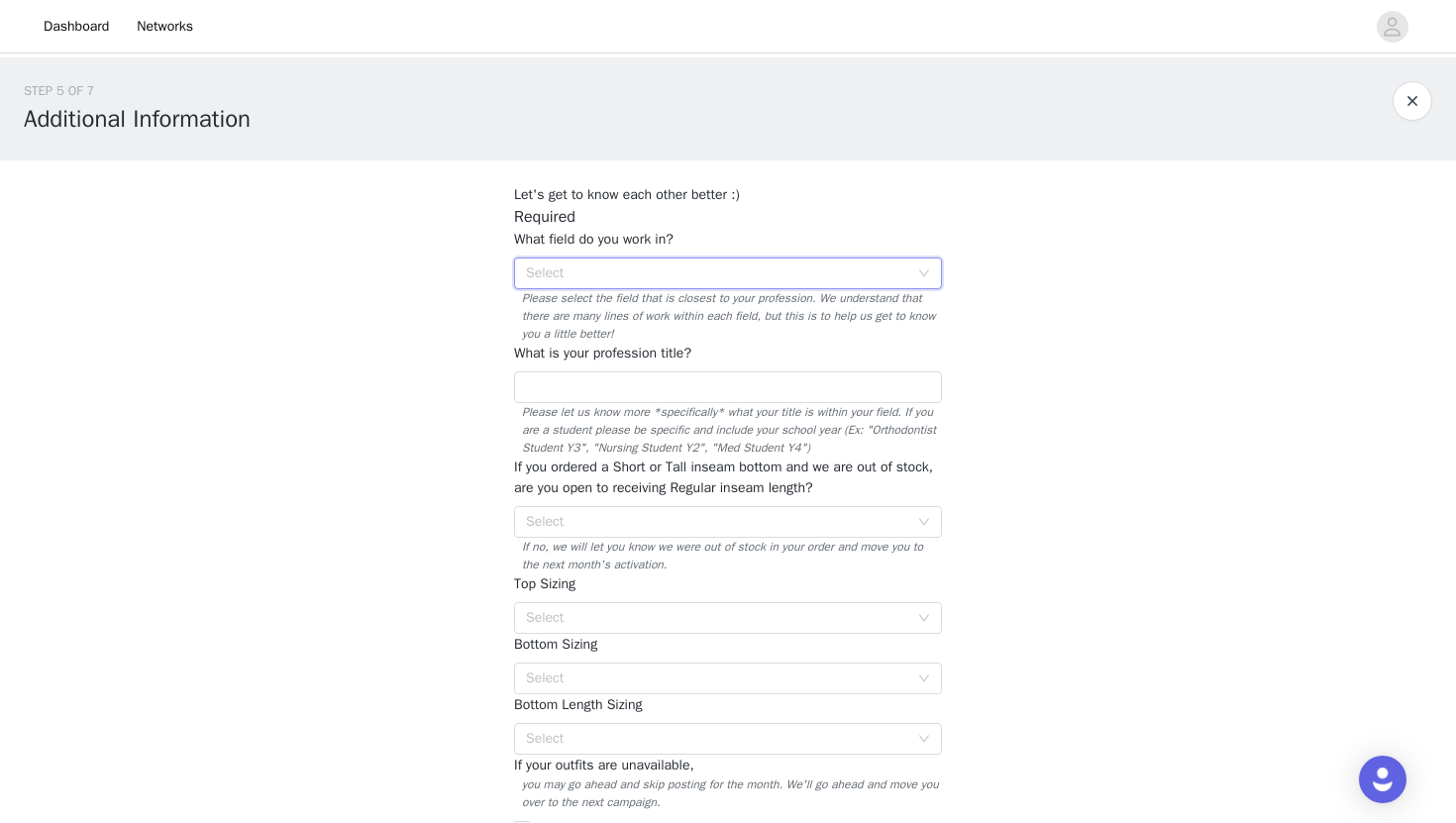 click on "Select" at bounding box center [721, 273] 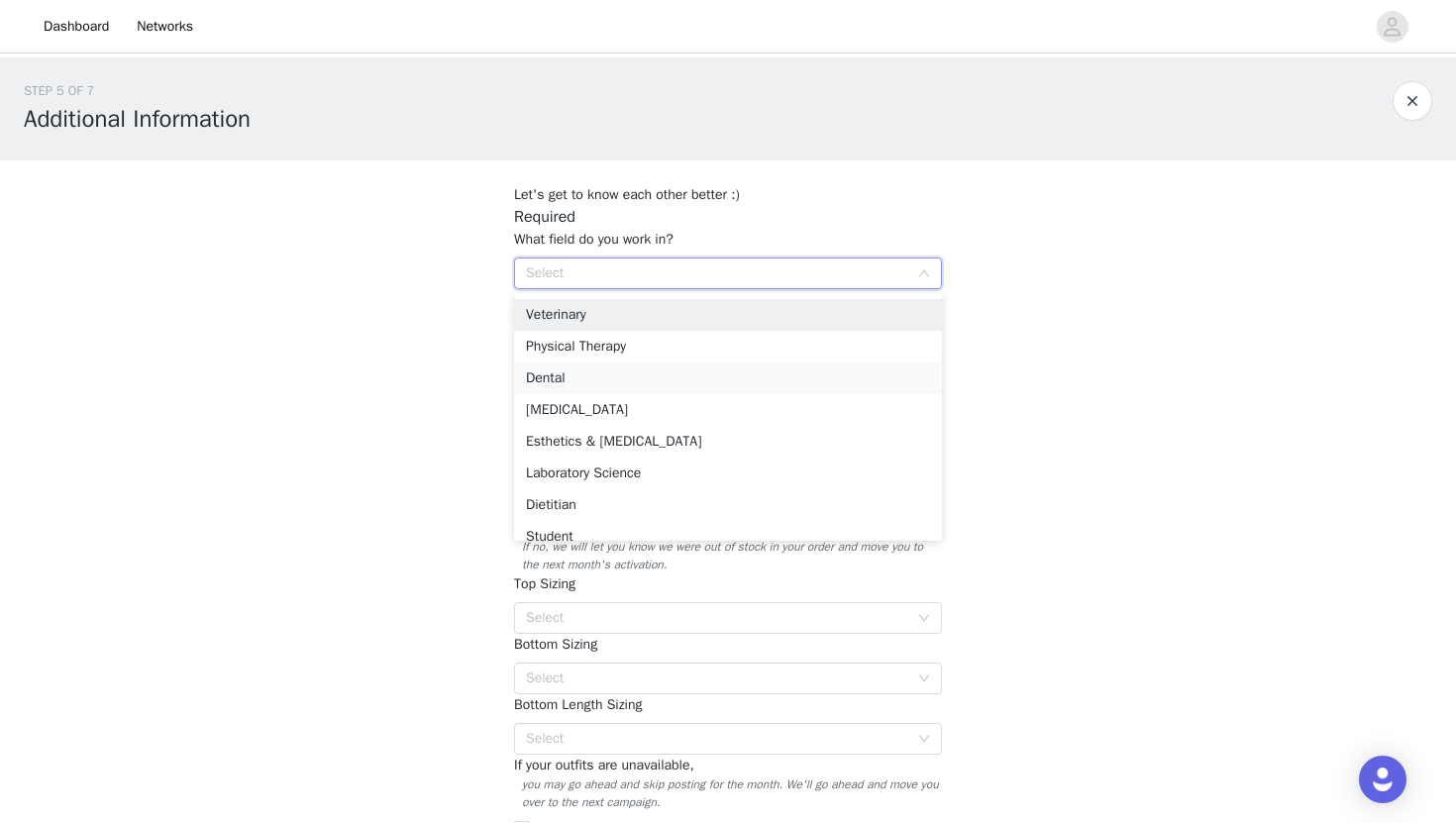 scroll, scrollTop: 141, scrollLeft: 0, axis: vertical 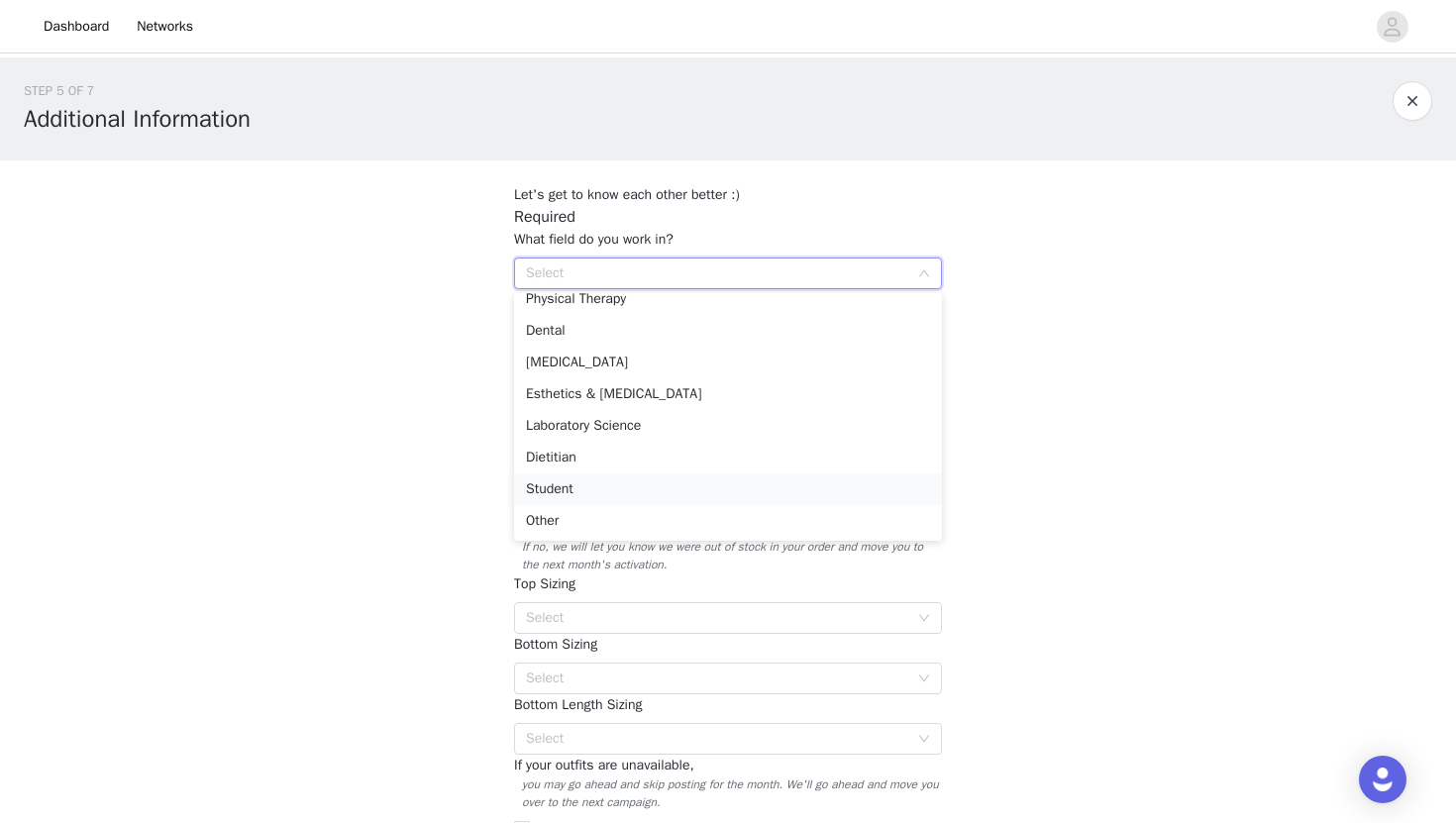 click on "Student" at bounding box center (728, 489) 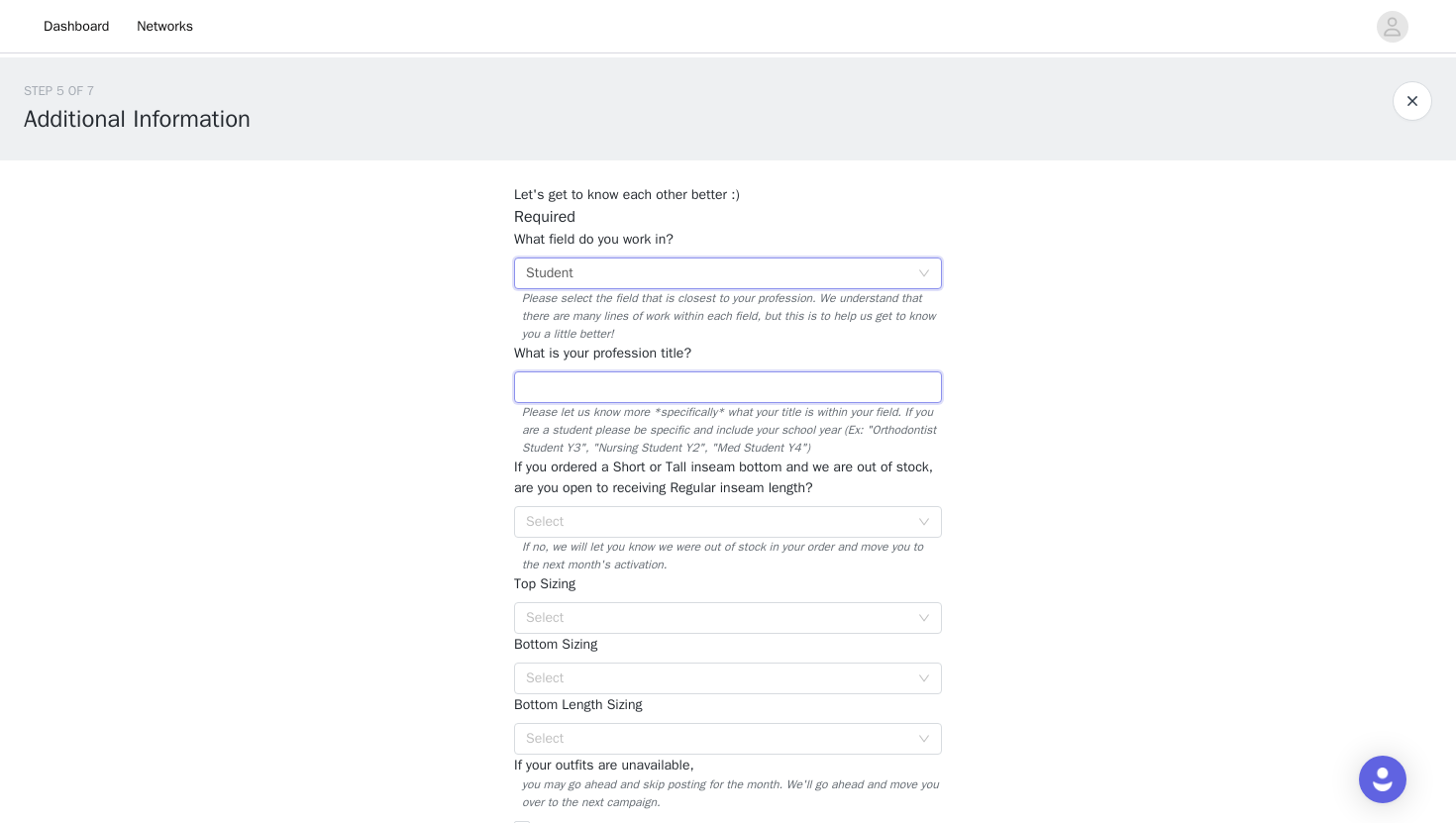 click at bounding box center (728, 387) 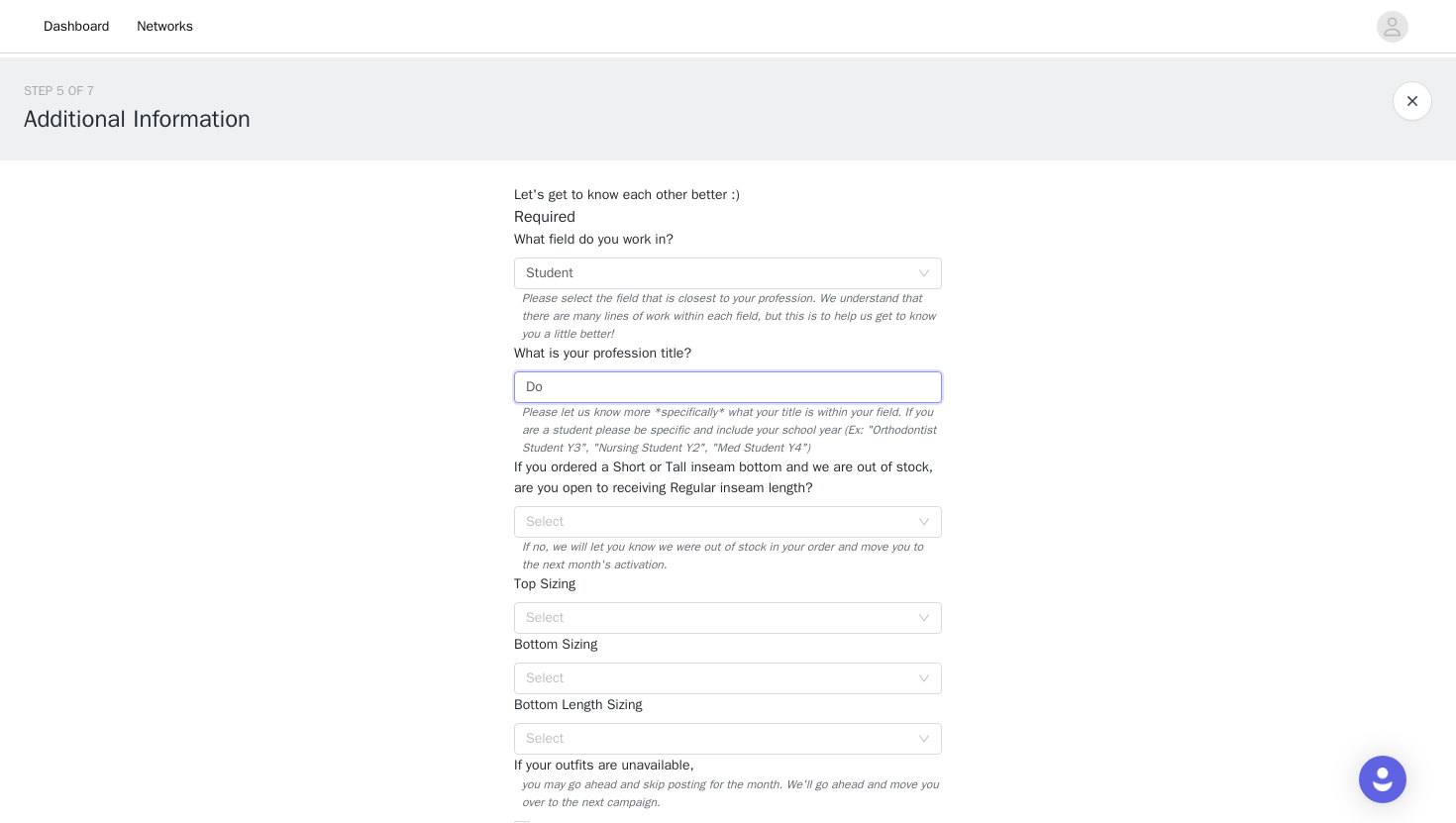 type on "D" 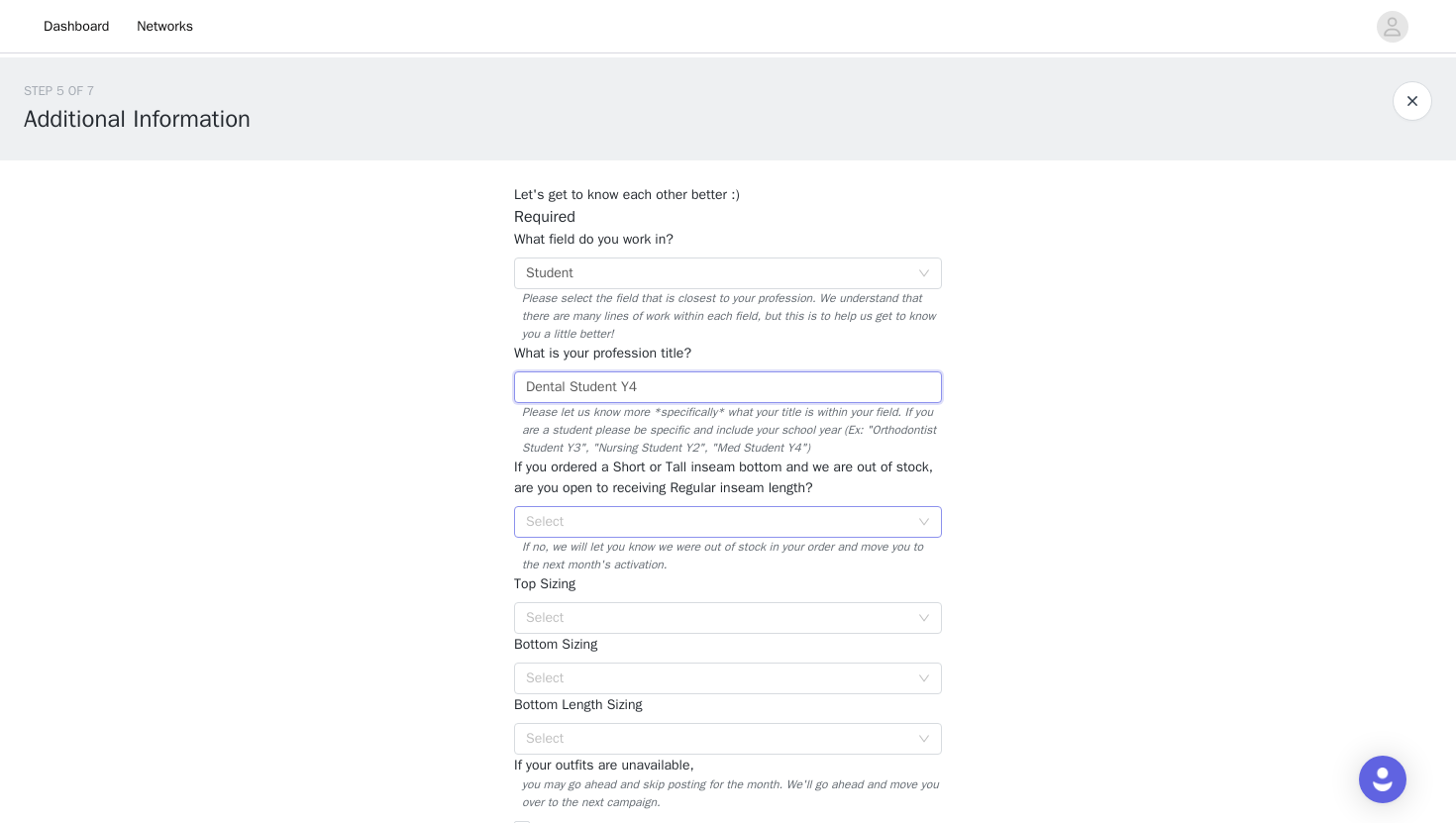 click on "Select" at bounding box center [717, 522] 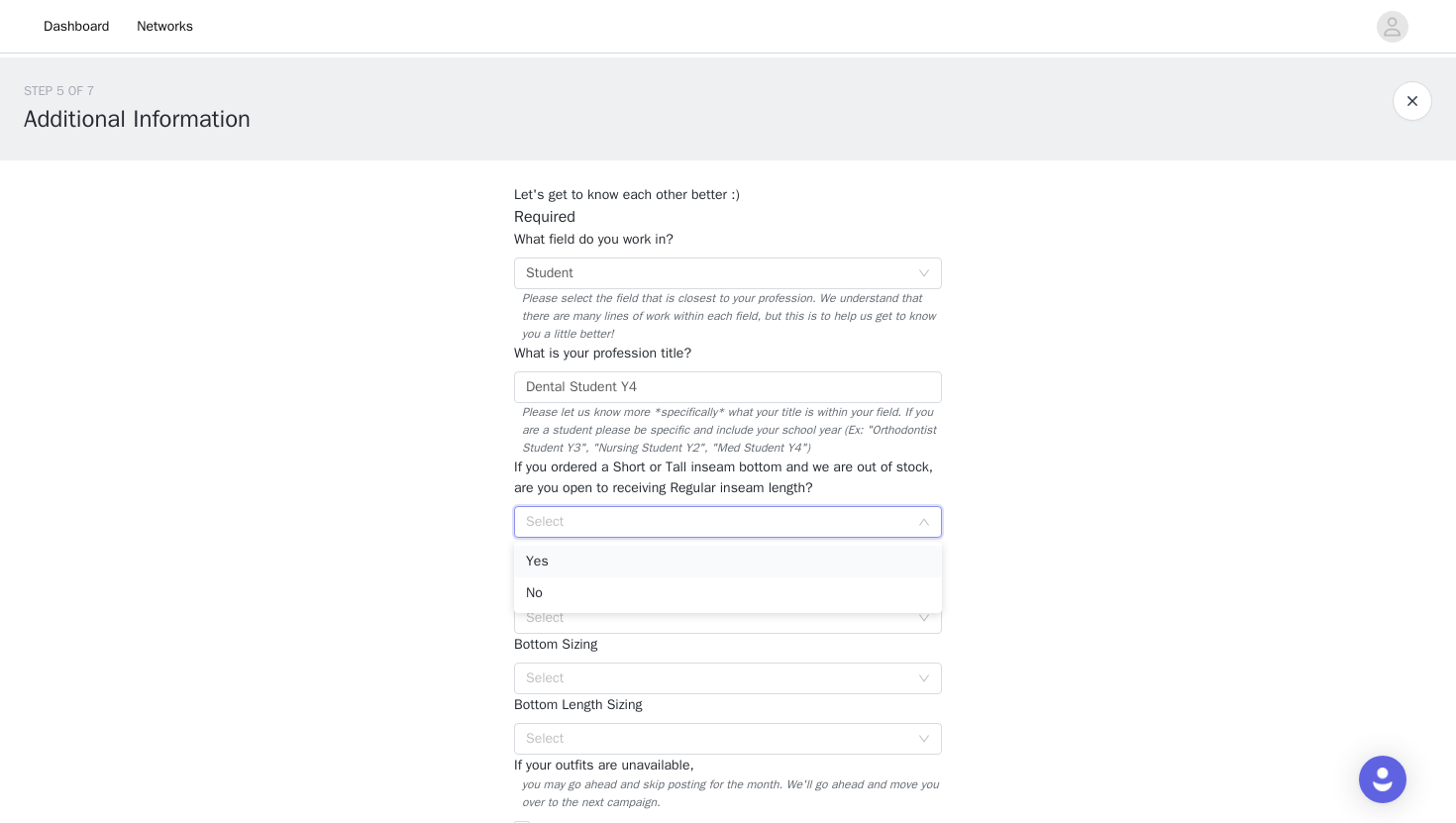 click on "Yes" at bounding box center (728, 562) 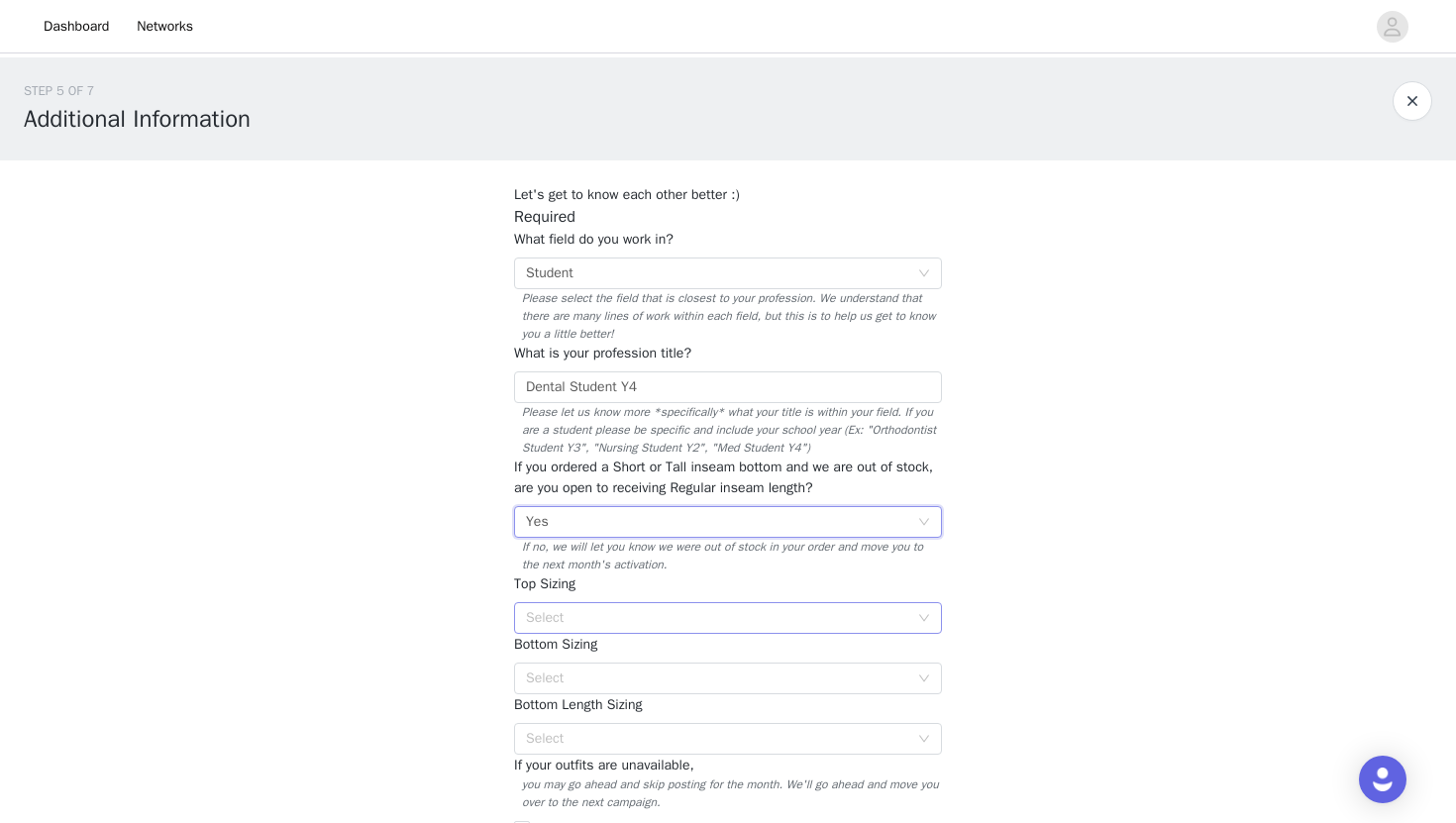 click on "Select" at bounding box center [717, 618] 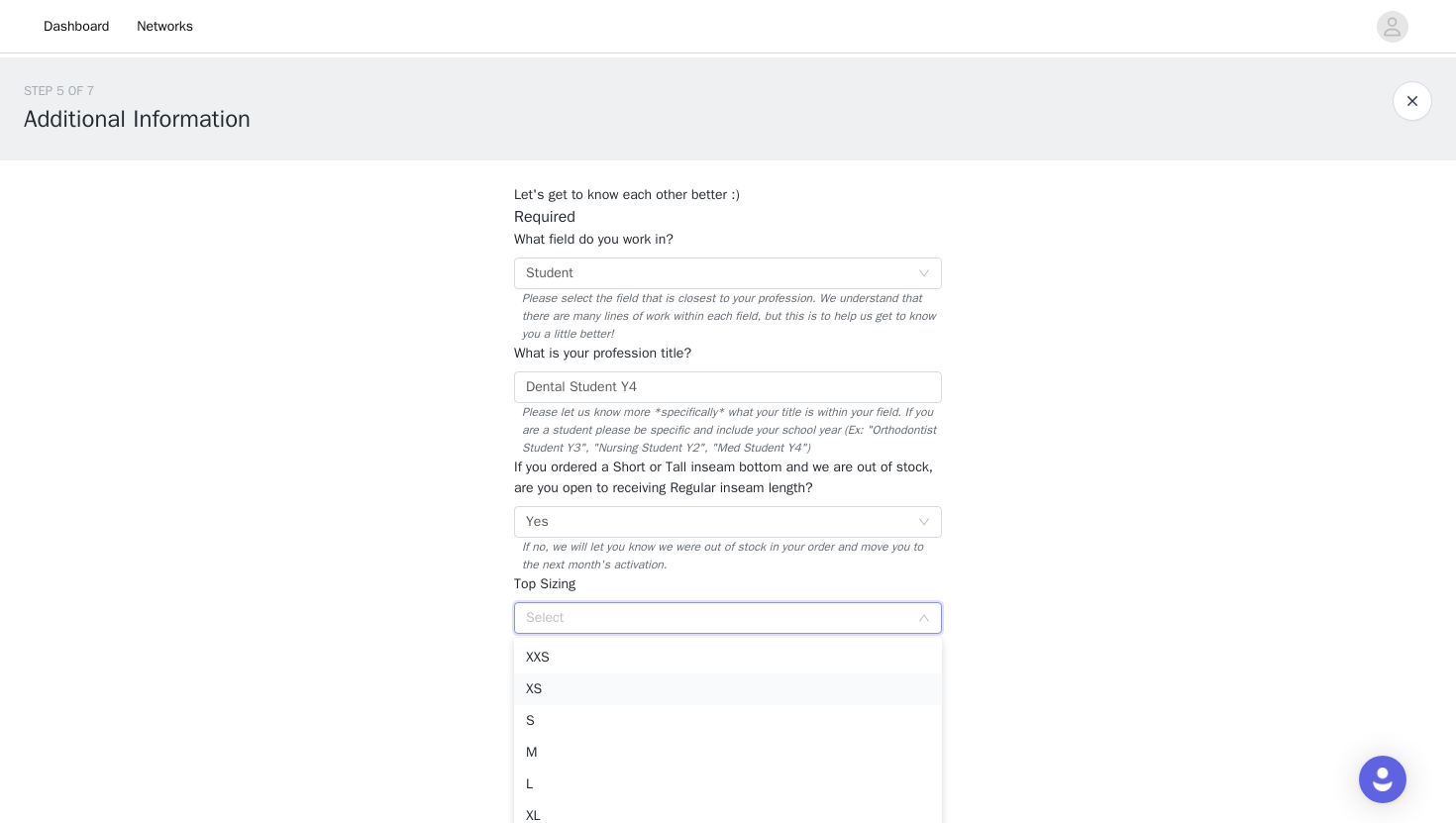 click on "XS" at bounding box center [728, 689] 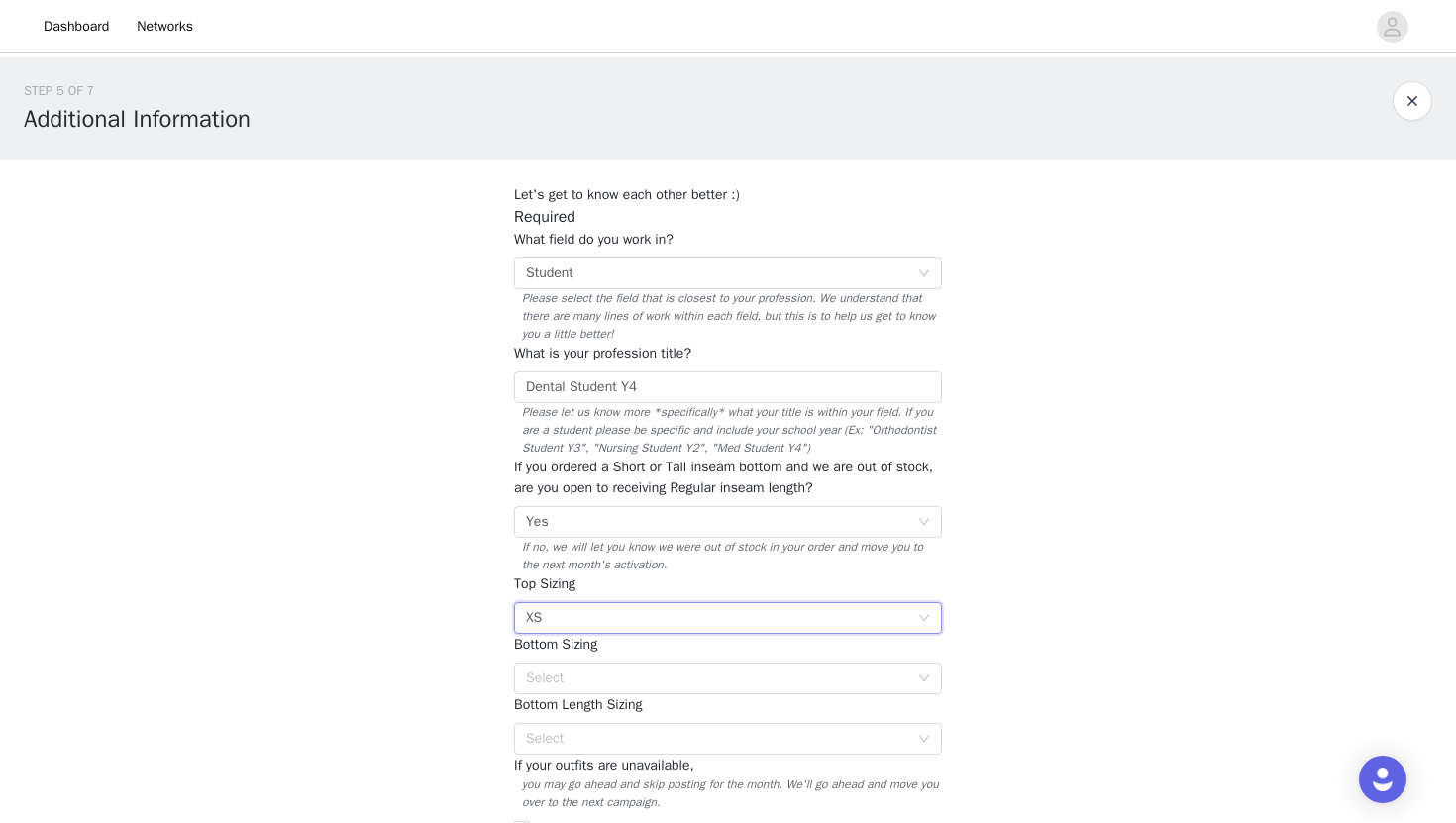 click on "Select" at bounding box center [717, 678] 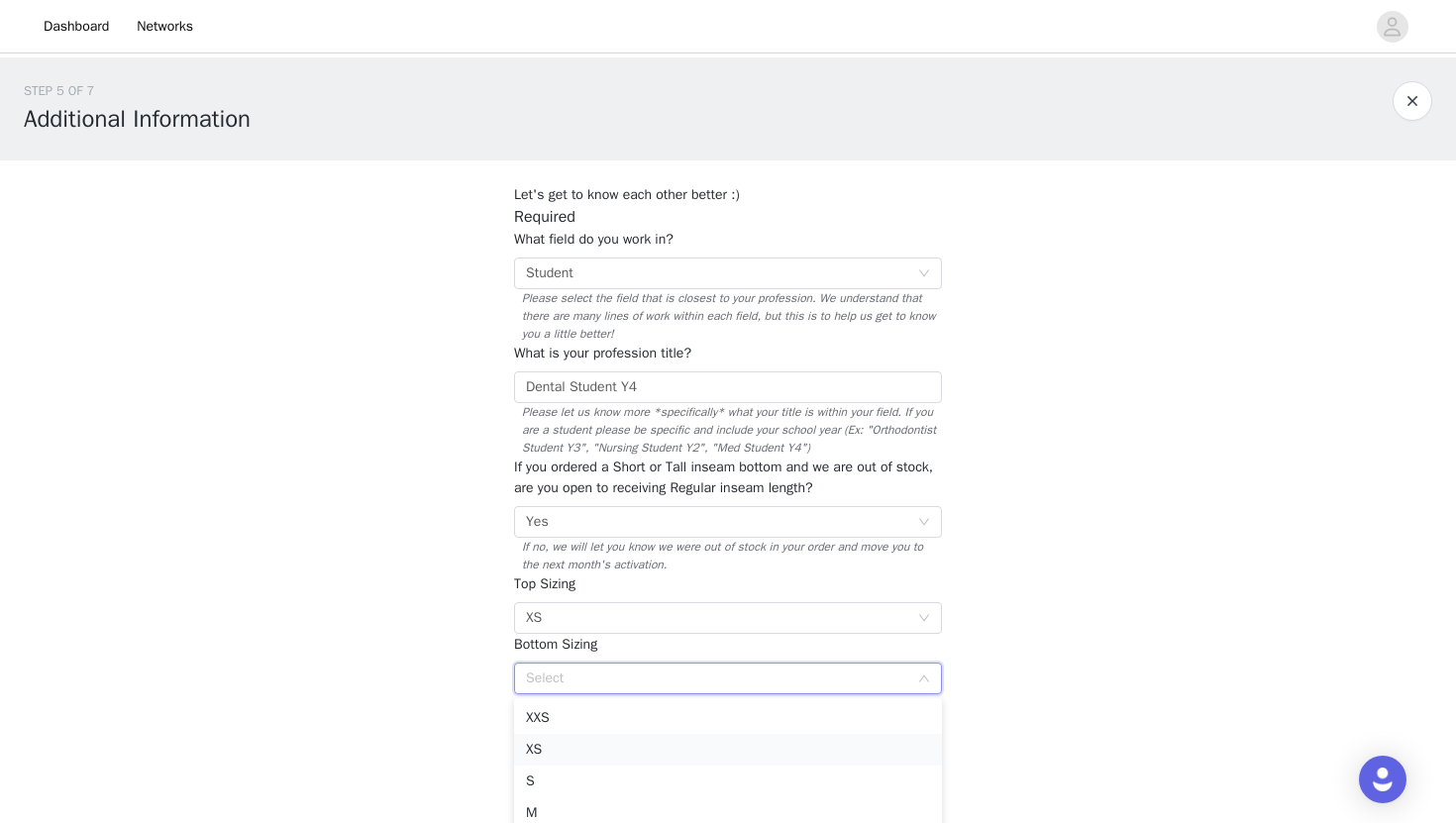 click on "XS" at bounding box center (728, 750) 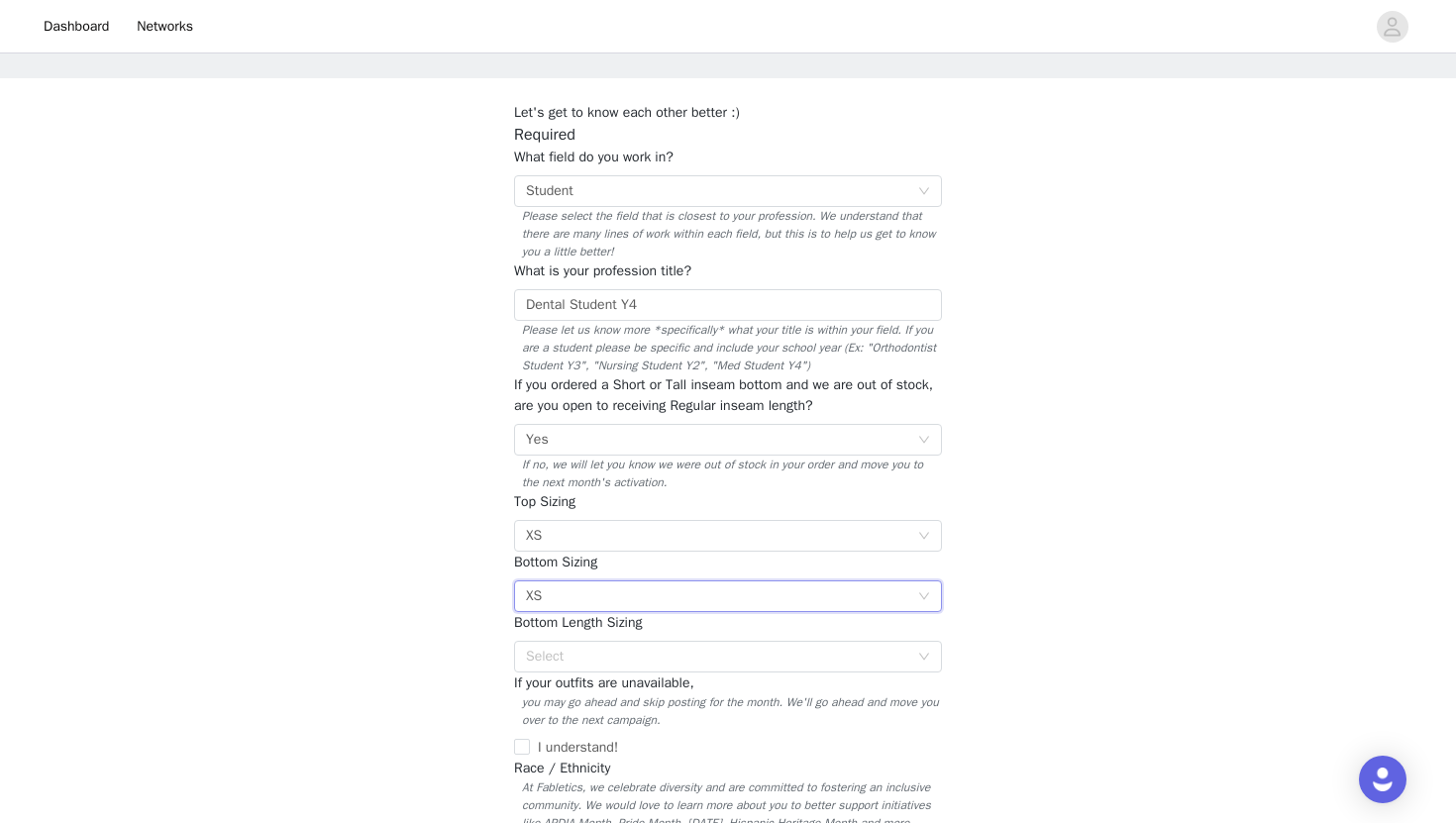 scroll, scrollTop: 84, scrollLeft: 0, axis: vertical 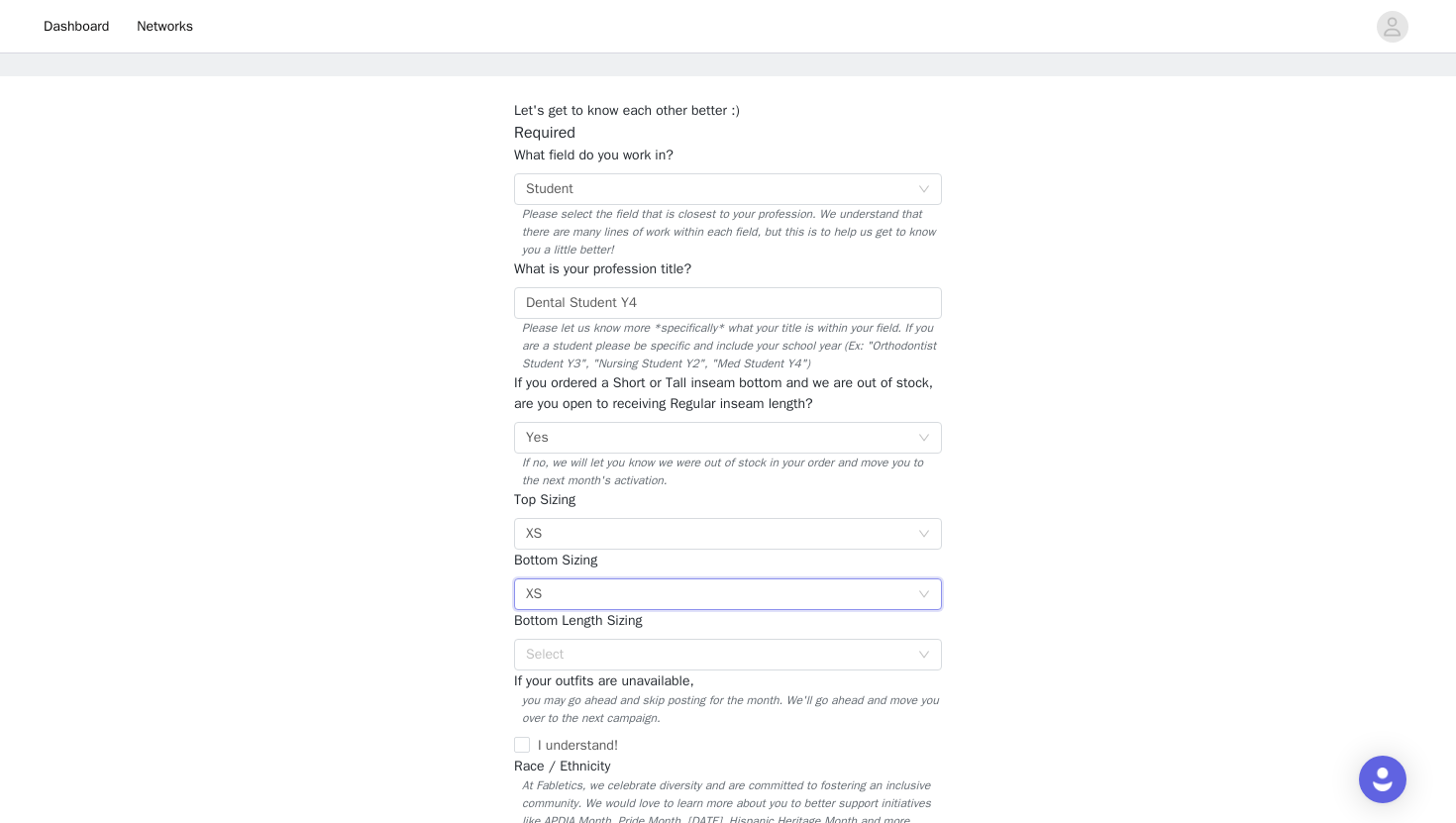 click on "you may go ahead and skip posting for the month. We'll go ahead and move you over to the next campaign." at bounding box center (728, 709) 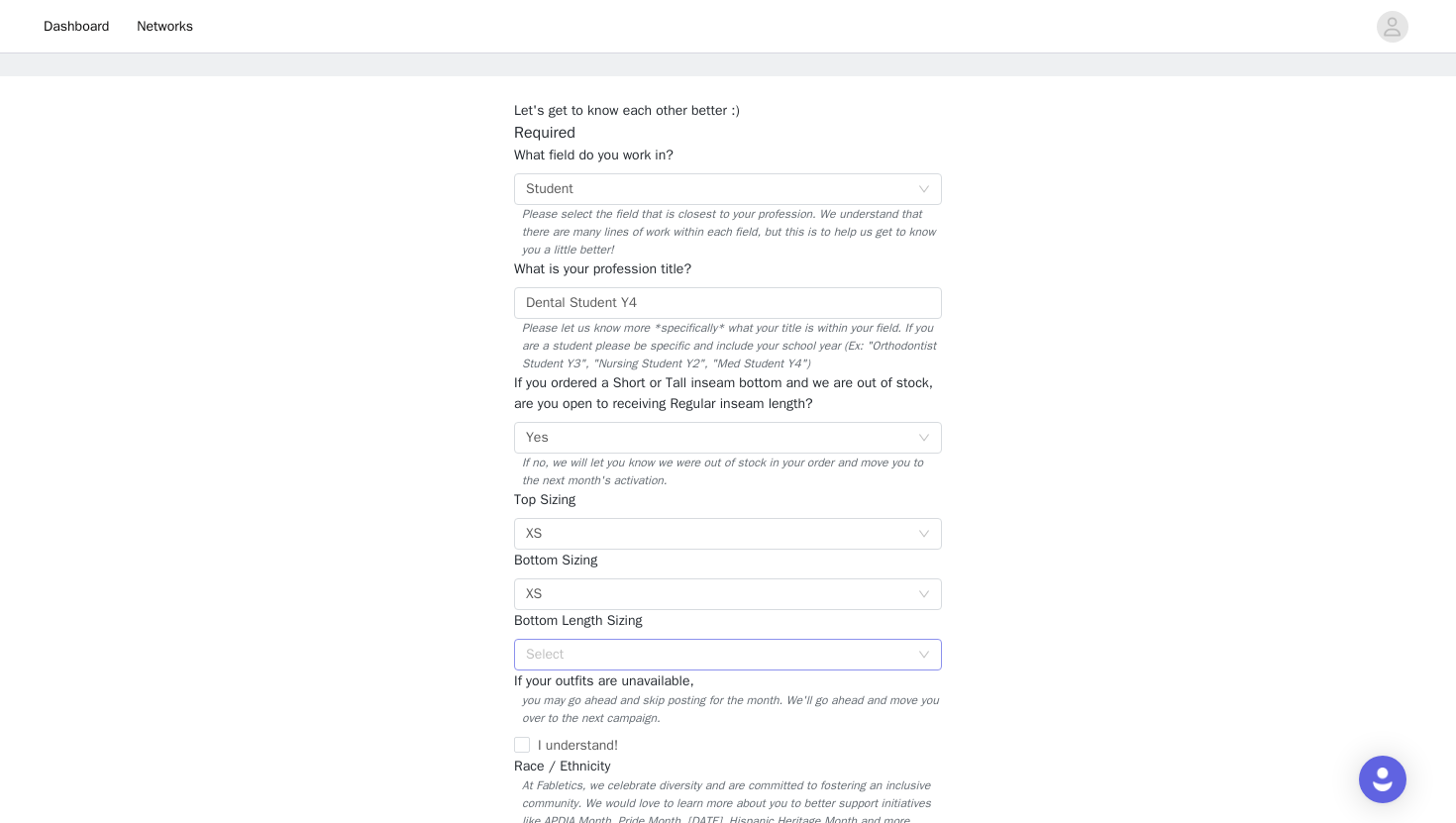click on "Select" at bounding box center [728, 655] 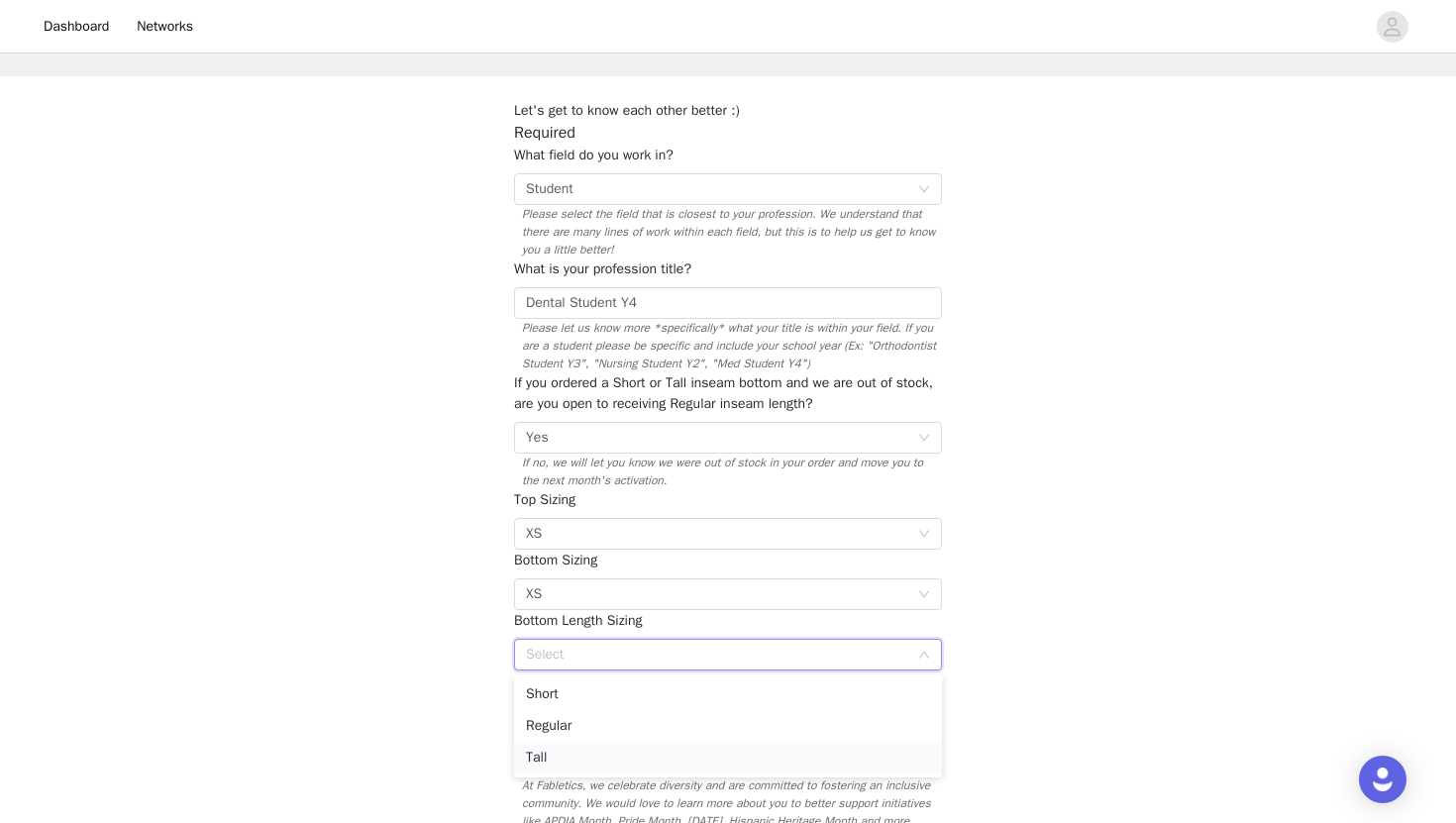 click on "Tall" at bounding box center [728, 758] 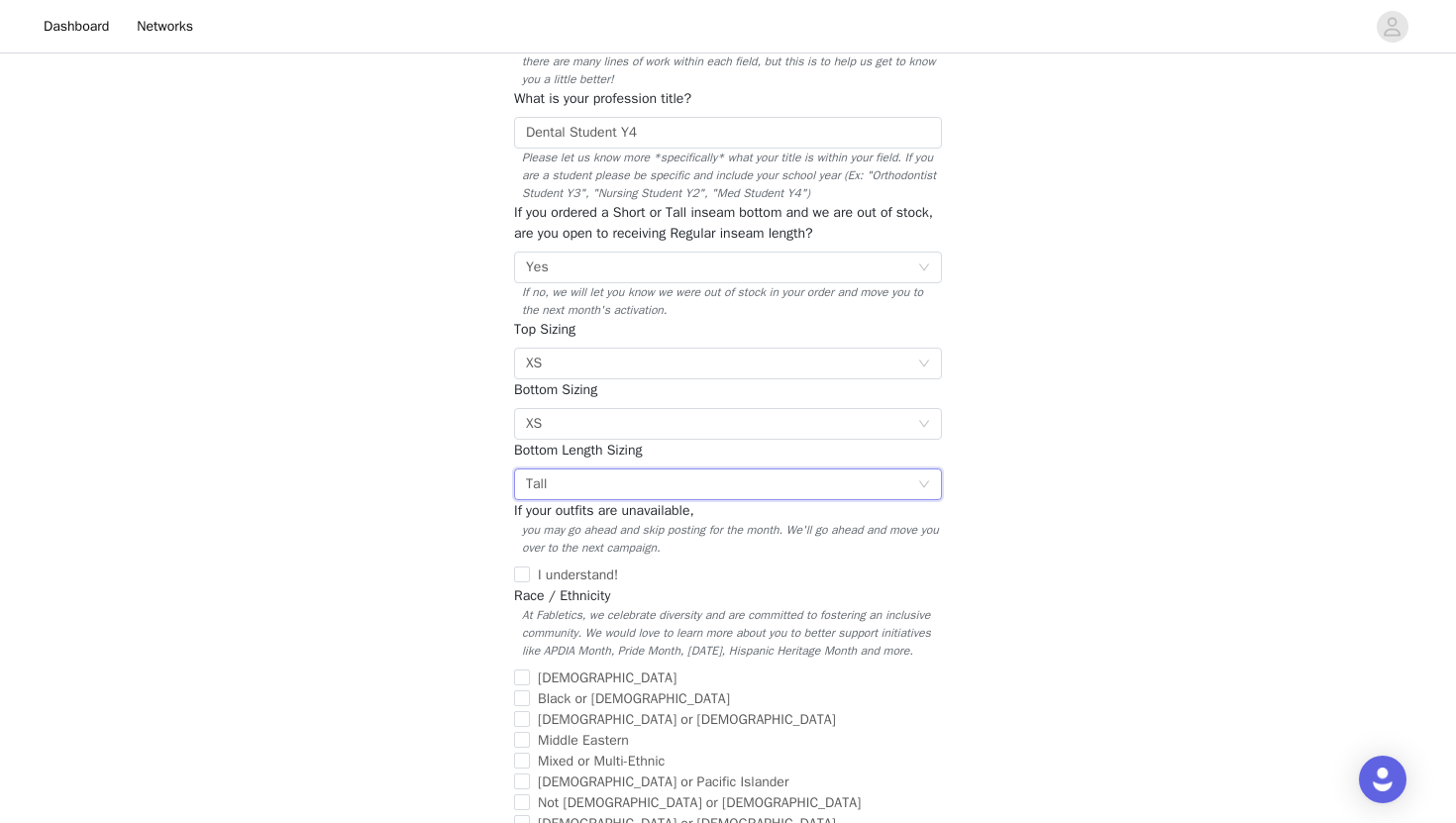 scroll, scrollTop: 256, scrollLeft: 0, axis: vertical 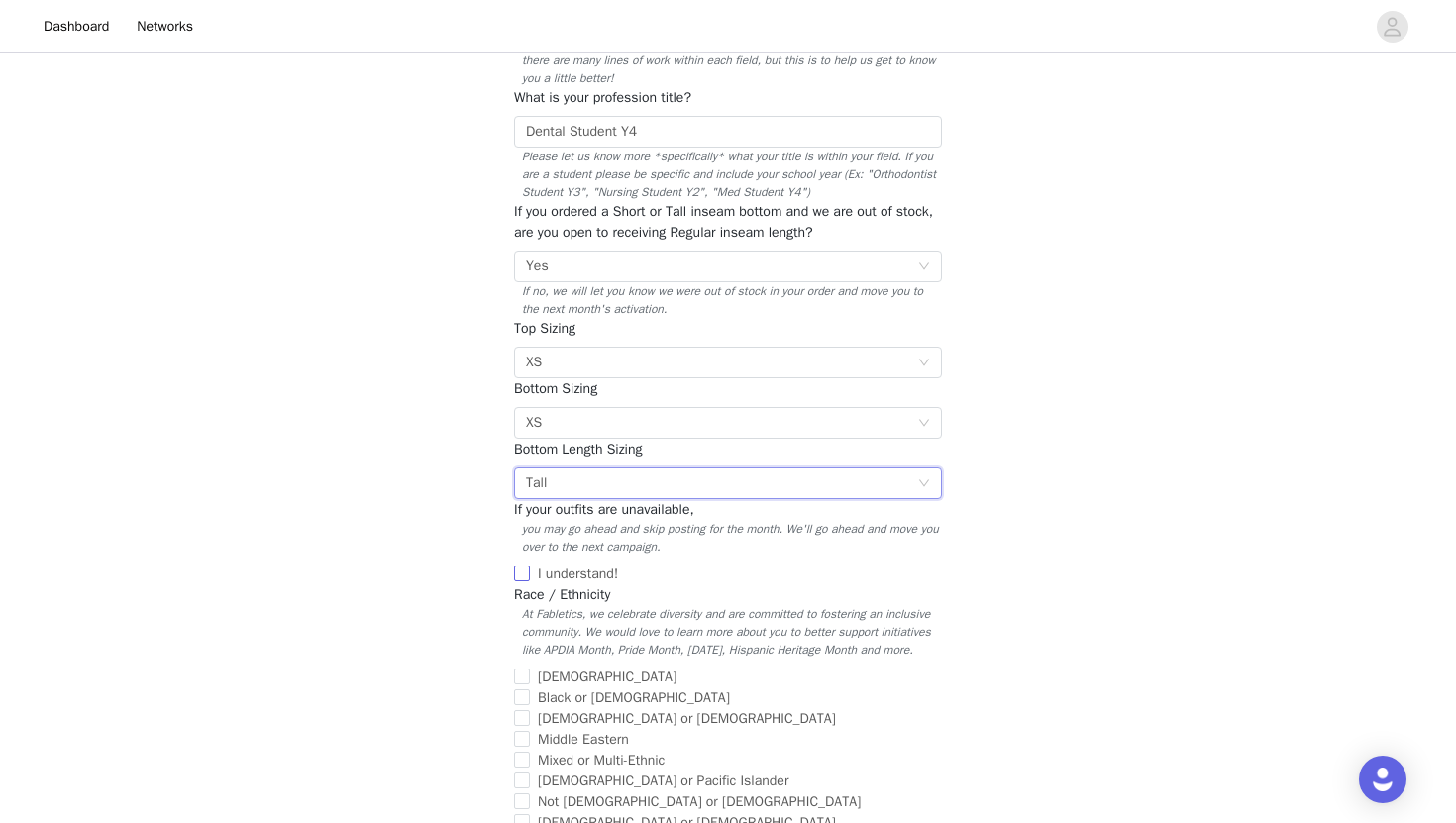 click on "I understand!" at bounding box center [577, 573] 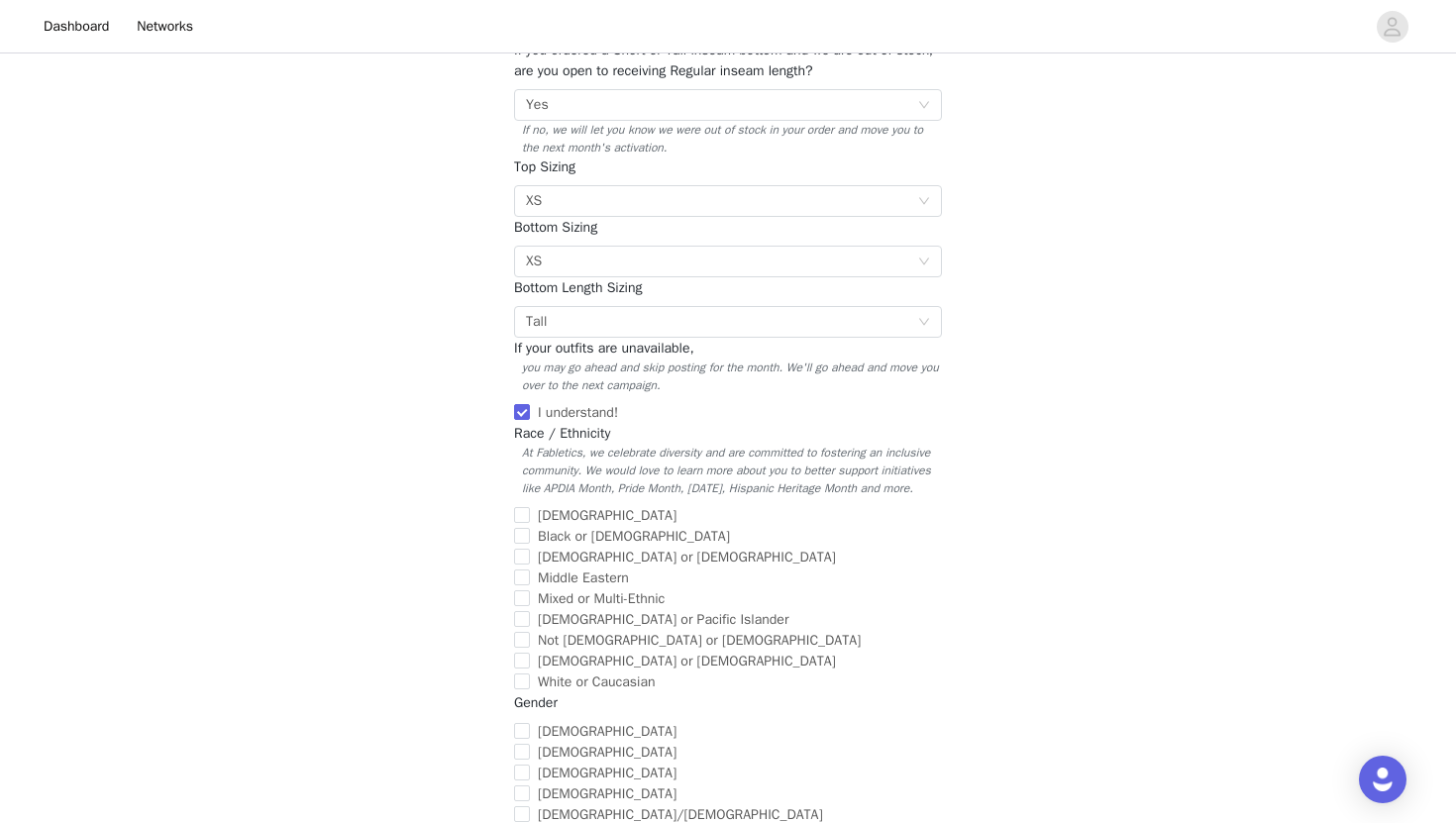 scroll, scrollTop: 434, scrollLeft: 0, axis: vertical 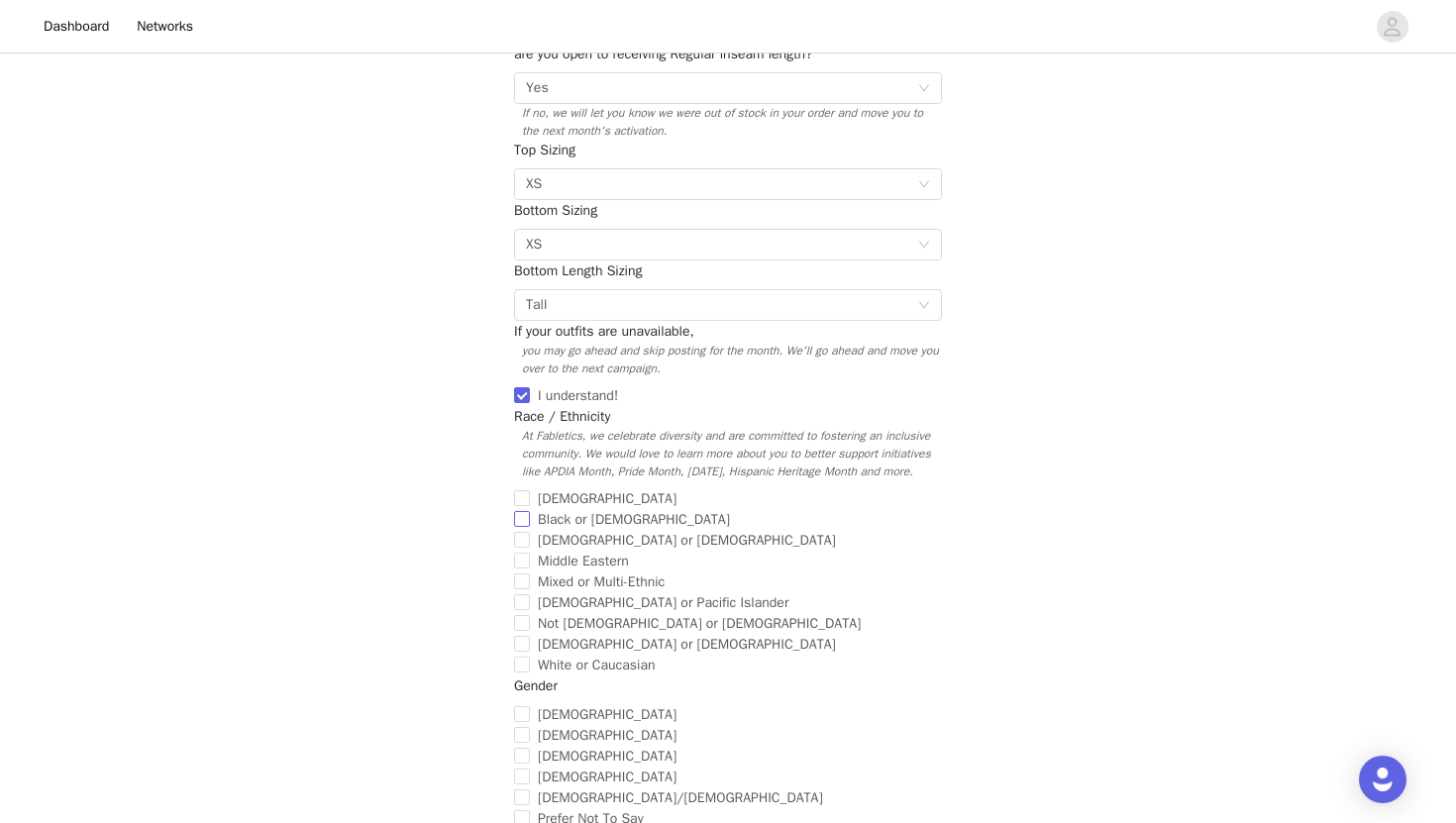 click on "Black or African American" at bounding box center [522, 519] 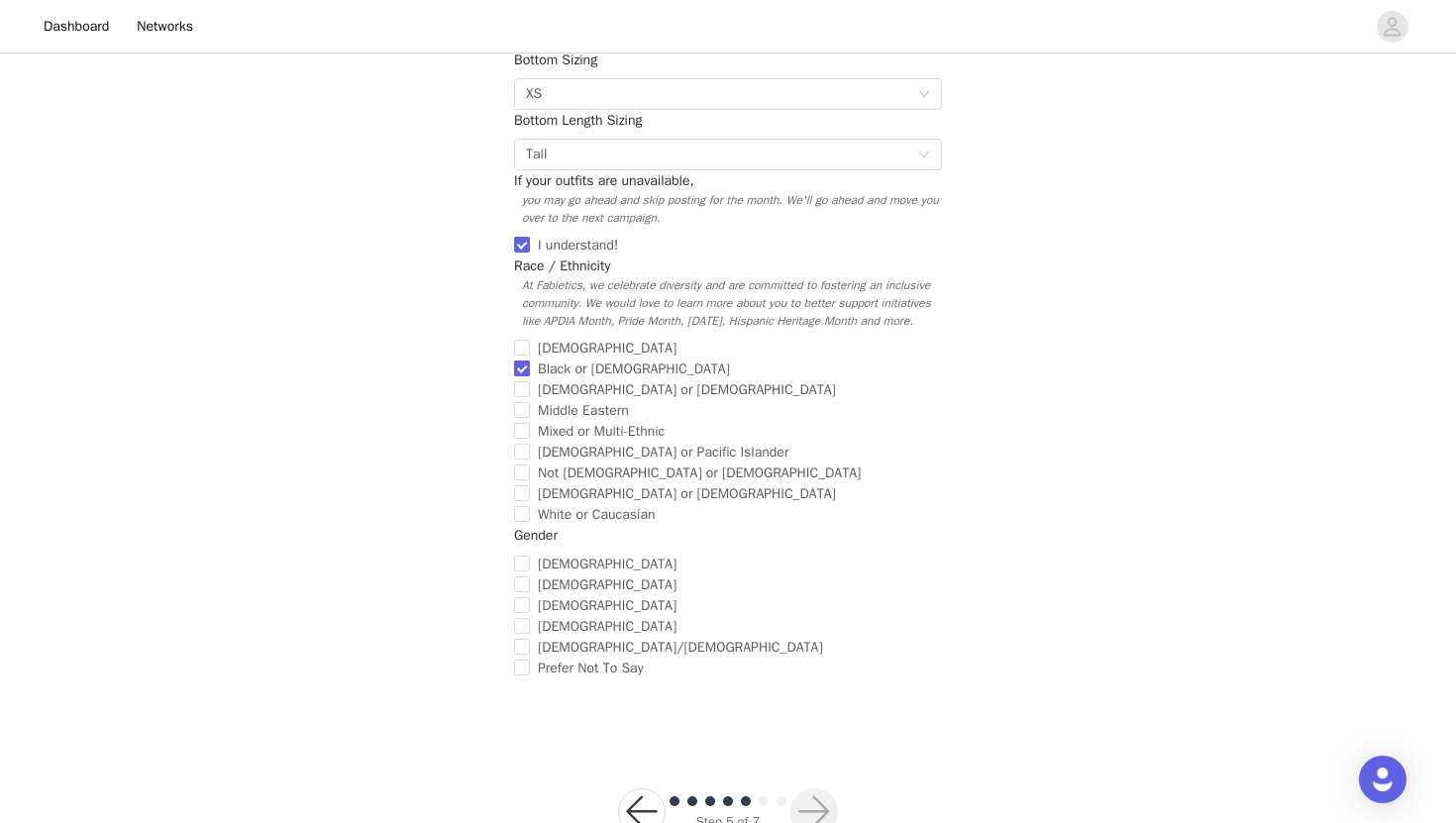 scroll, scrollTop: 662, scrollLeft: 0, axis: vertical 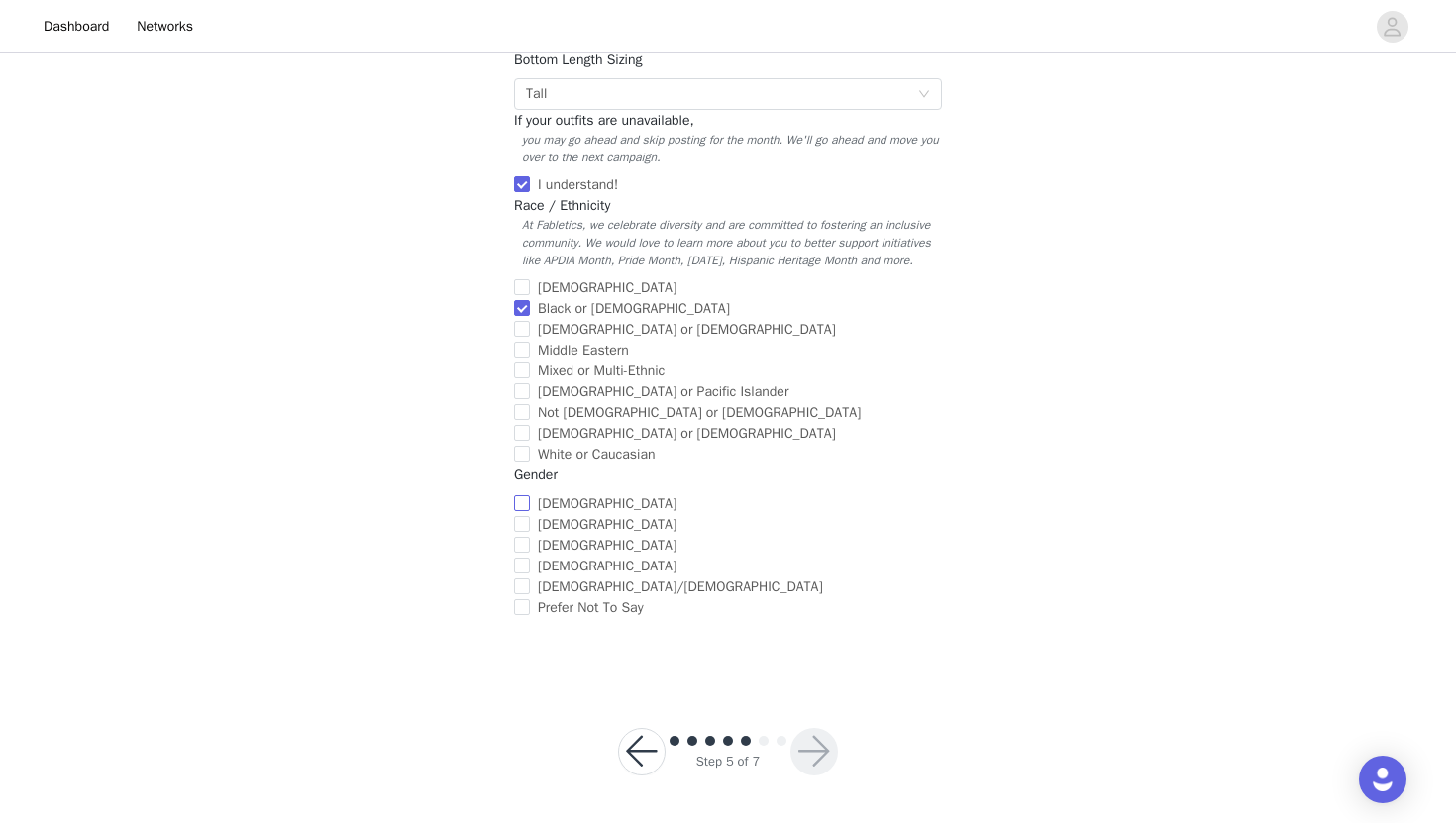click on "Female" at bounding box center (607, 503) 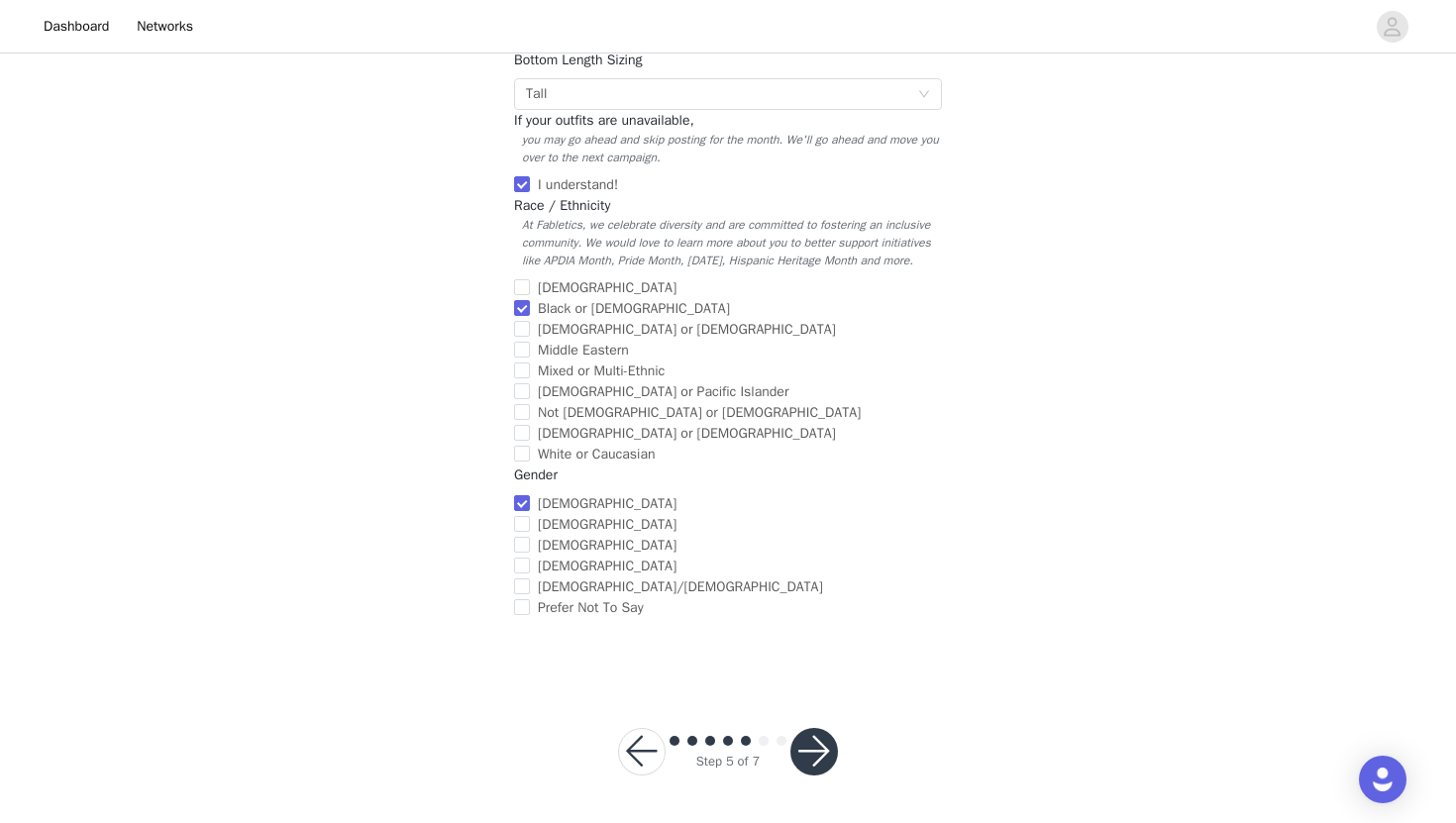 click at bounding box center [814, 752] 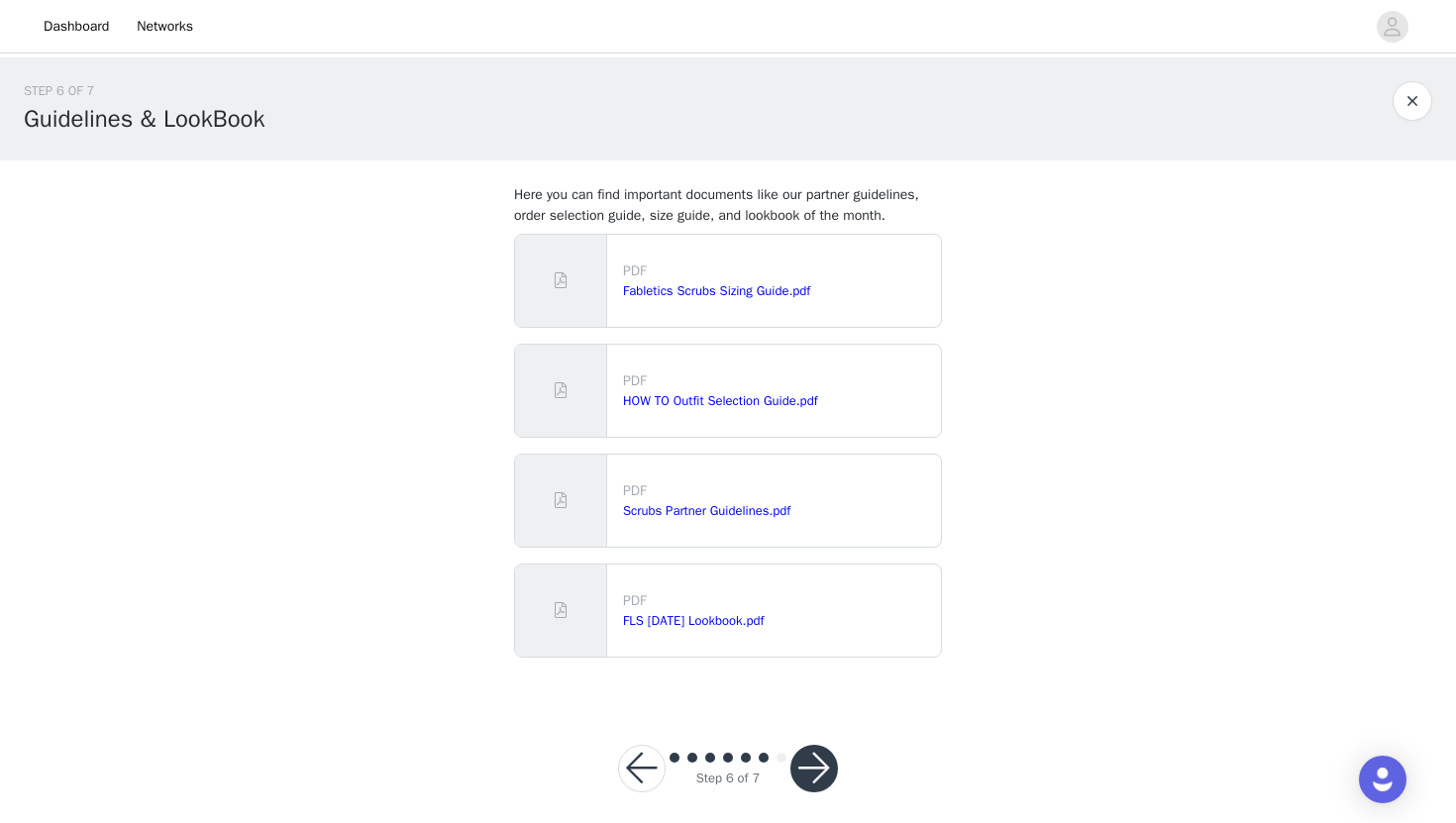 click at bounding box center [814, 769] 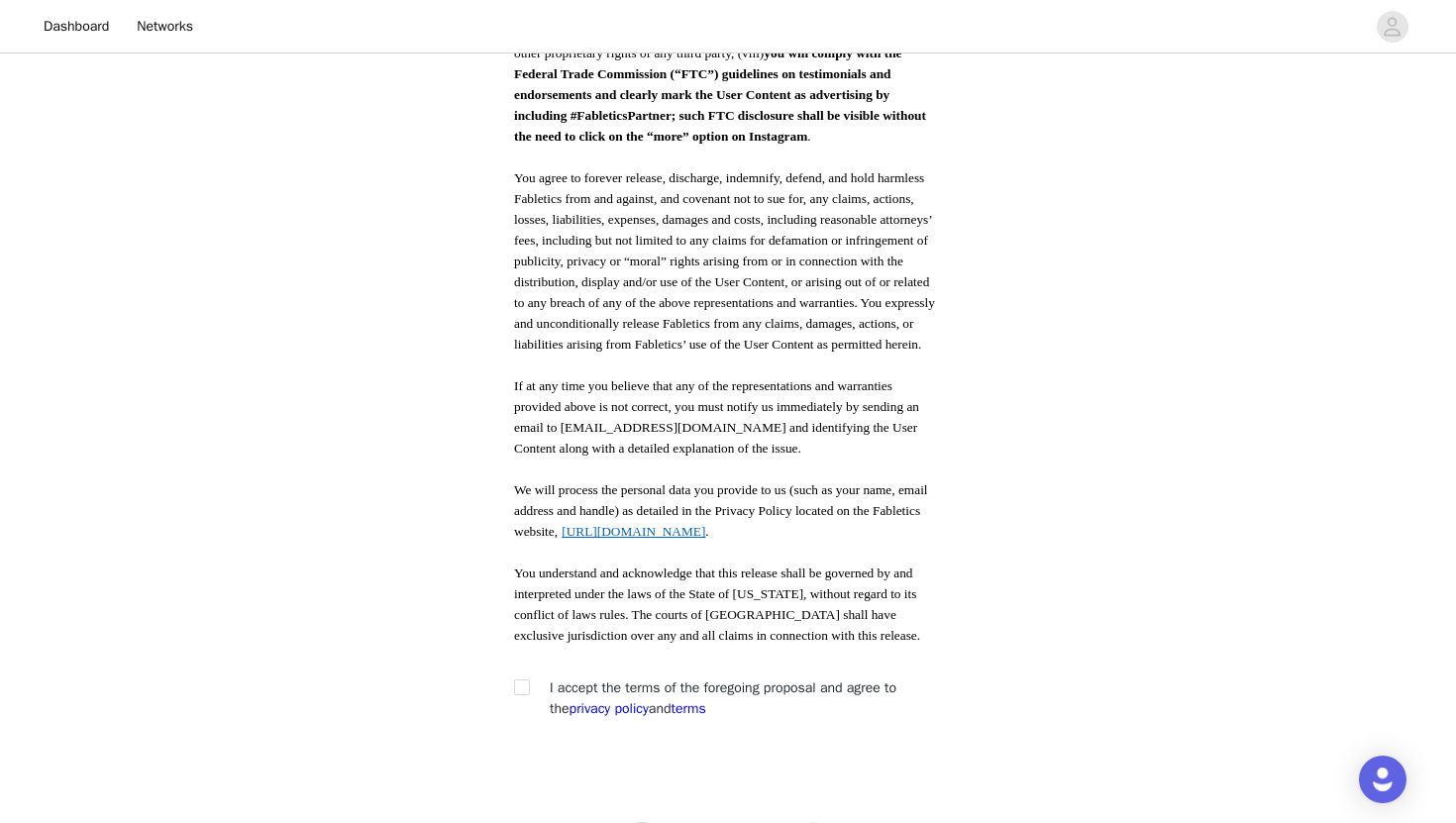 scroll, scrollTop: 899, scrollLeft: 0, axis: vertical 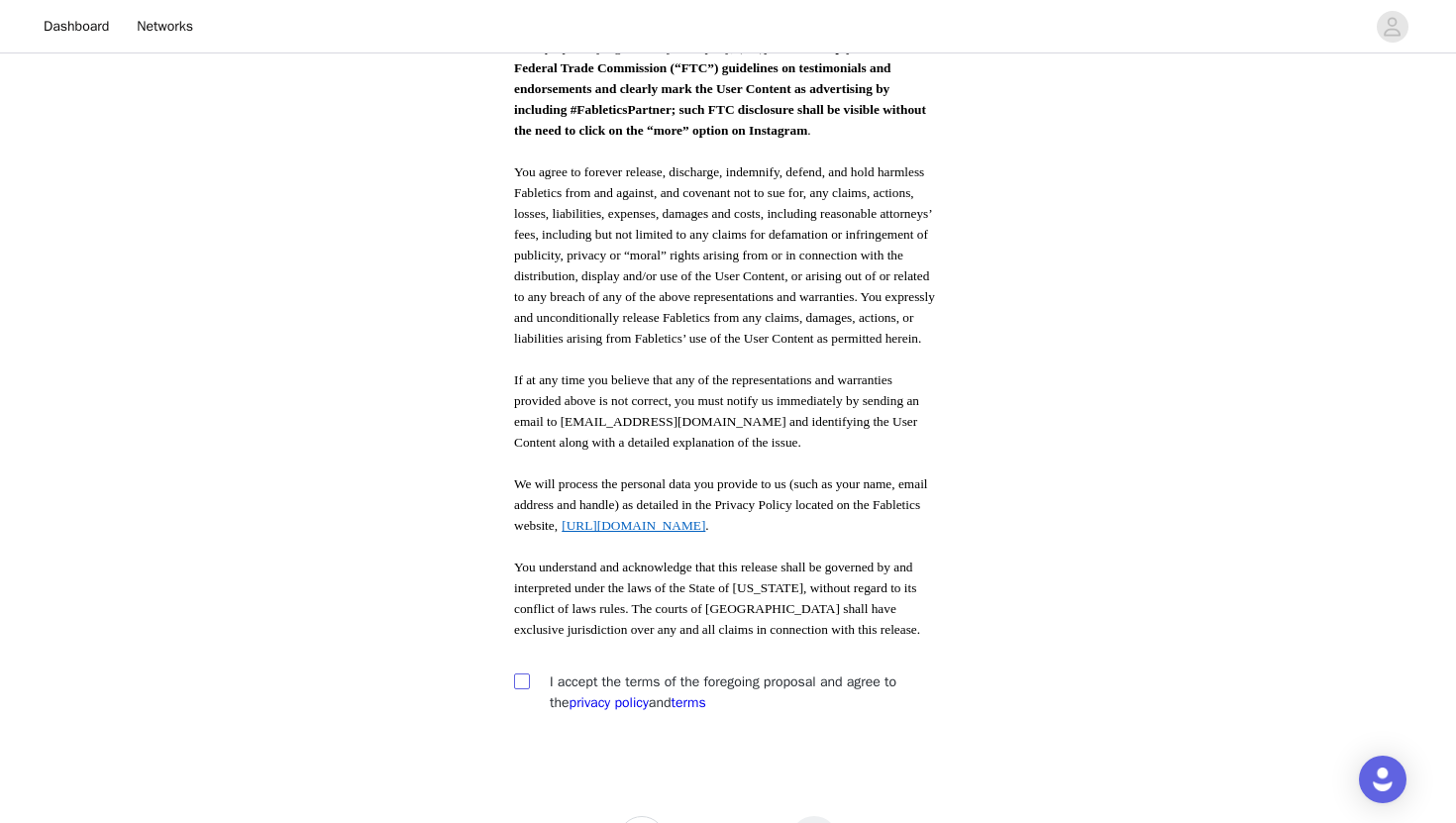 click at bounding box center (521, 680) 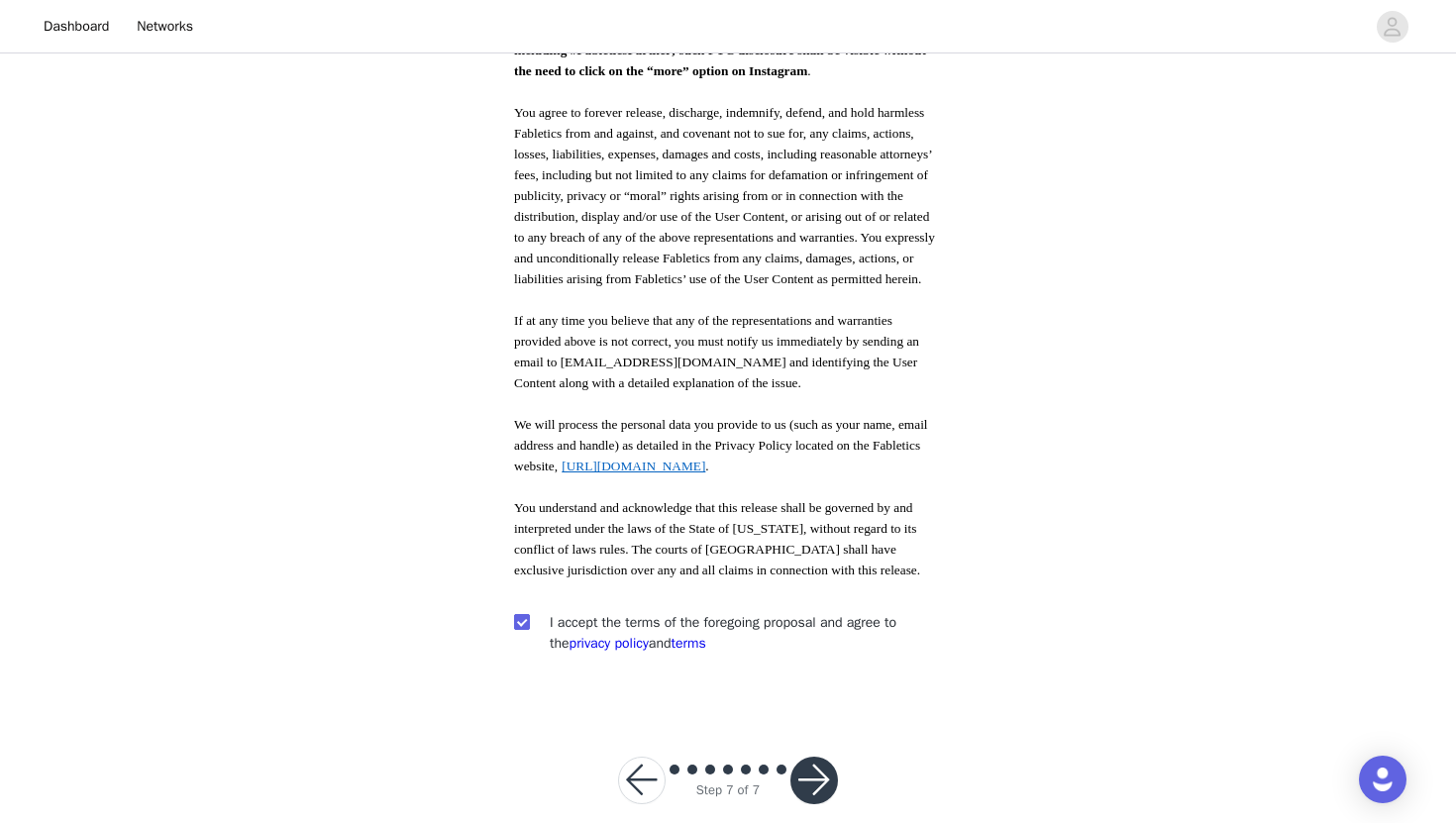 scroll, scrollTop: 966, scrollLeft: 0, axis: vertical 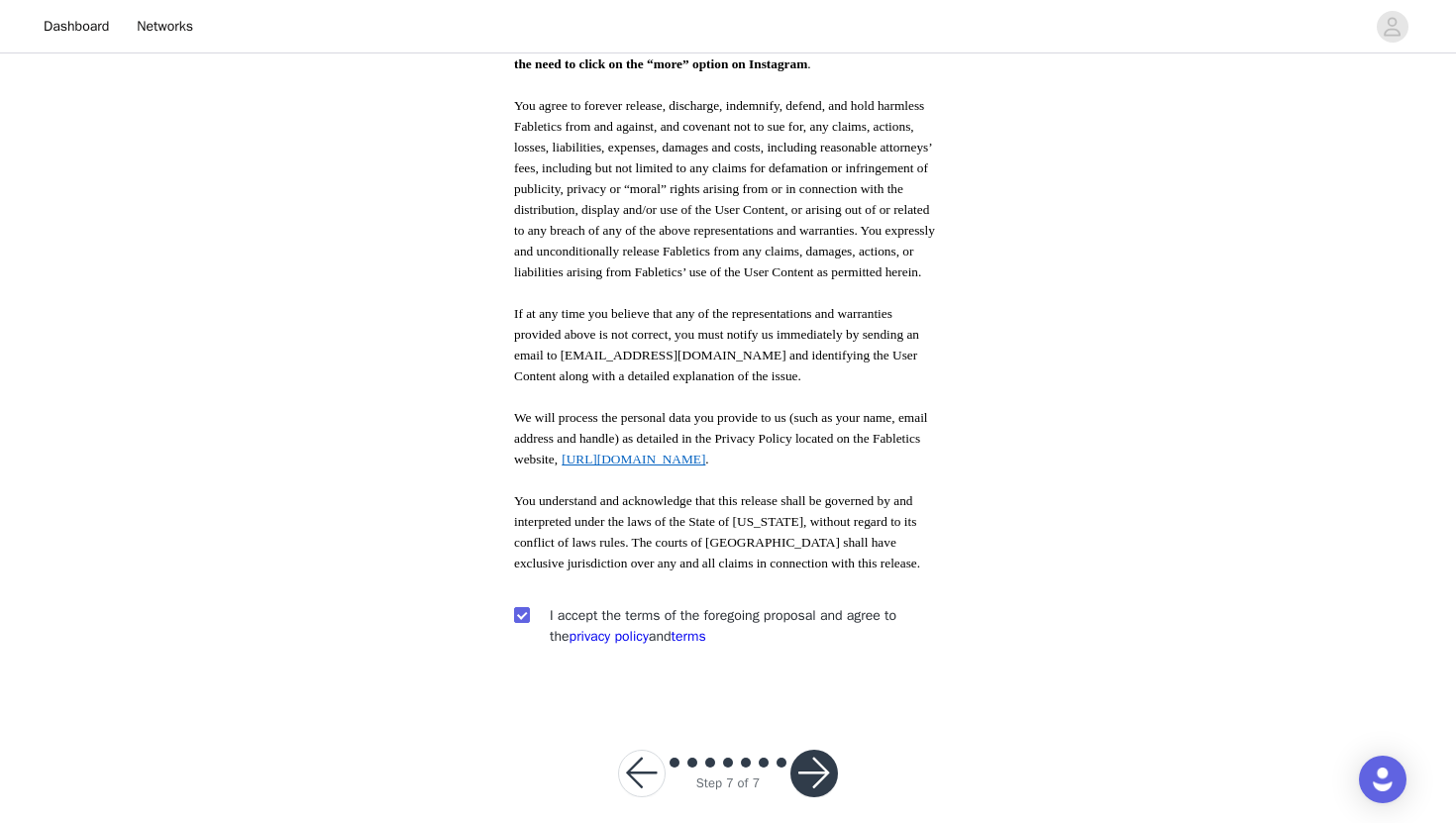 click at bounding box center (814, 773) 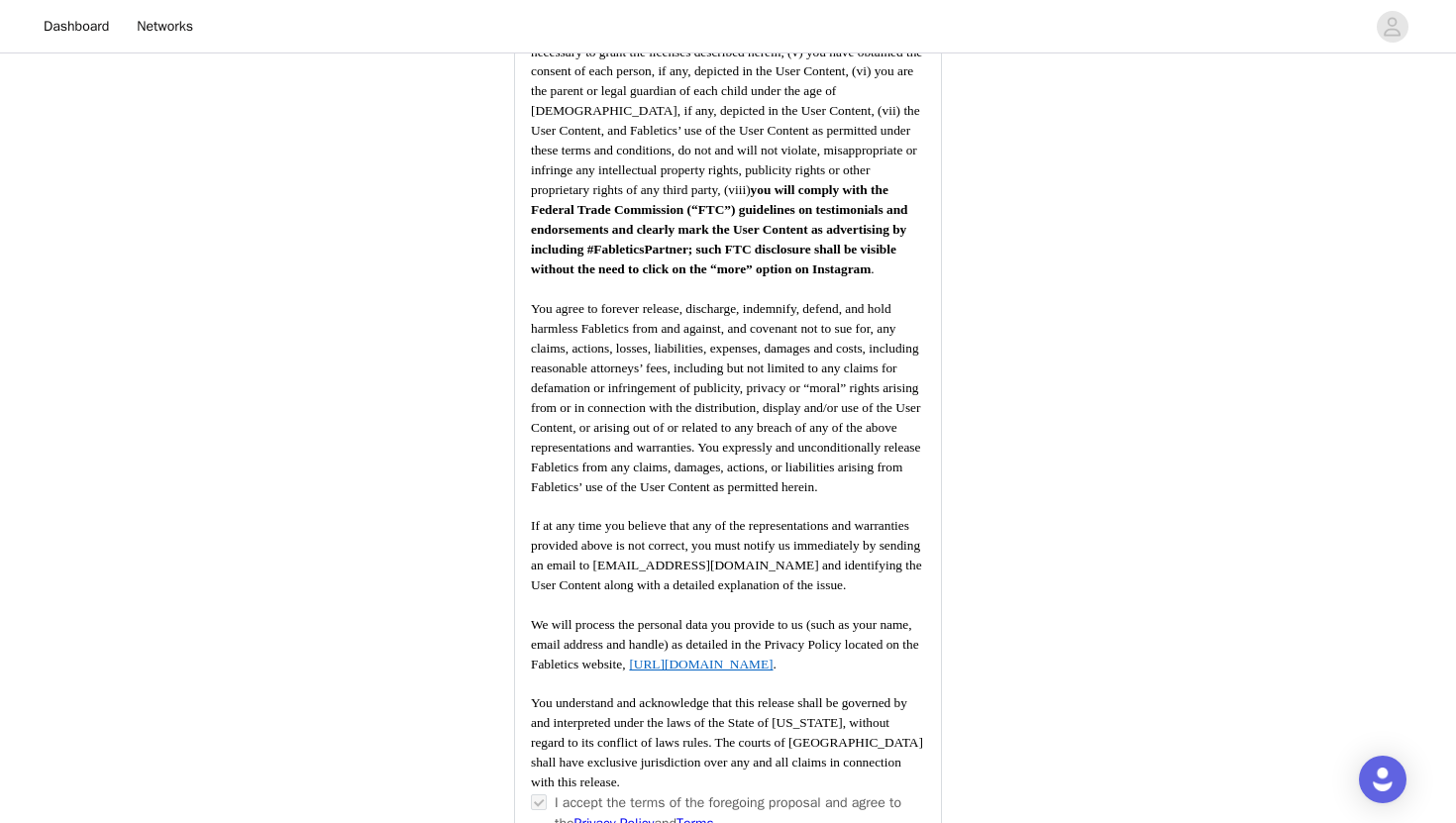 scroll, scrollTop: 2328, scrollLeft: 0, axis: vertical 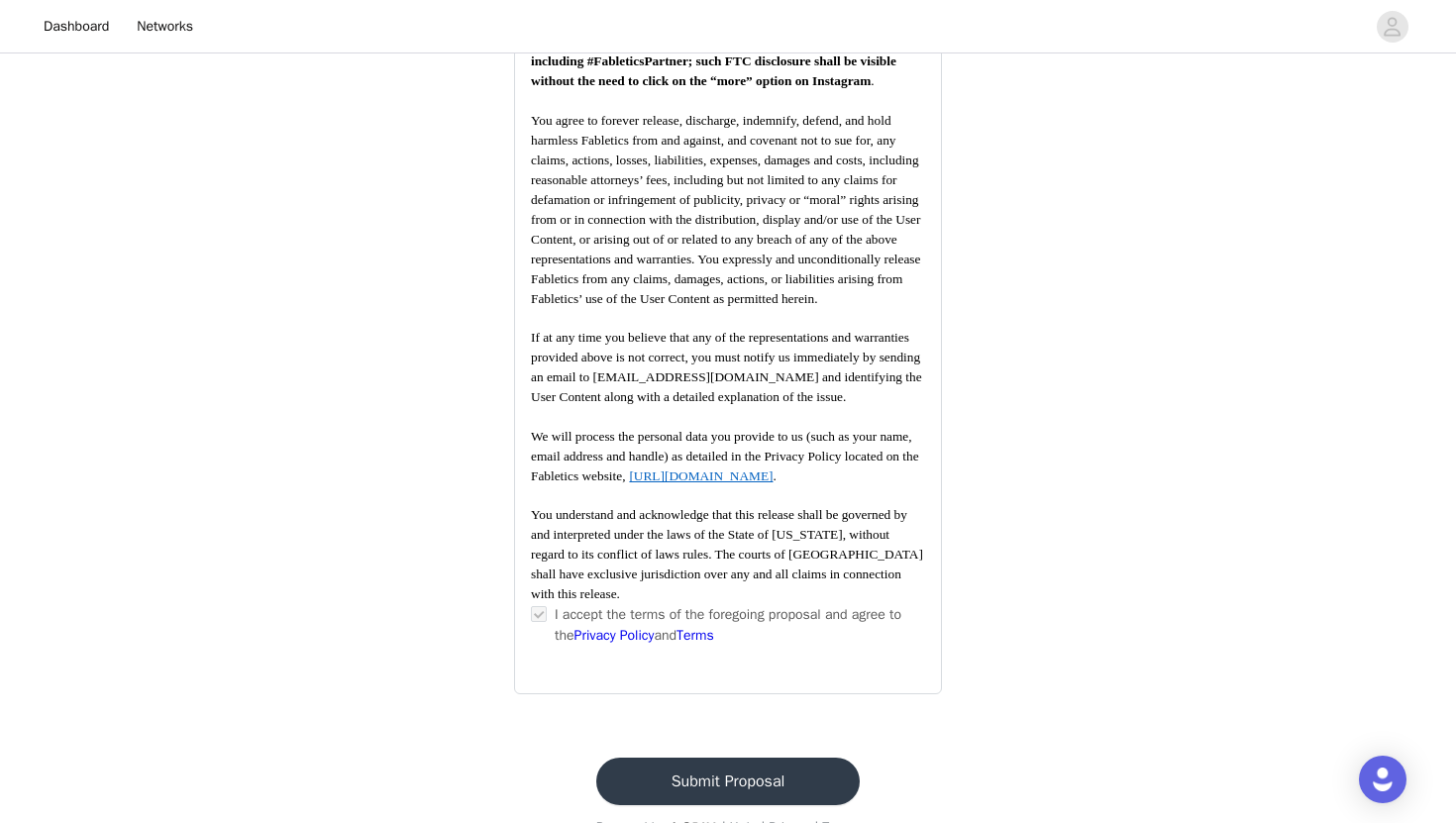click on "Submit Proposal" at bounding box center (728, 781) 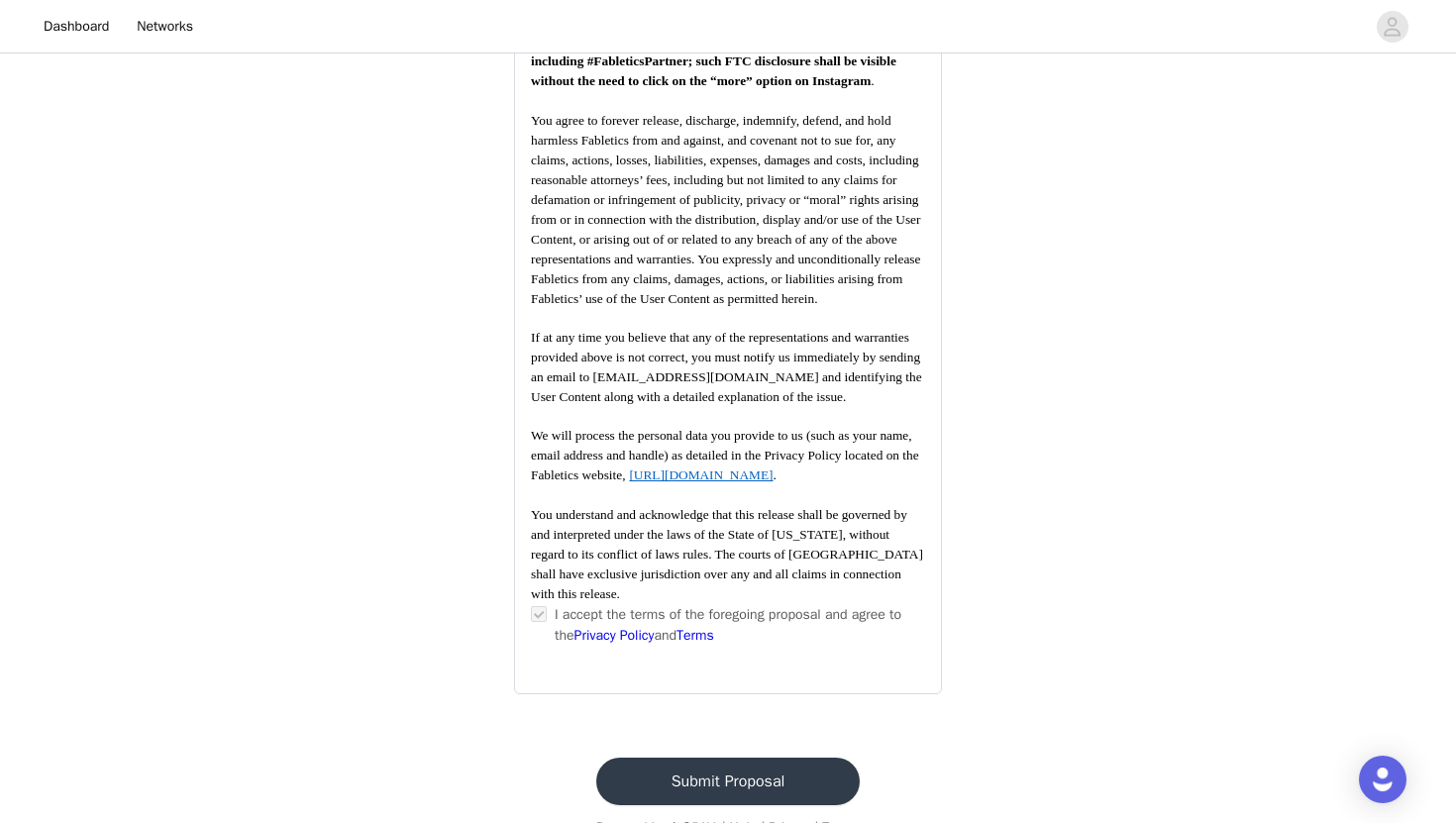 scroll, scrollTop: 0, scrollLeft: 0, axis: both 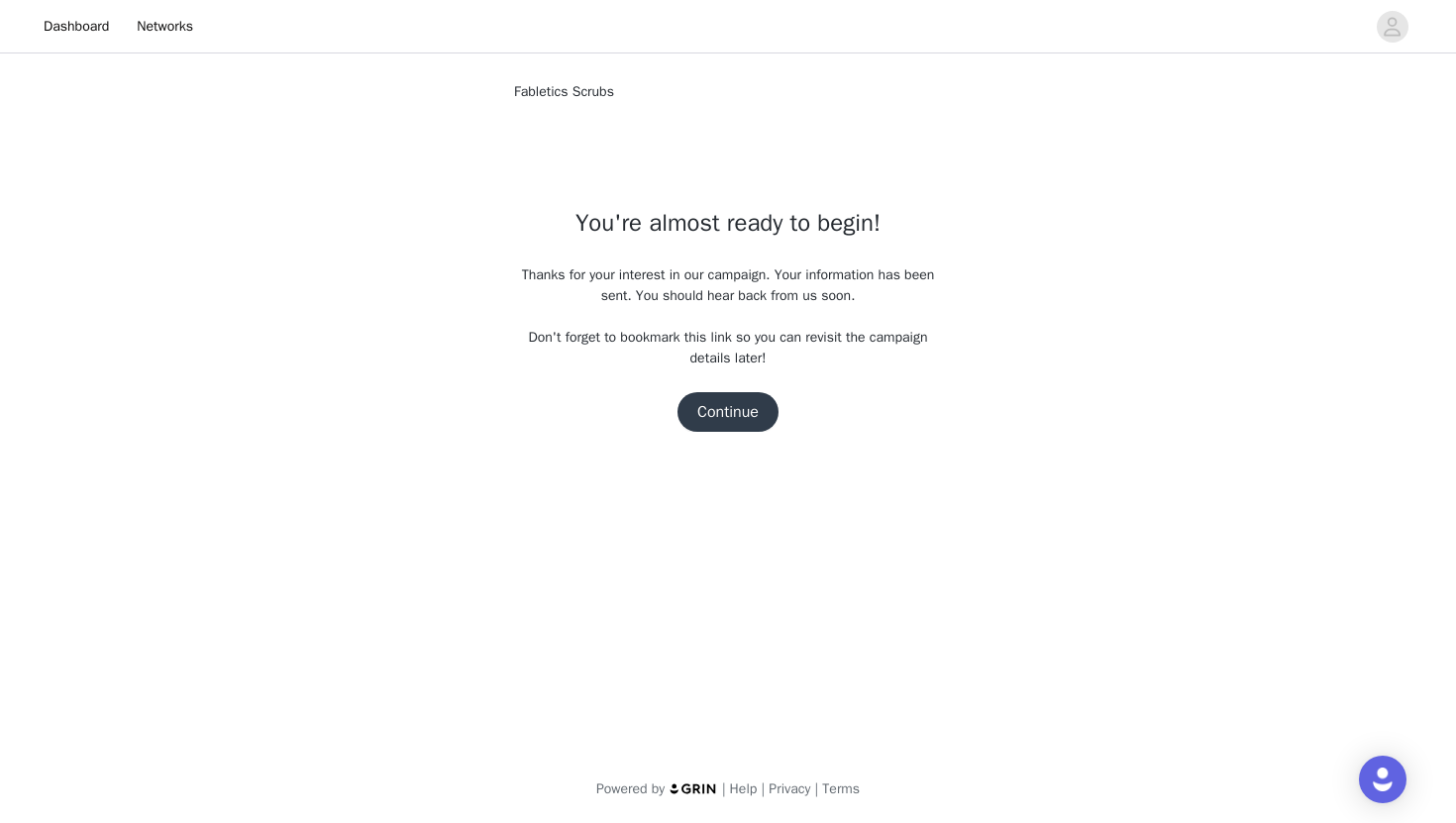click on "Continue" at bounding box center (728, 412) 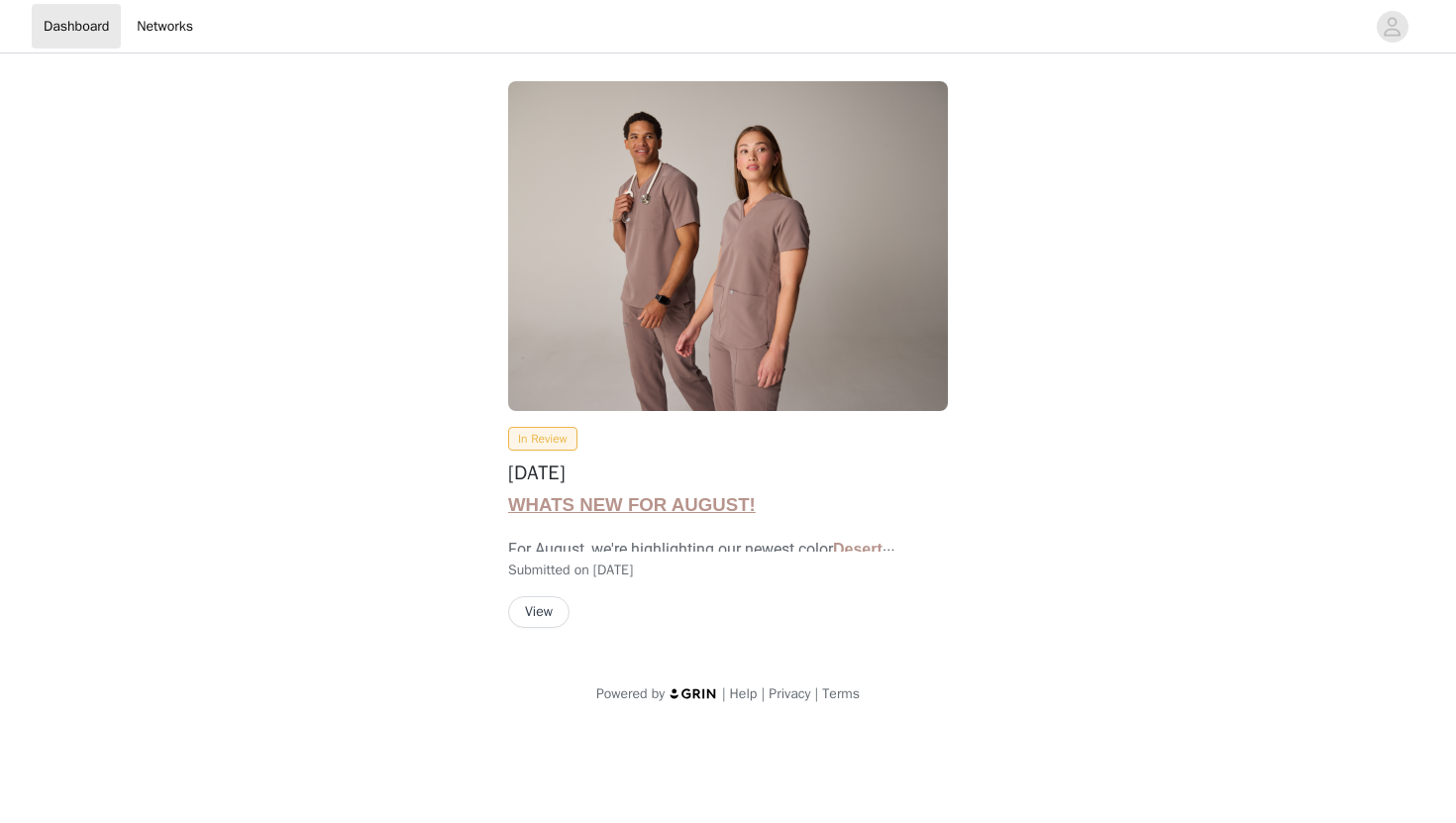scroll, scrollTop: 0, scrollLeft: 0, axis: both 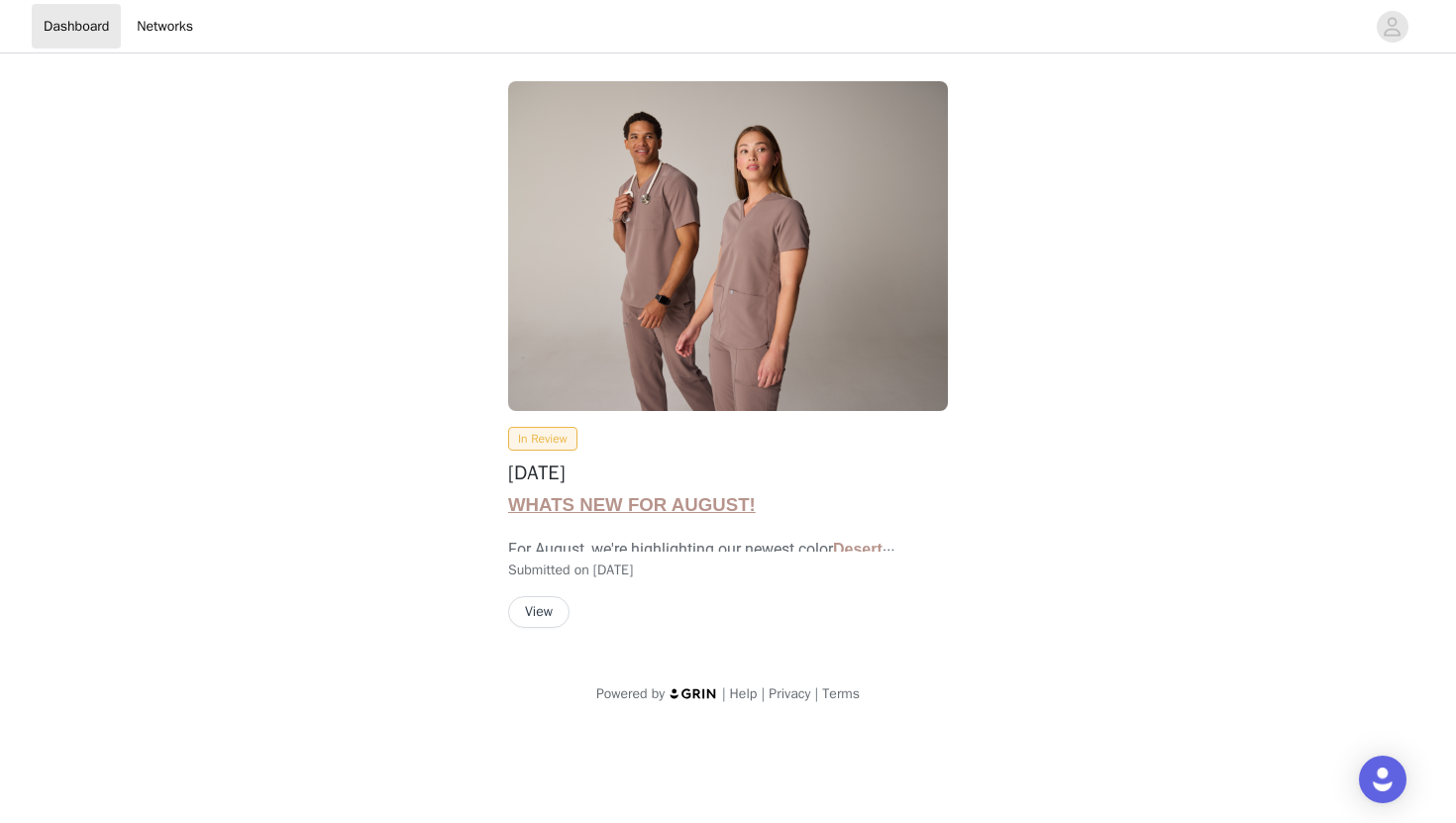 click on "View" at bounding box center (539, 612) 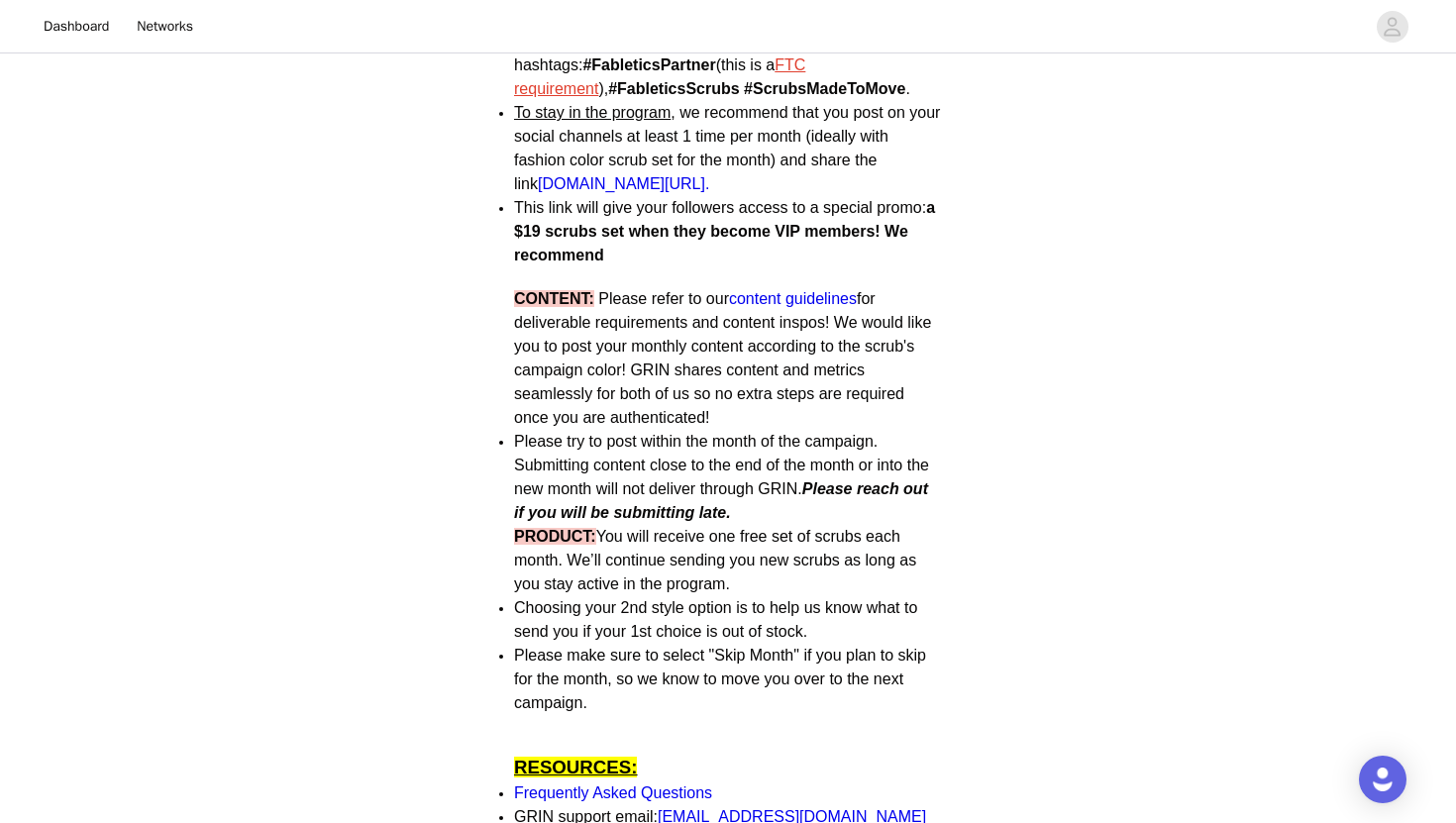 scroll, scrollTop: 889, scrollLeft: 0, axis: vertical 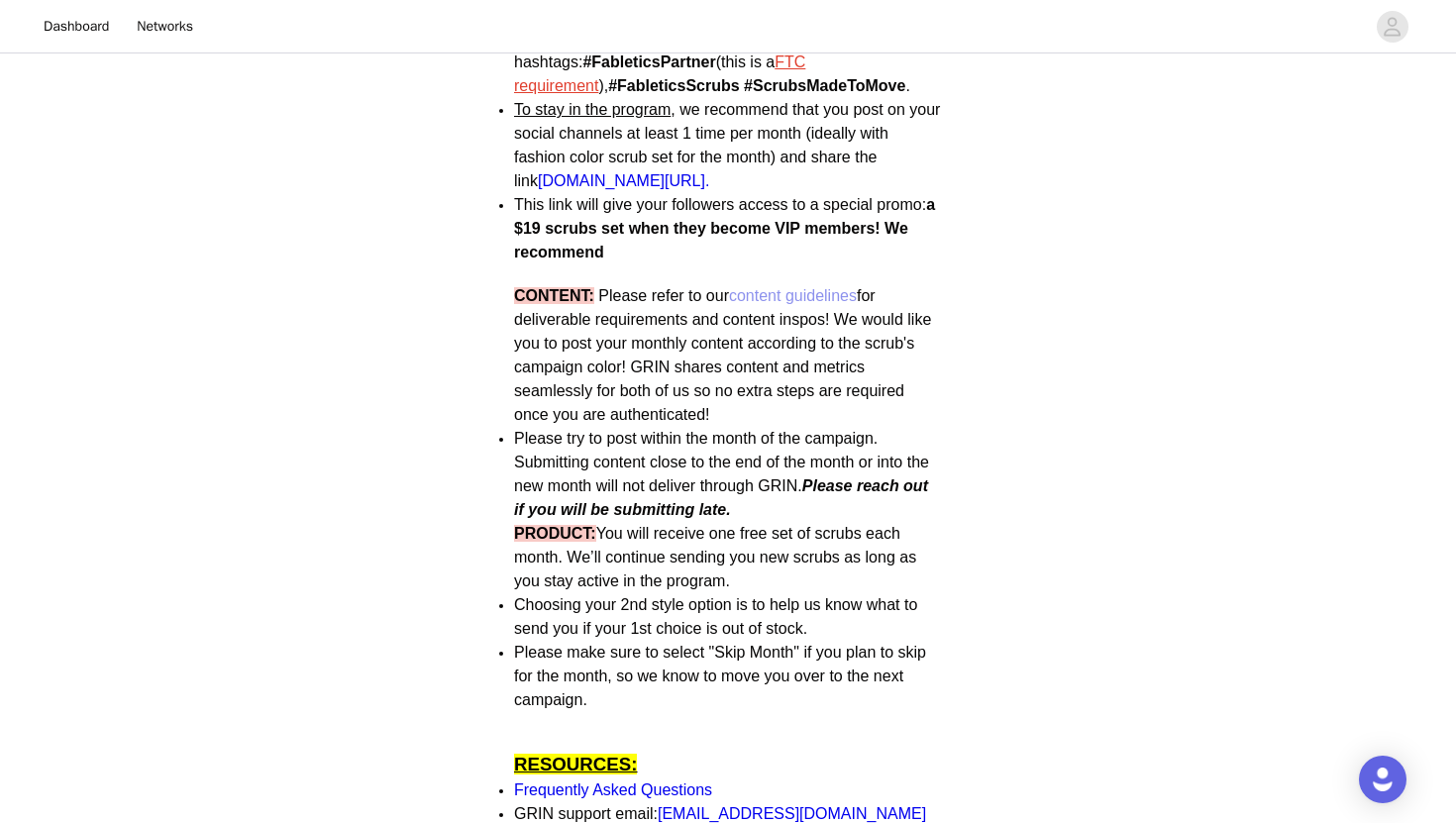 click on "content guidelines" at bounding box center [792, 295] 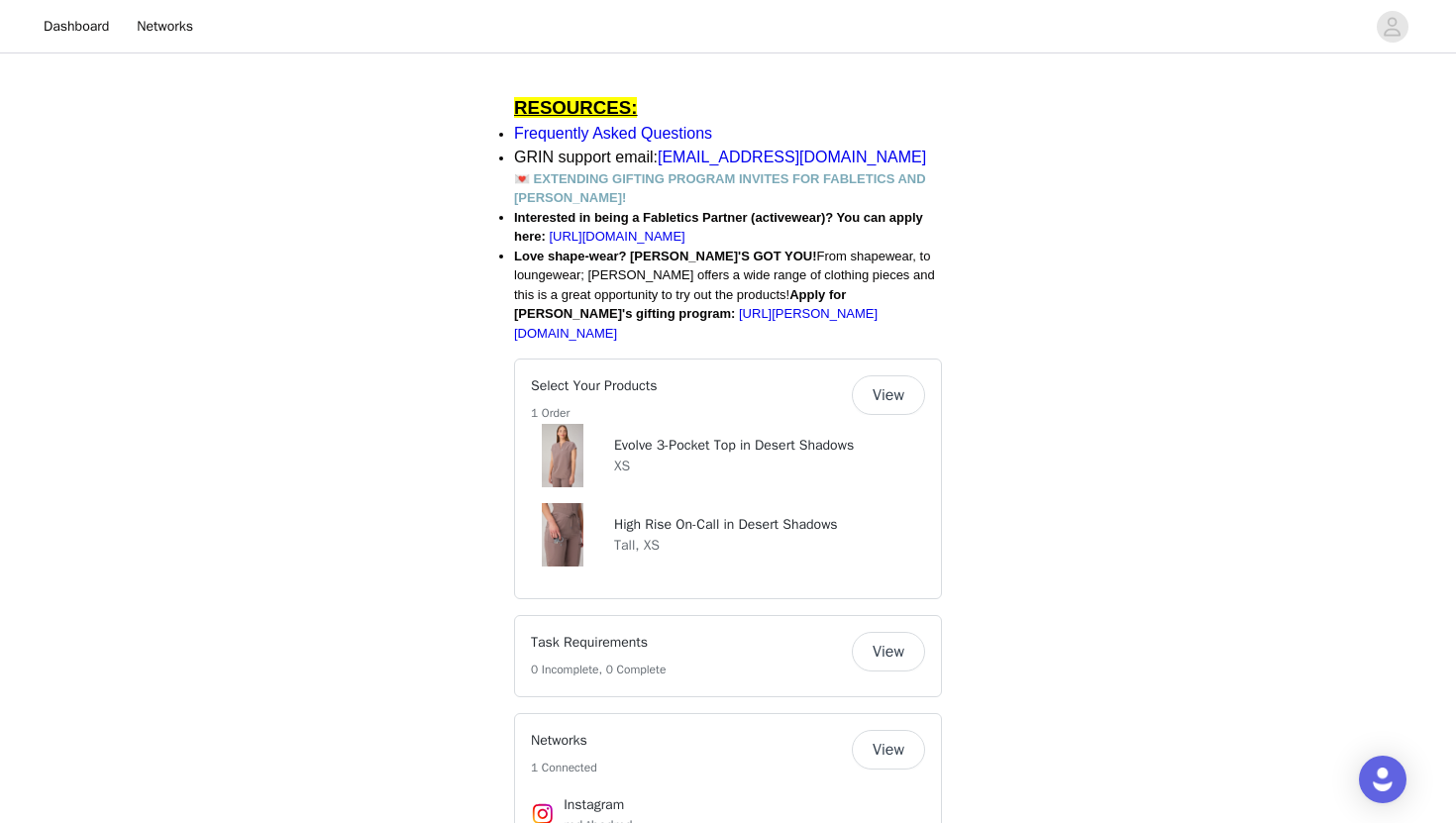scroll, scrollTop: 1604, scrollLeft: 0, axis: vertical 